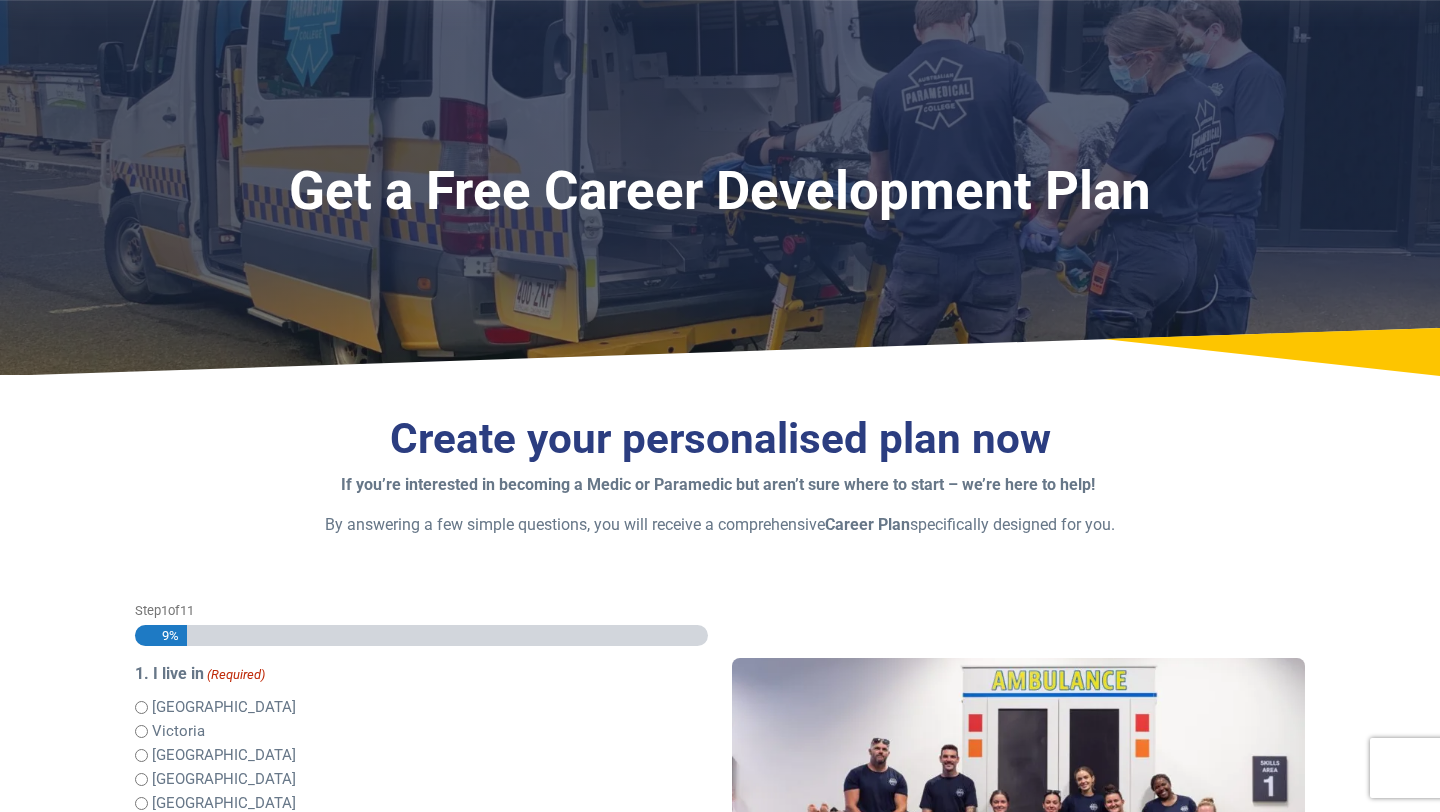 scroll, scrollTop: 258, scrollLeft: 0, axis: vertical 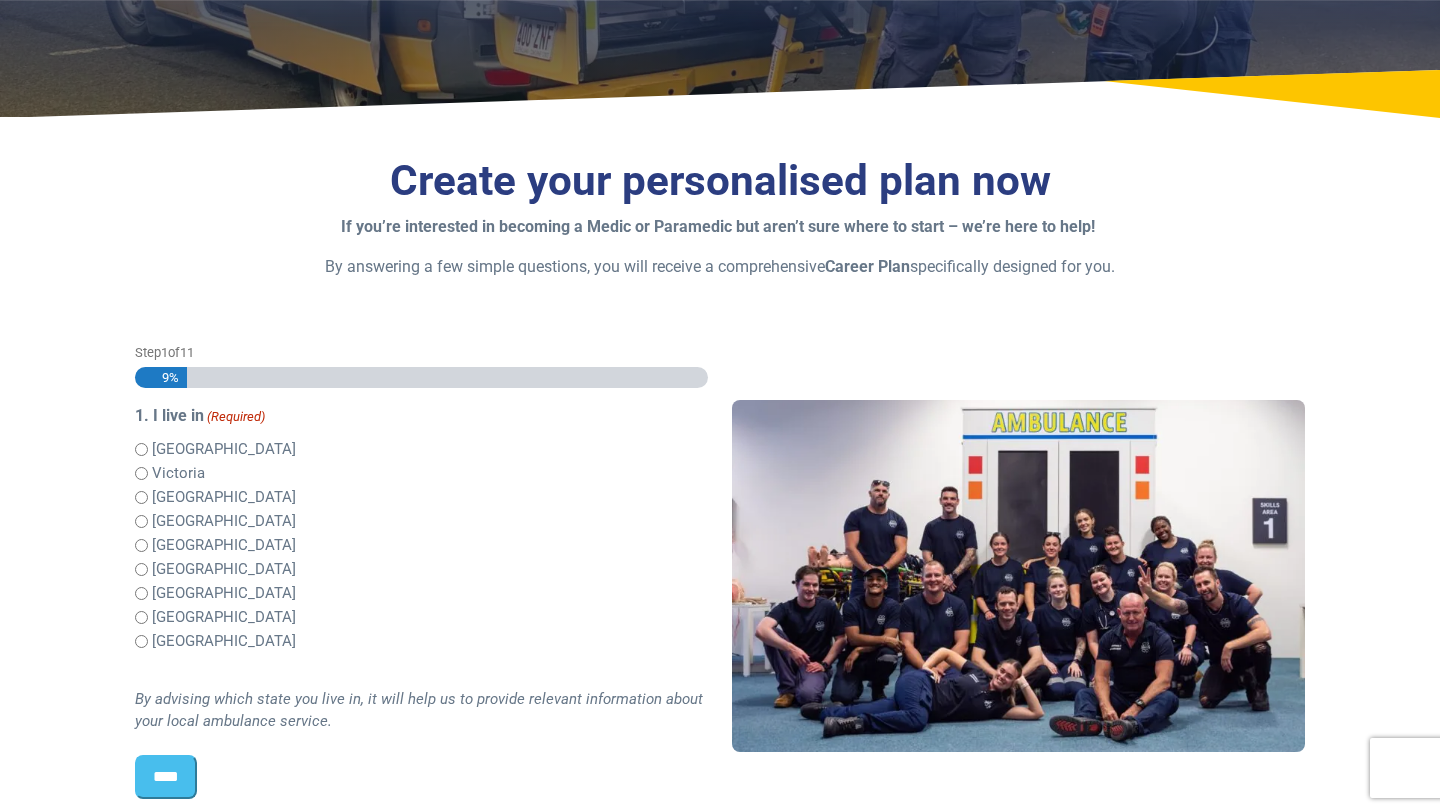 click on "[GEOGRAPHIC_DATA]" at bounding box center (224, 449) 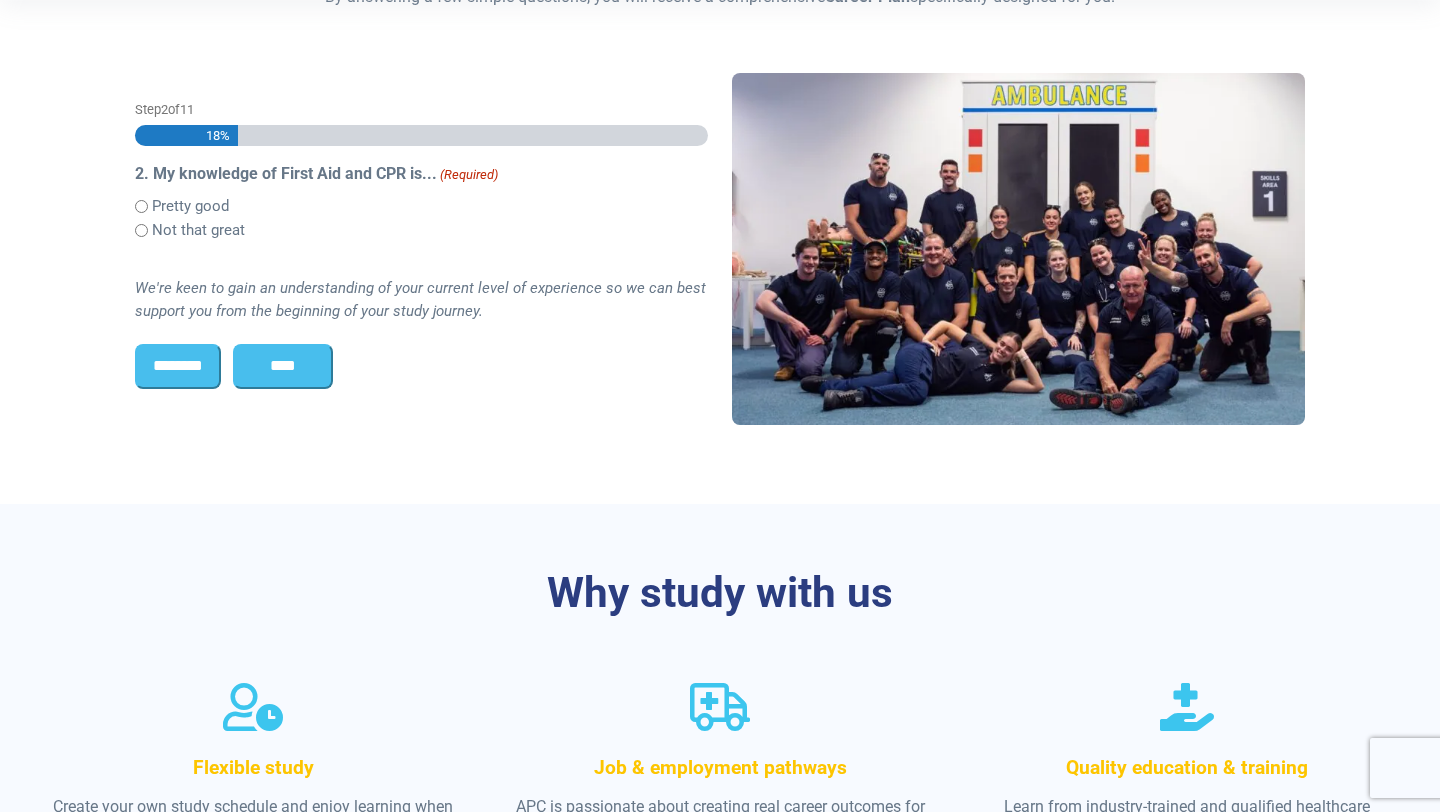 scroll, scrollTop: 0, scrollLeft: 0, axis: both 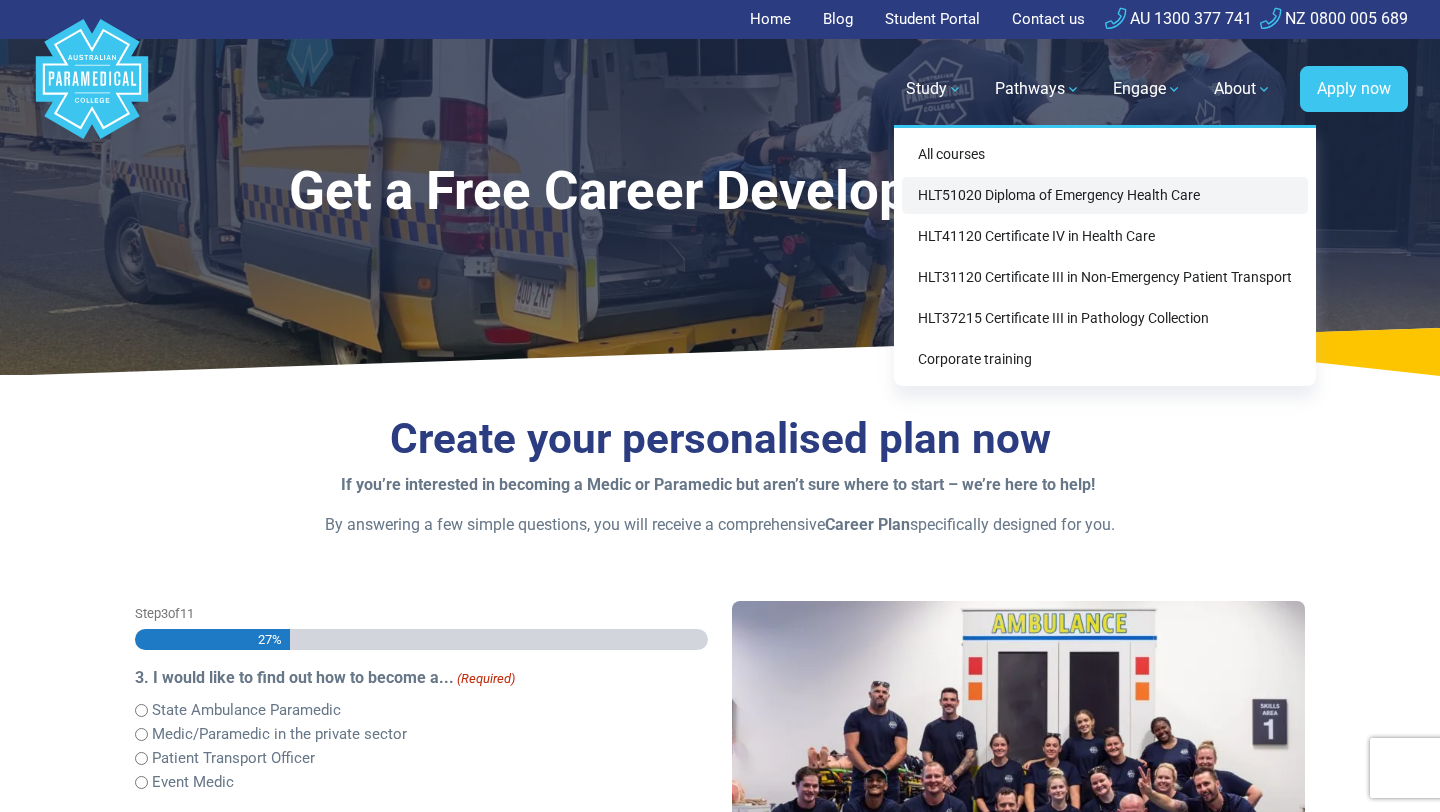 click on "HLT51020 Diploma of Emergency Health Care" at bounding box center (1105, 195) 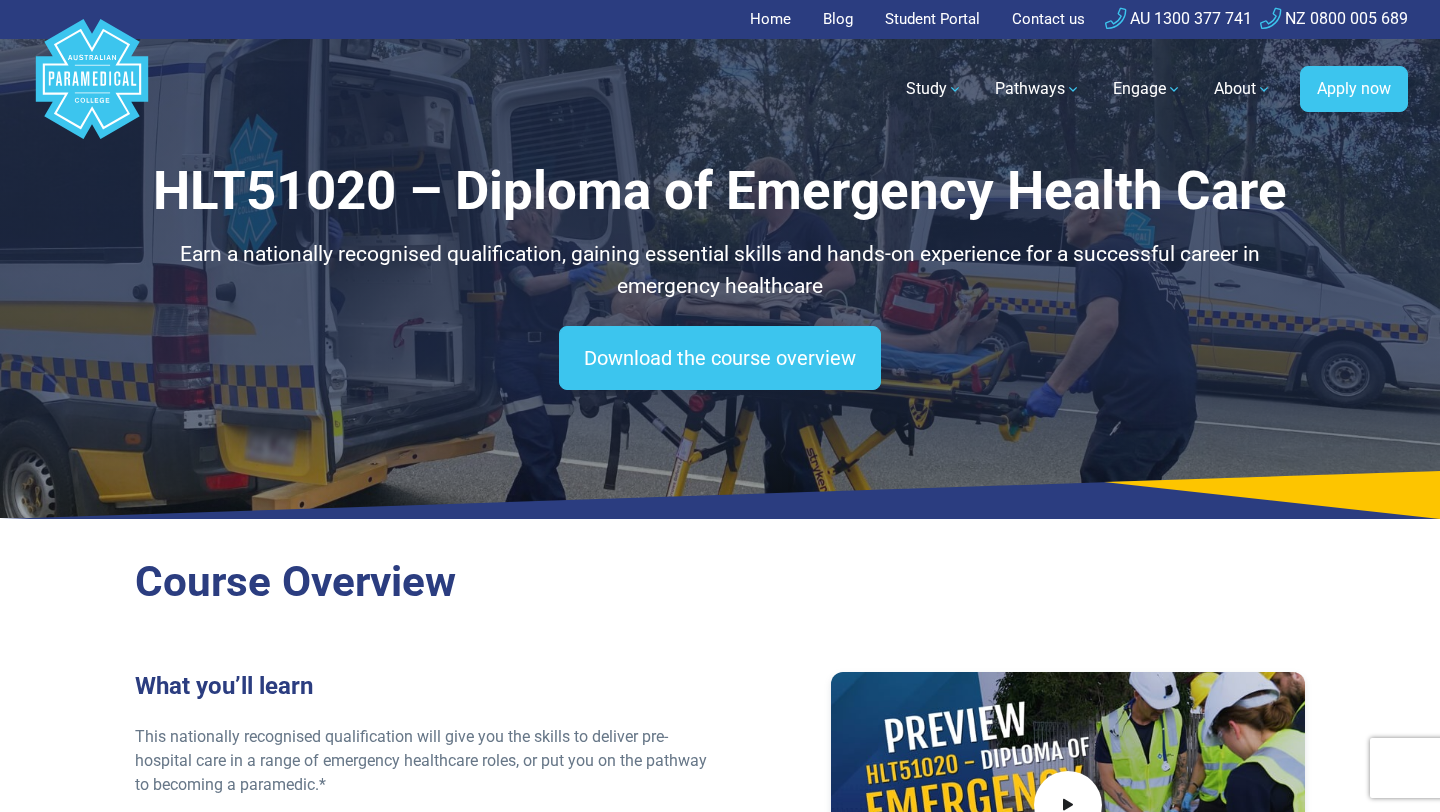scroll, scrollTop: 0, scrollLeft: 0, axis: both 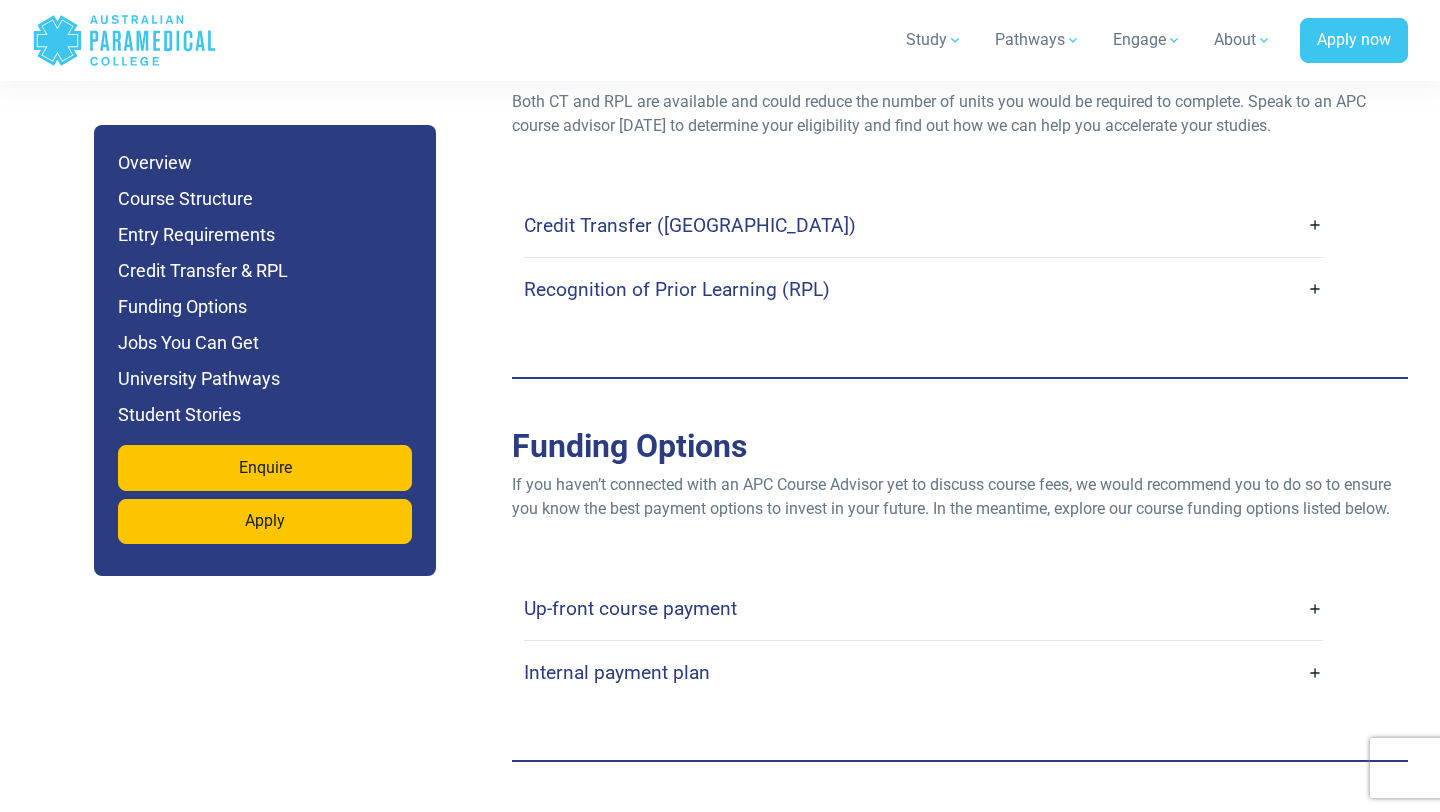 click on "Up-front course payment" at bounding box center (630, 608) 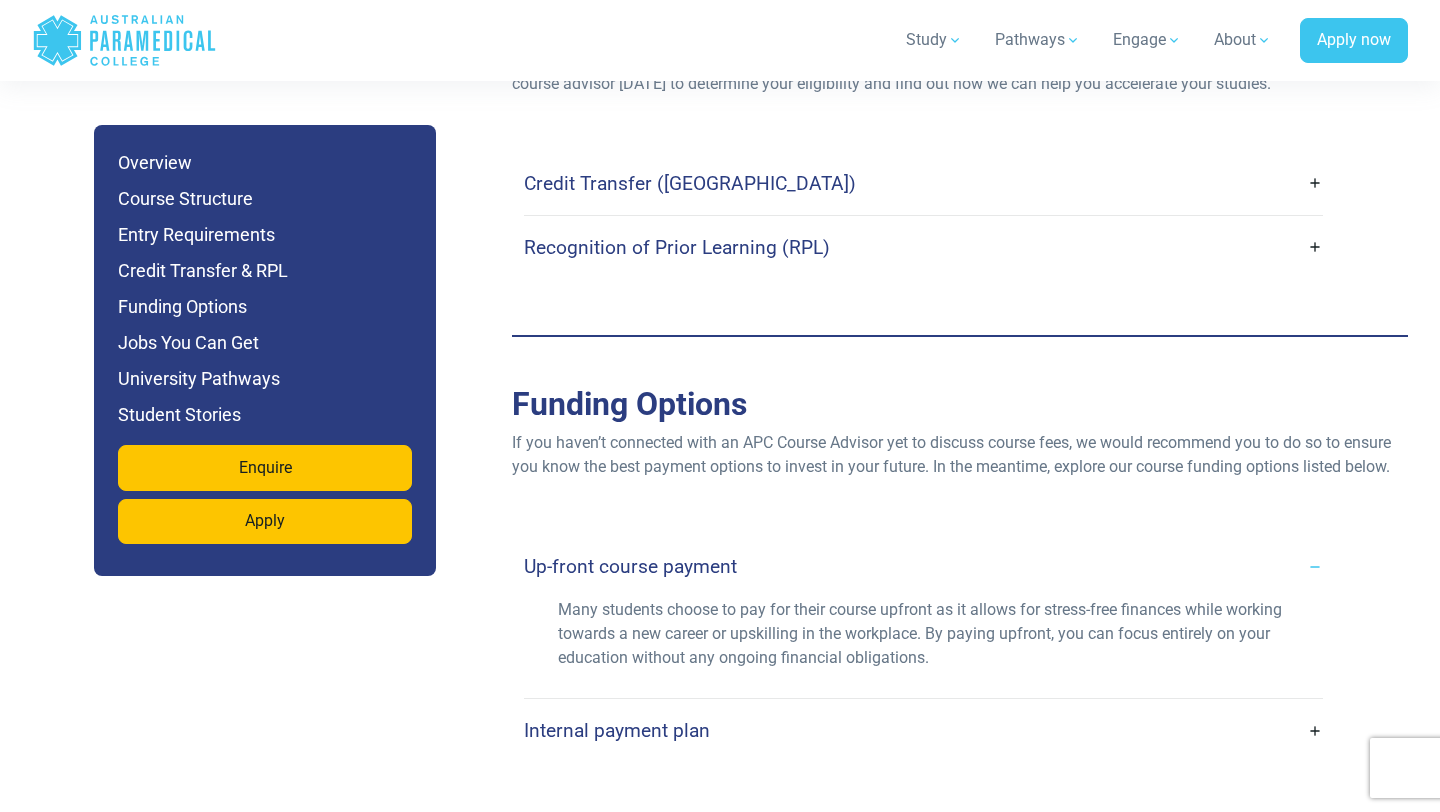 scroll, scrollTop: 5959, scrollLeft: 0, axis: vertical 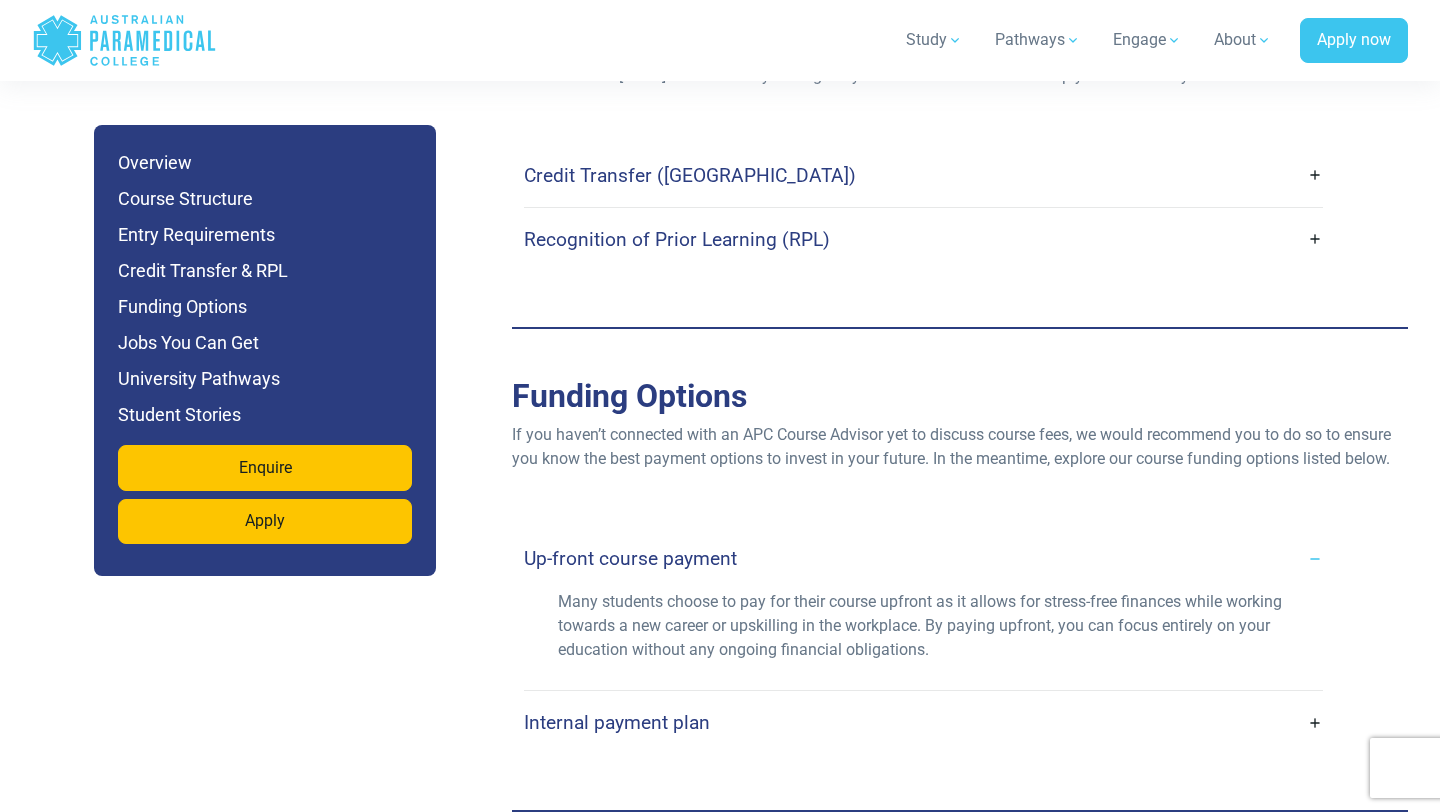 click on "Internal payment plan" at bounding box center (617, 722) 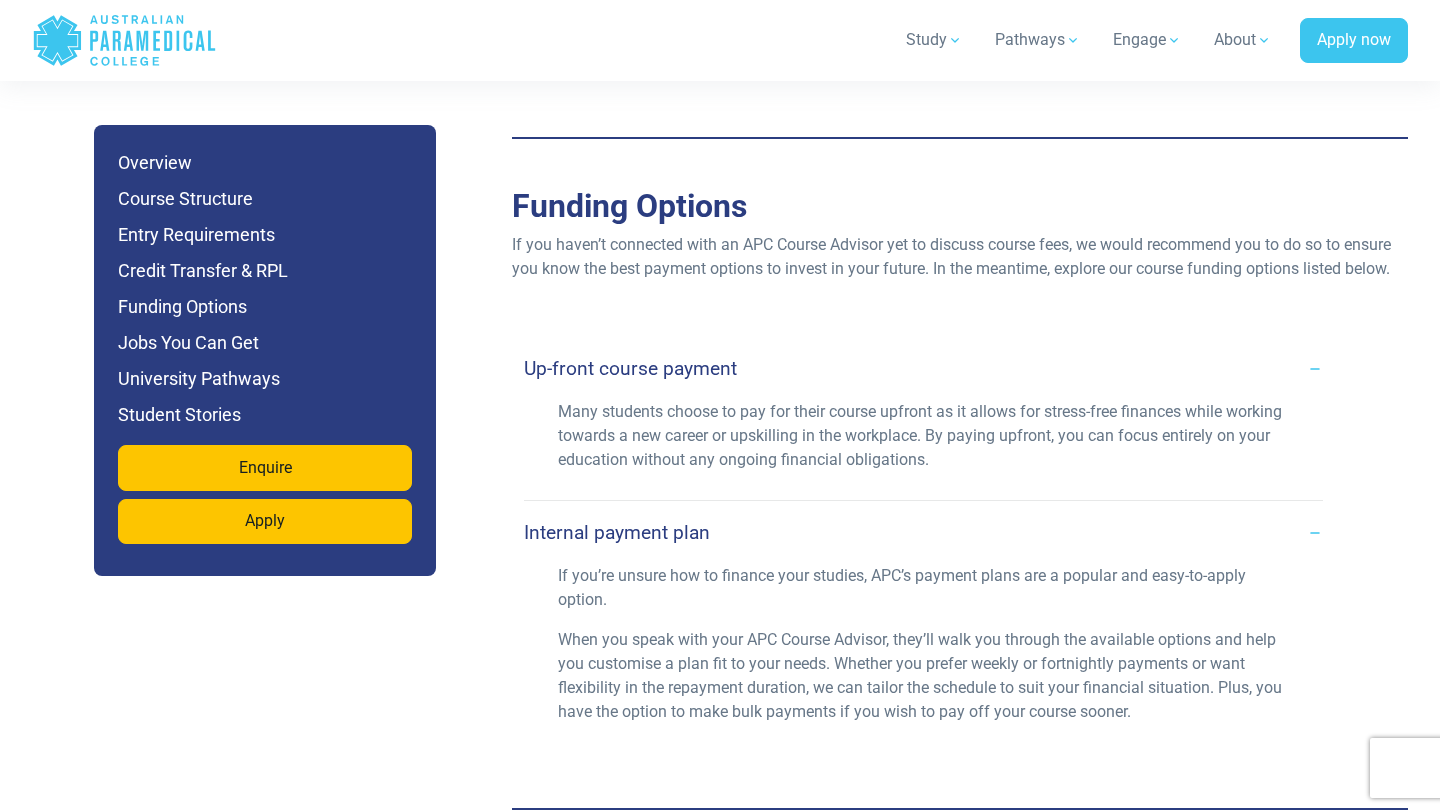 scroll, scrollTop: 6150, scrollLeft: 0, axis: vertical 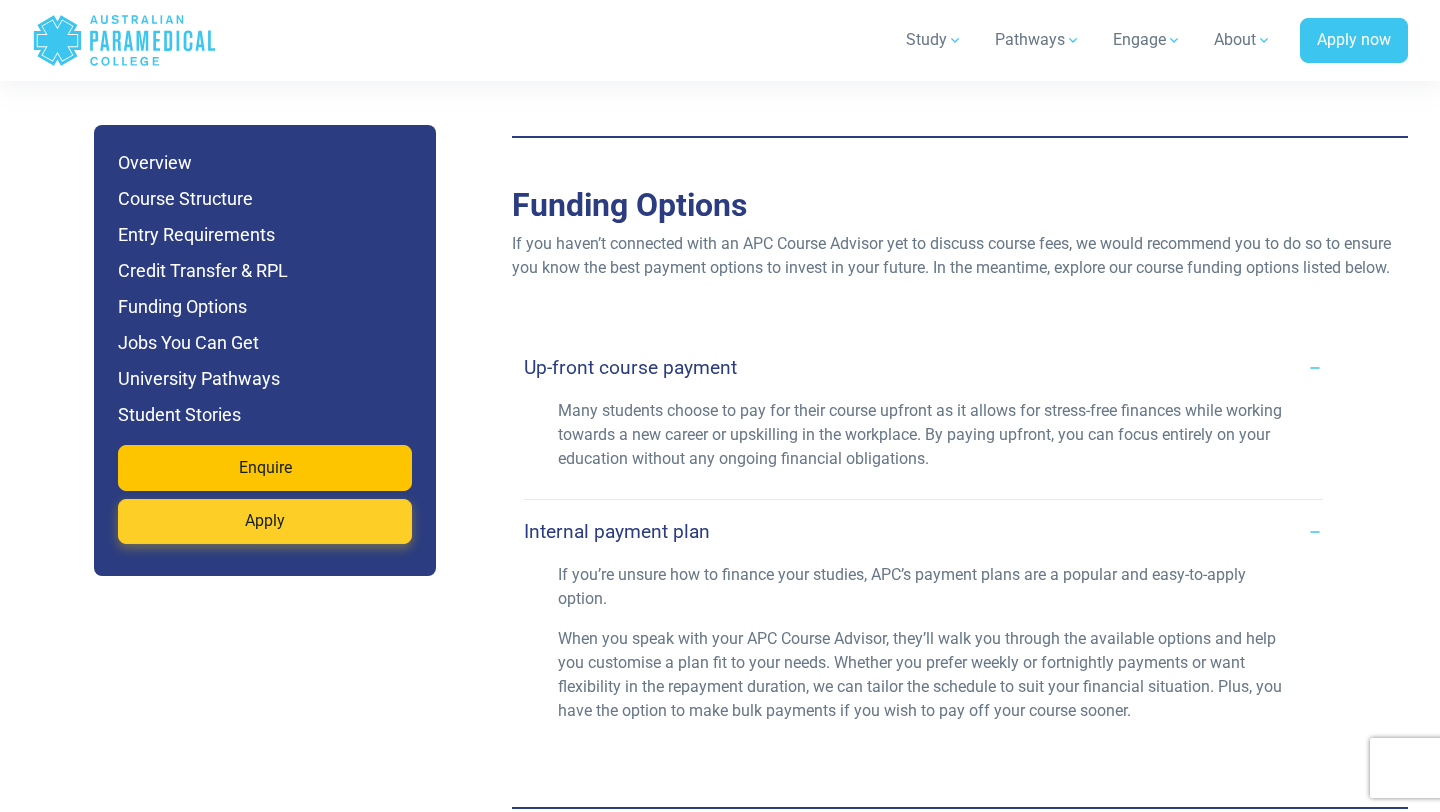 click on "Apply" at bounding box center [265, 522] 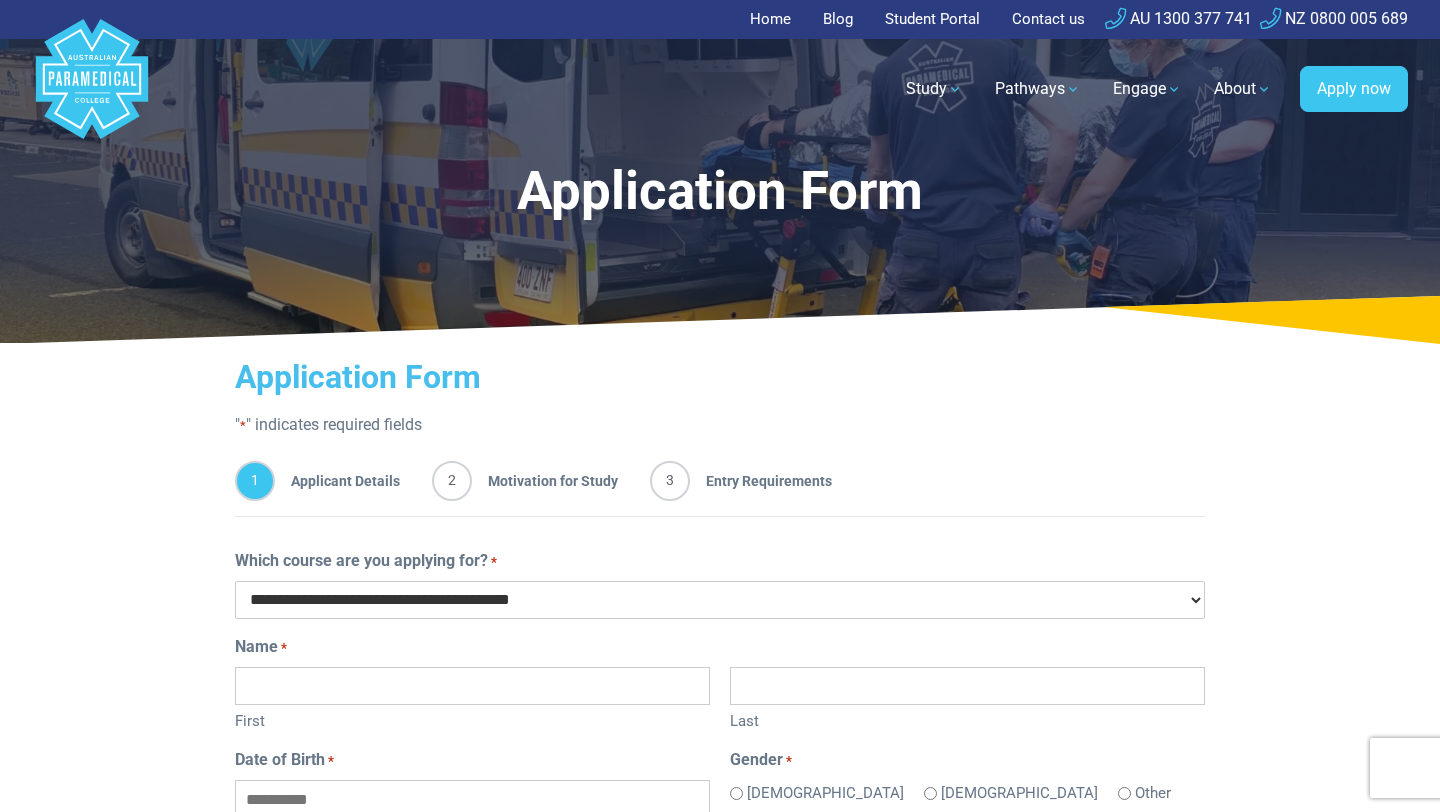 scroll, scrollTop: 0, scrollLeft: 0, axis: both 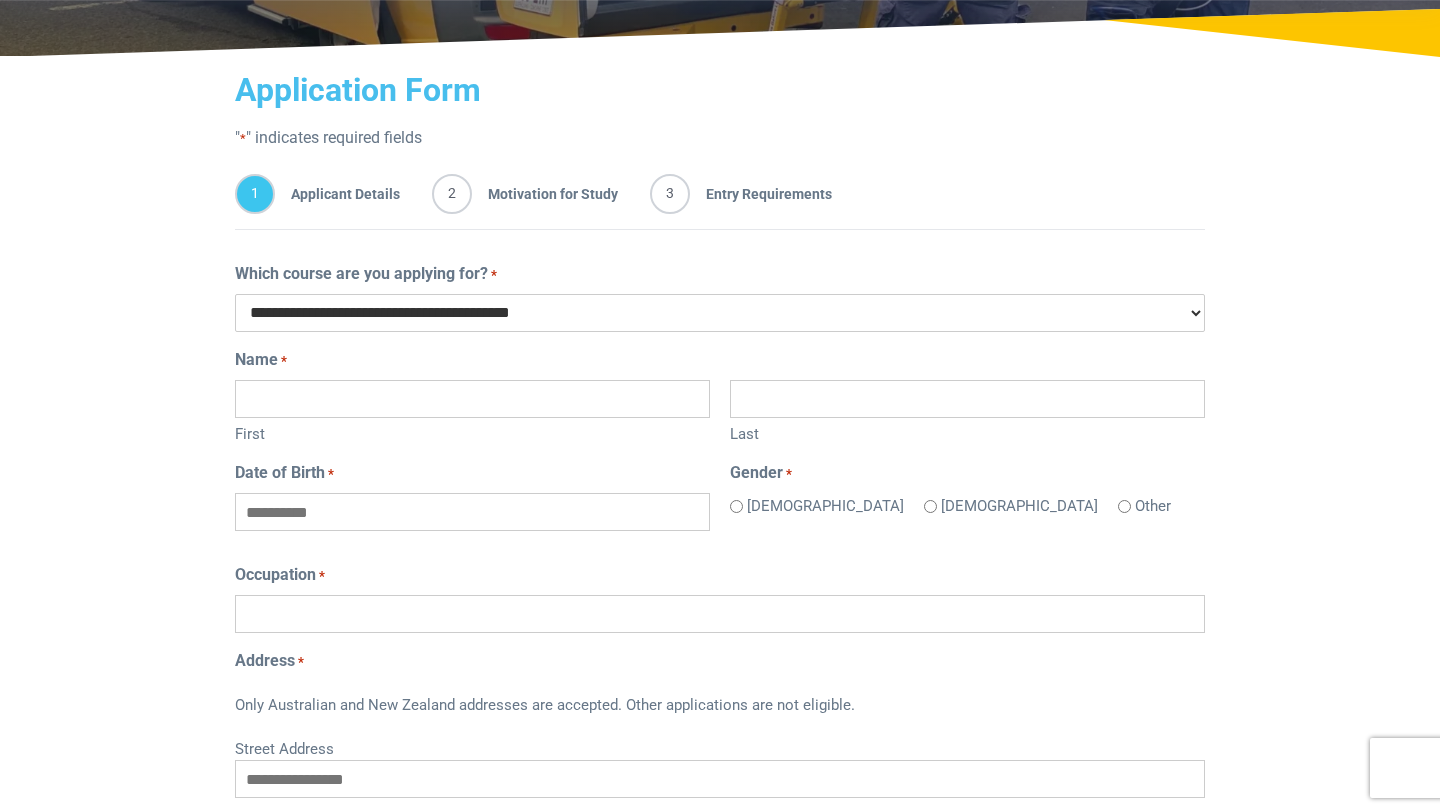 click on "First" at bounding box center [472, 399] 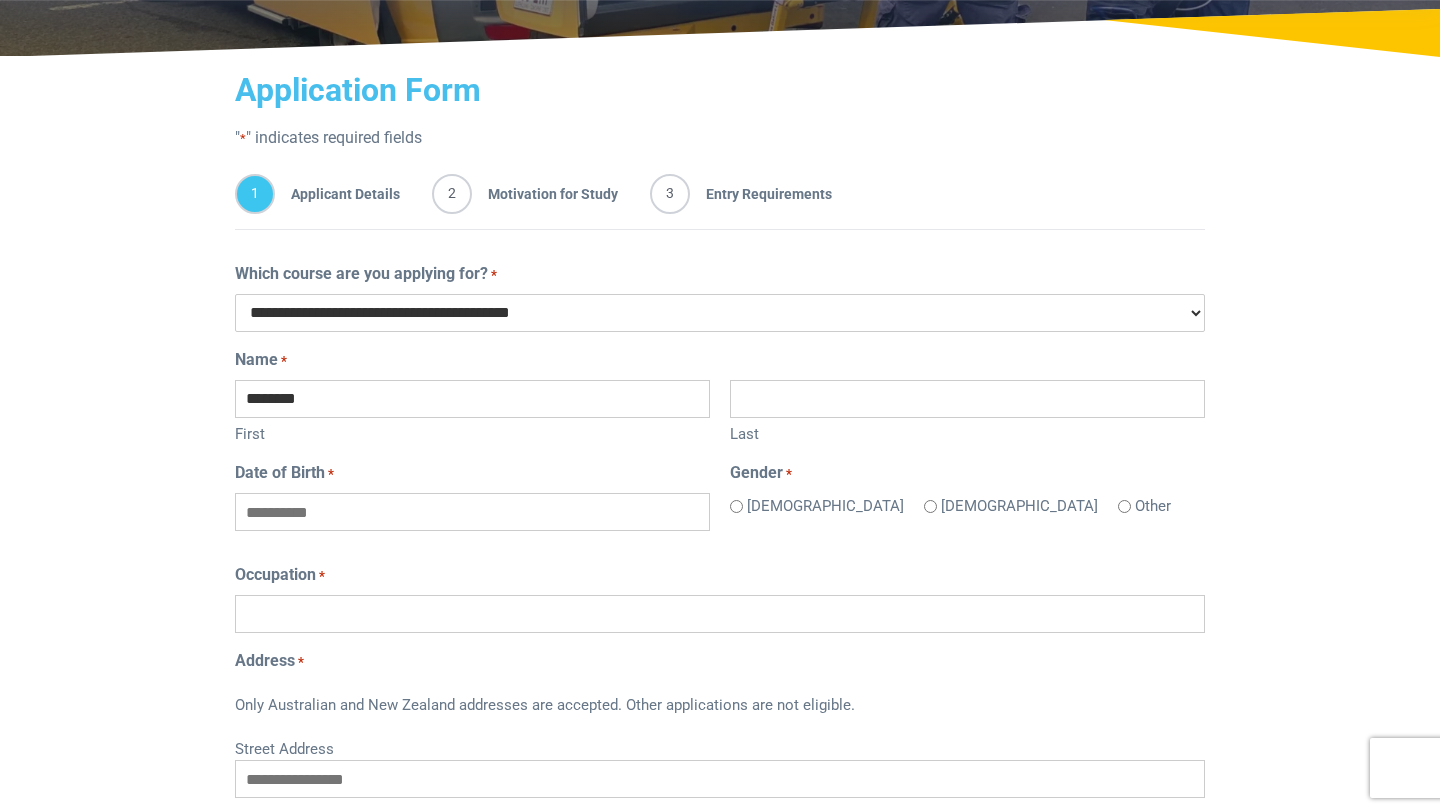 type on "********" 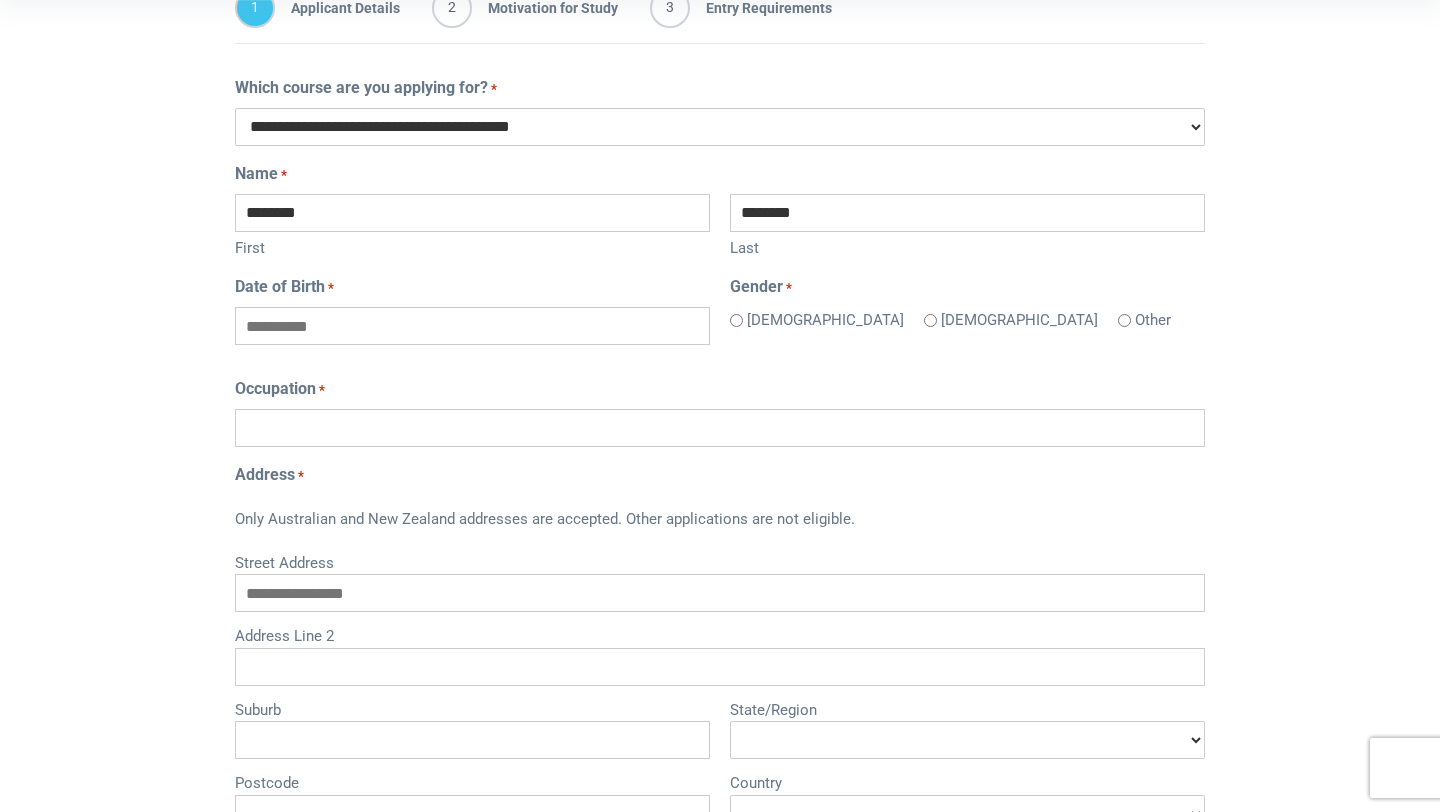 scroll, scrollTop: 509, scrollLeft: 0, axis: vertical 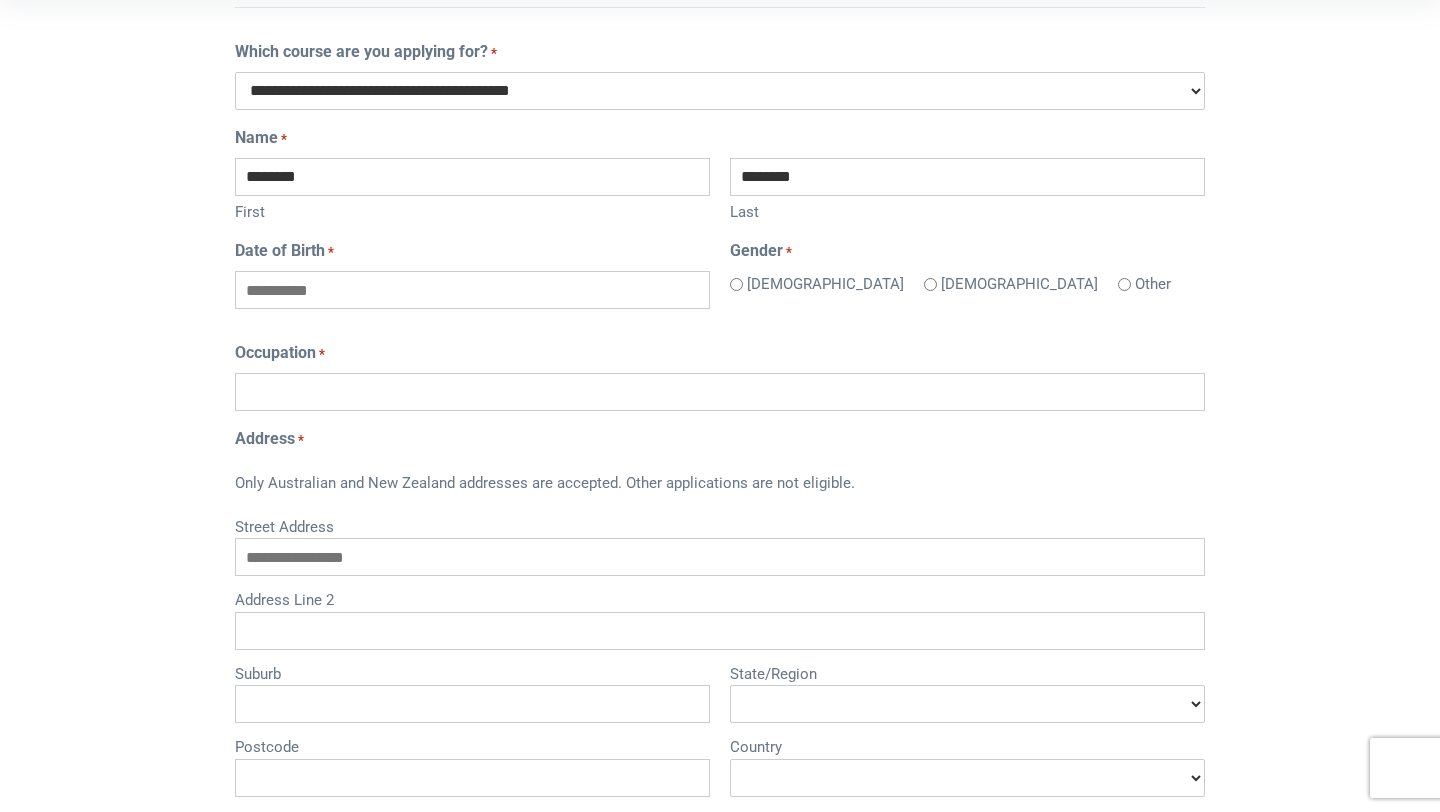 type on "********" 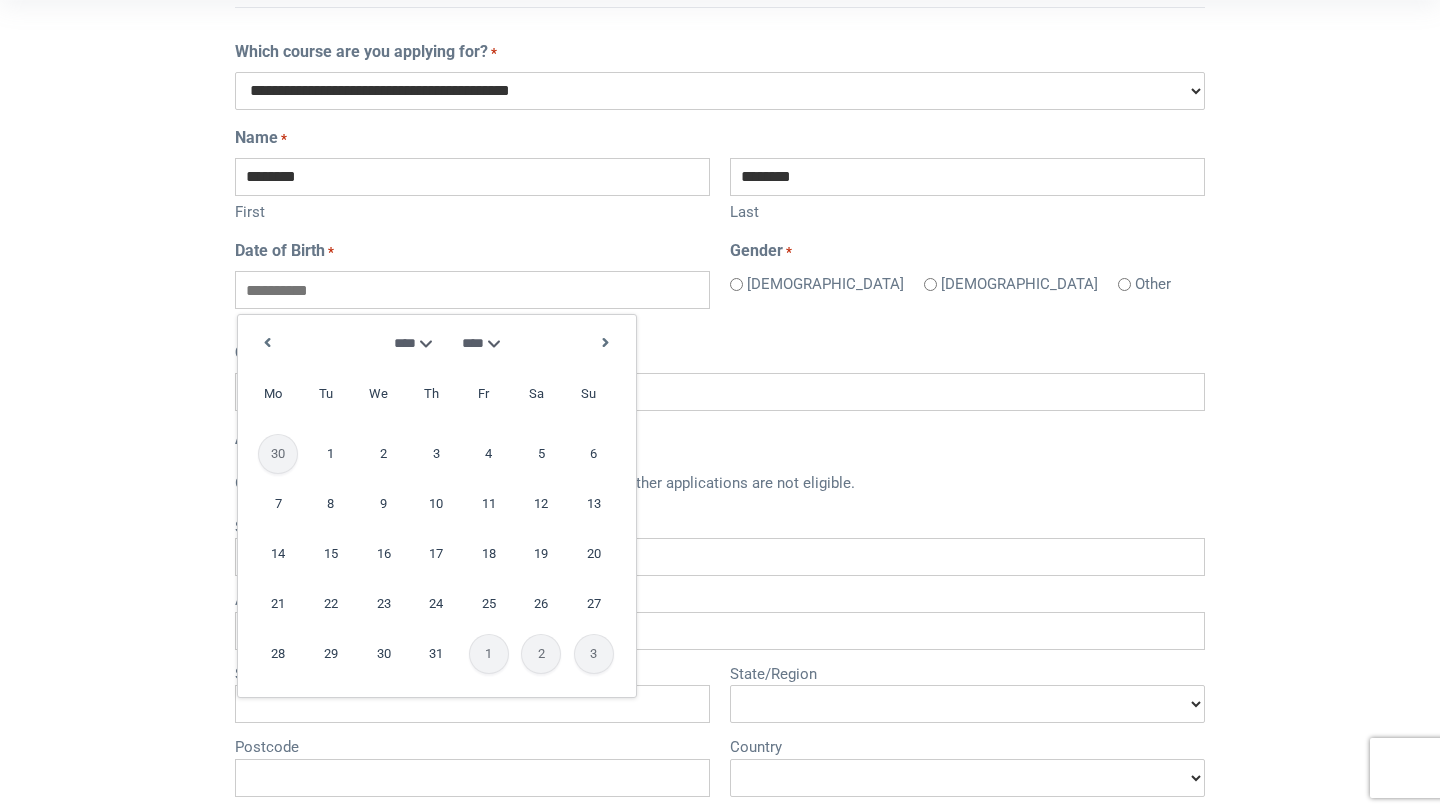 click on "**** **** **** **** **** **** **** **** **** **** **** **** **** **** **** **** **** **** **** **** **** **** **** **** **** **** **** **** **** **** **** **** **** **** **** **** **** **** **** **** **** **** **** **** **** **** **** **** **** **** **** **** **** **** **** **** **** **** **** **** **** **** **** **** **** **** **** **** **** **** **** **** **** **** **** **** **** **** **** **** **** **** **** **** **** **** **** **** **** **** **** **** **** **** **** **** **** **** **** **** **** **** **** **** **** **** **** **** **** **** **** **** **** **** **** **** ****" at bounding box center (484, 343) 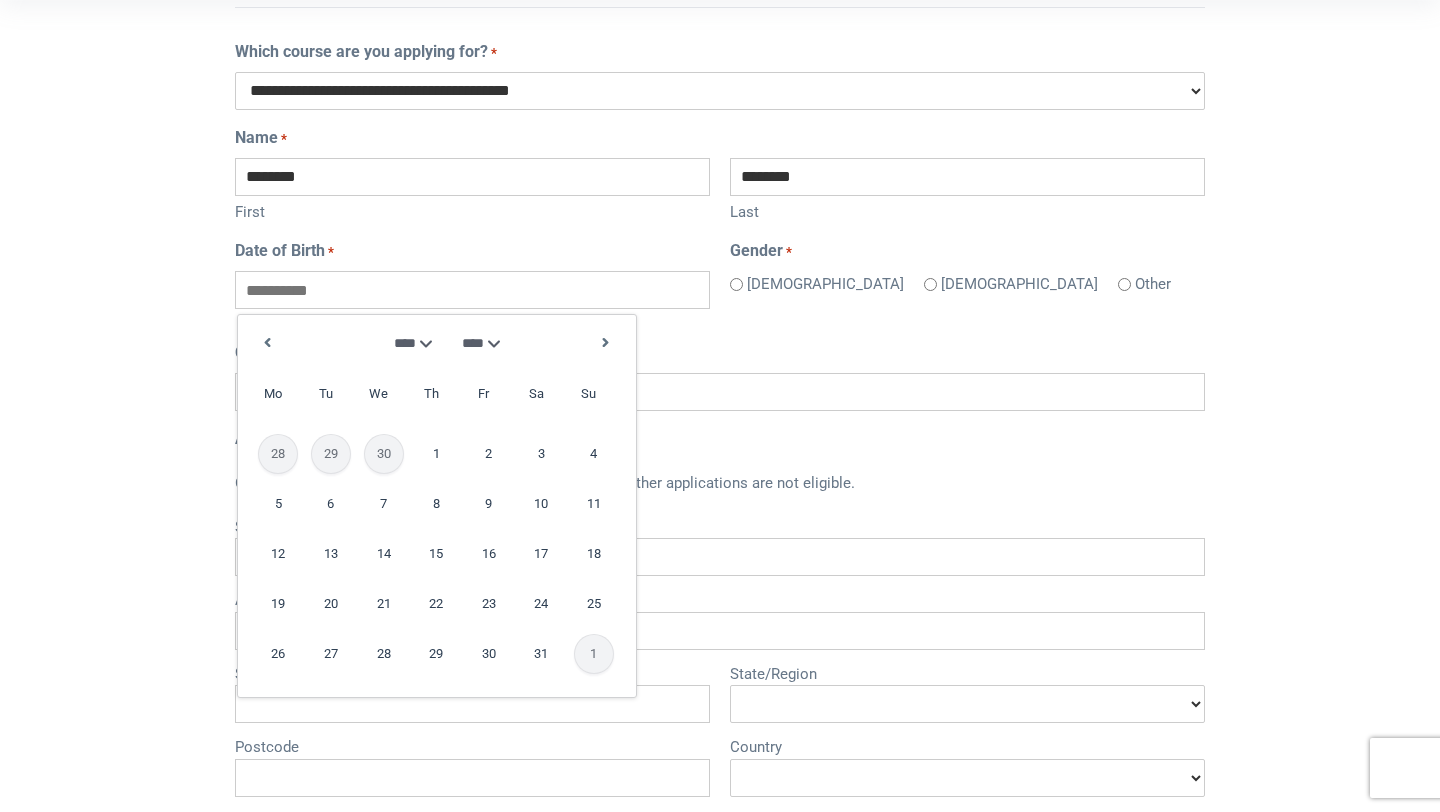 click on "******* ******** ***** ***** *** **** **** ****** ********* ******* ******** ********" at bounding box center [403, 343] 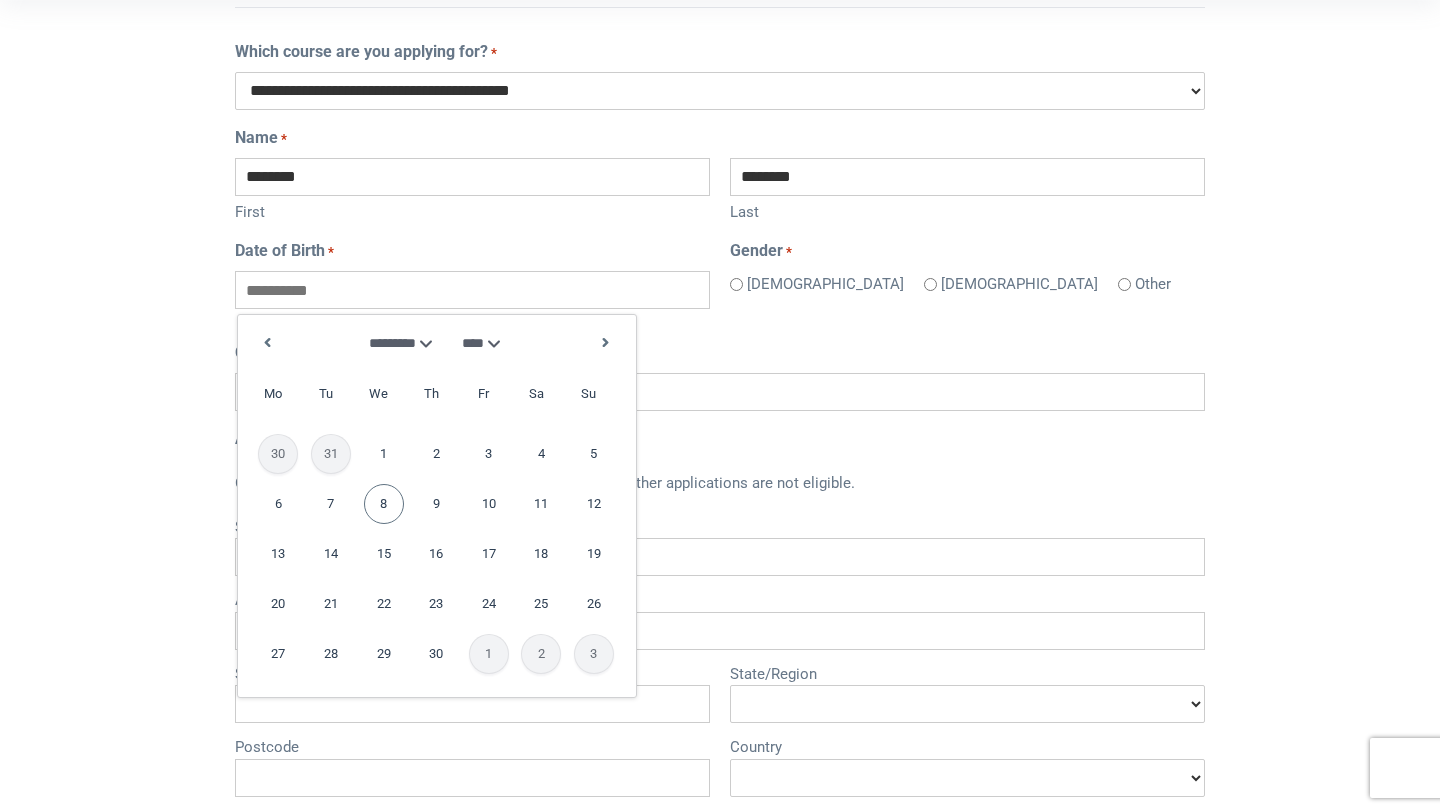 click on "8" at bounding box center (384, 504) 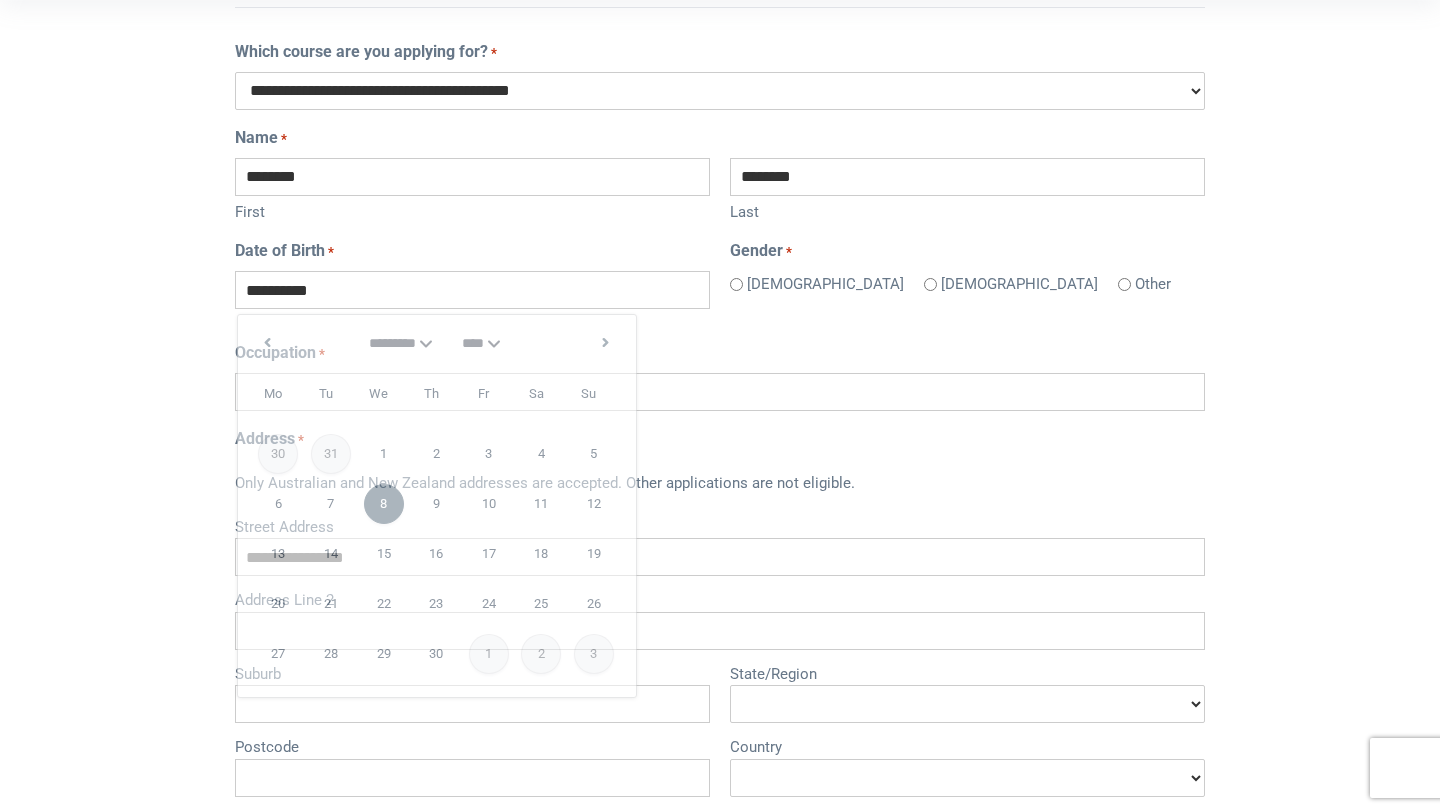 click on "**********" at bounding box center [720, 511] 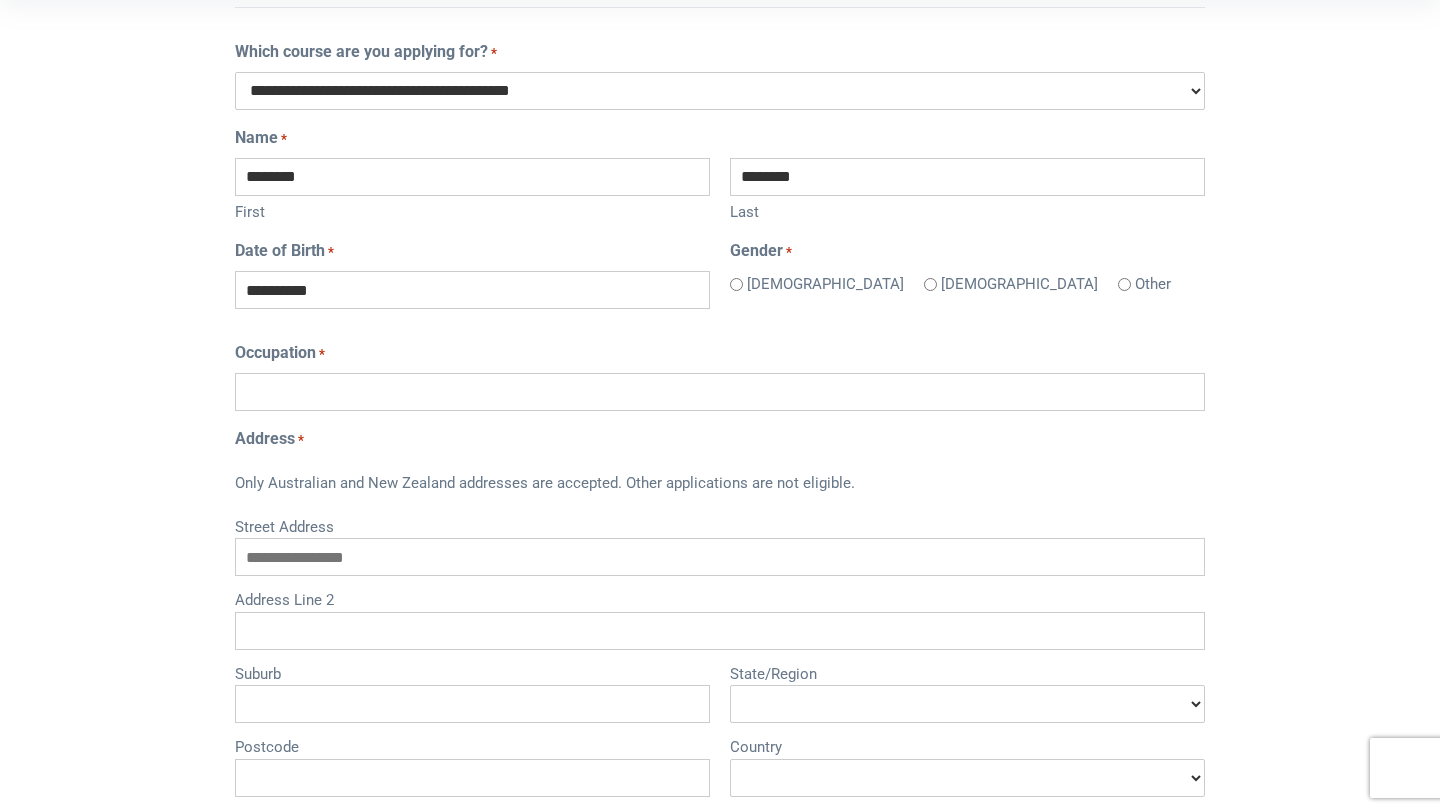 click on "Occupation *" at bounding box center (720, 392) 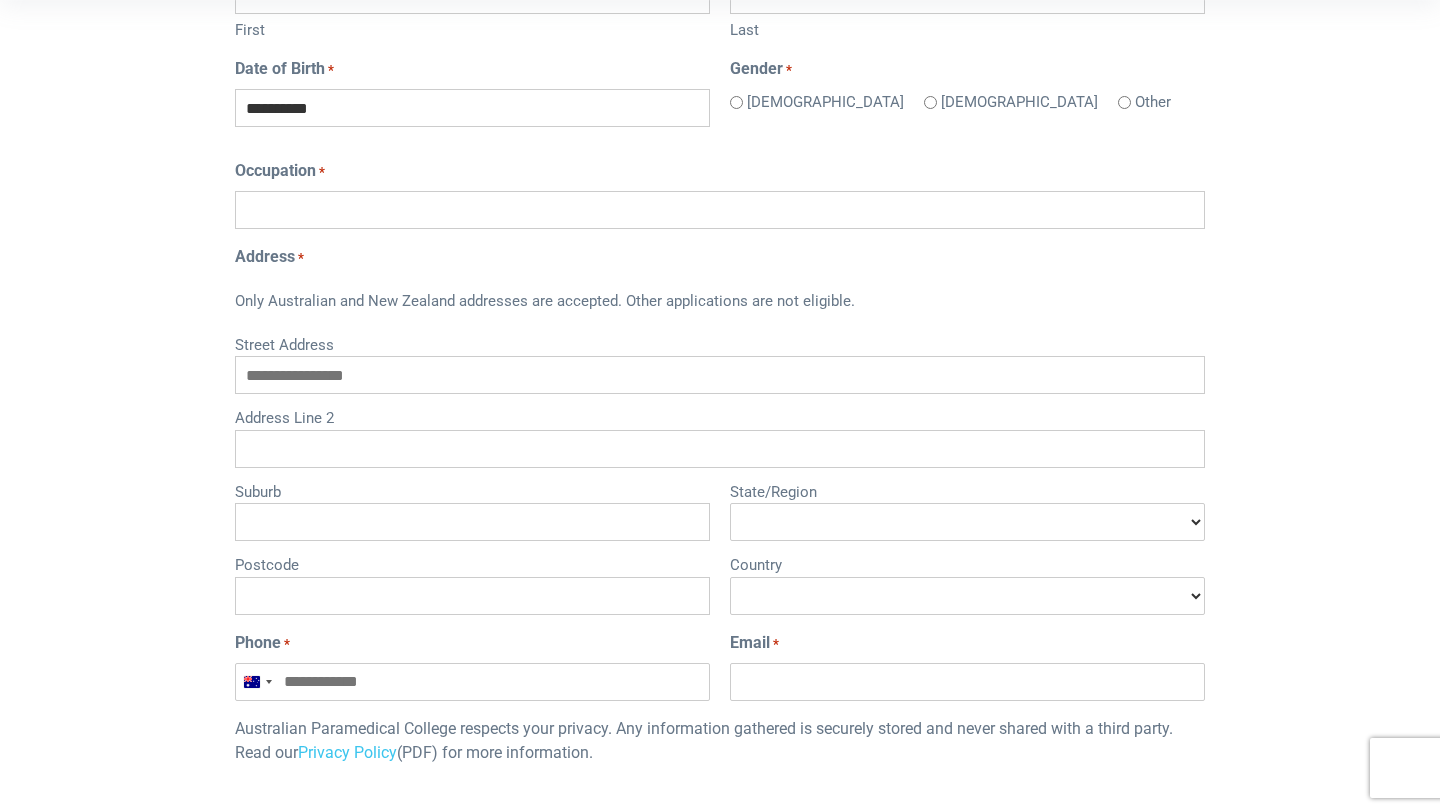 scroll, scrollTop: 691, scrollLeft: 0, axis: vertical 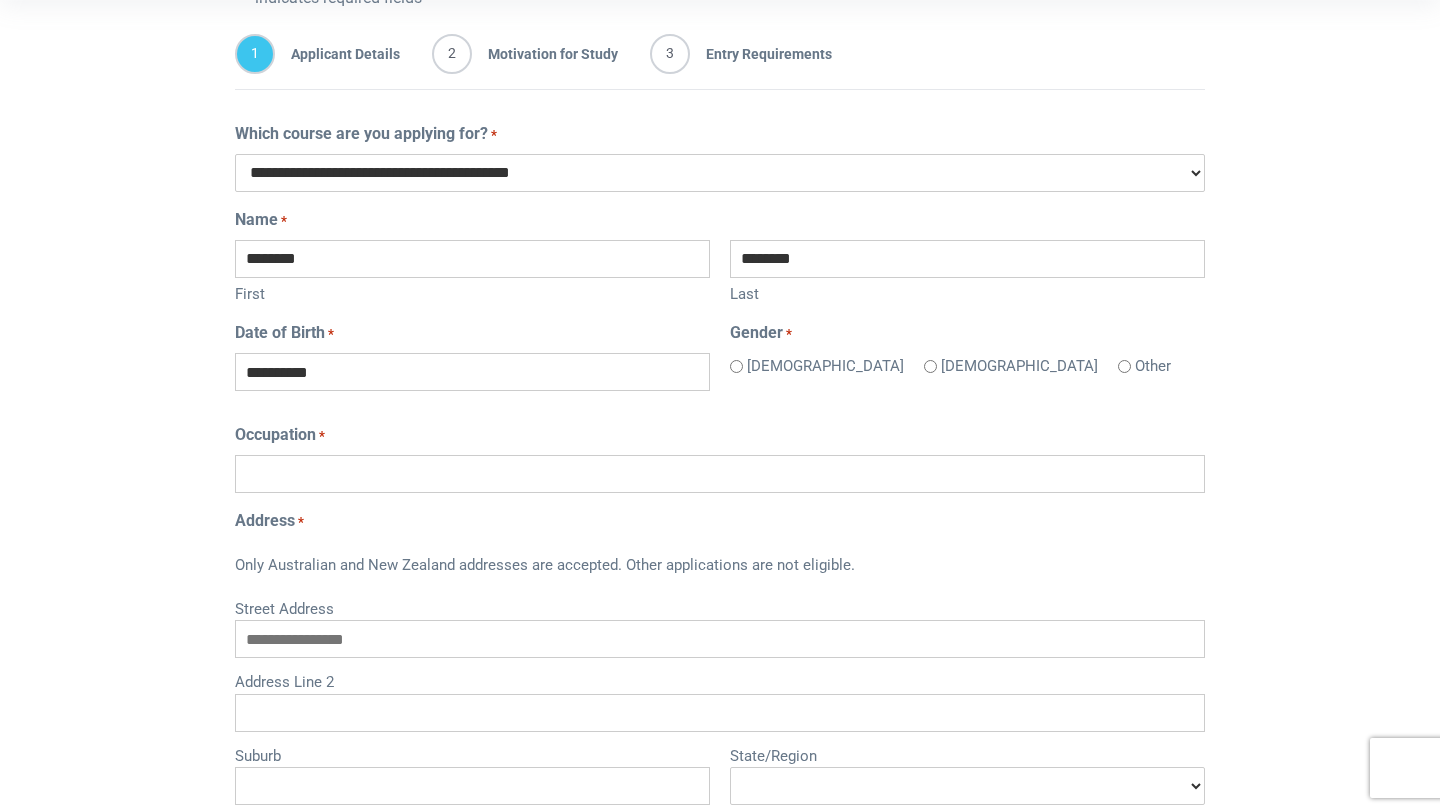 click on "Occupation *" at bounding box center [720, 474] 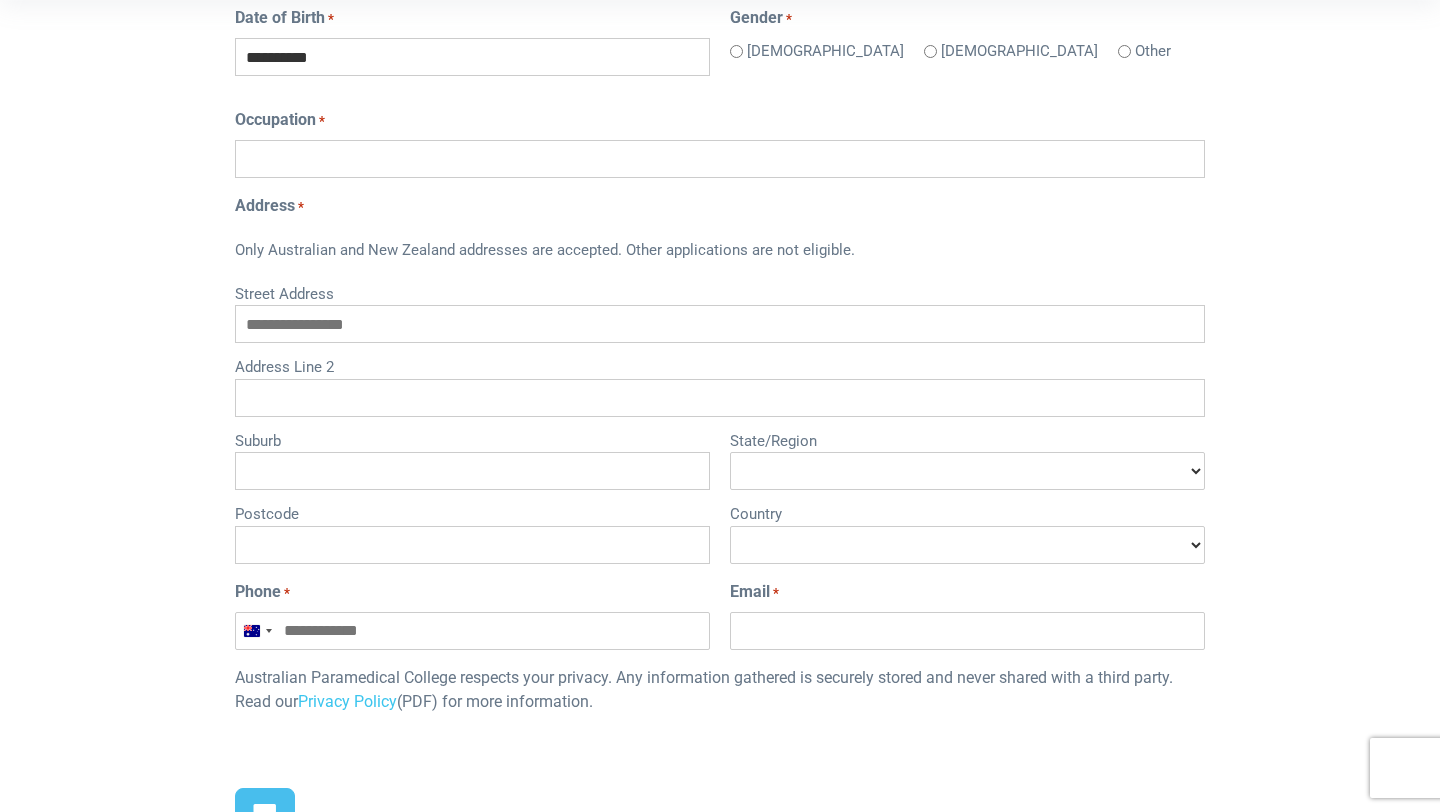scroll, scrollTop: 727, scrollLeft: 0, axis: vertical 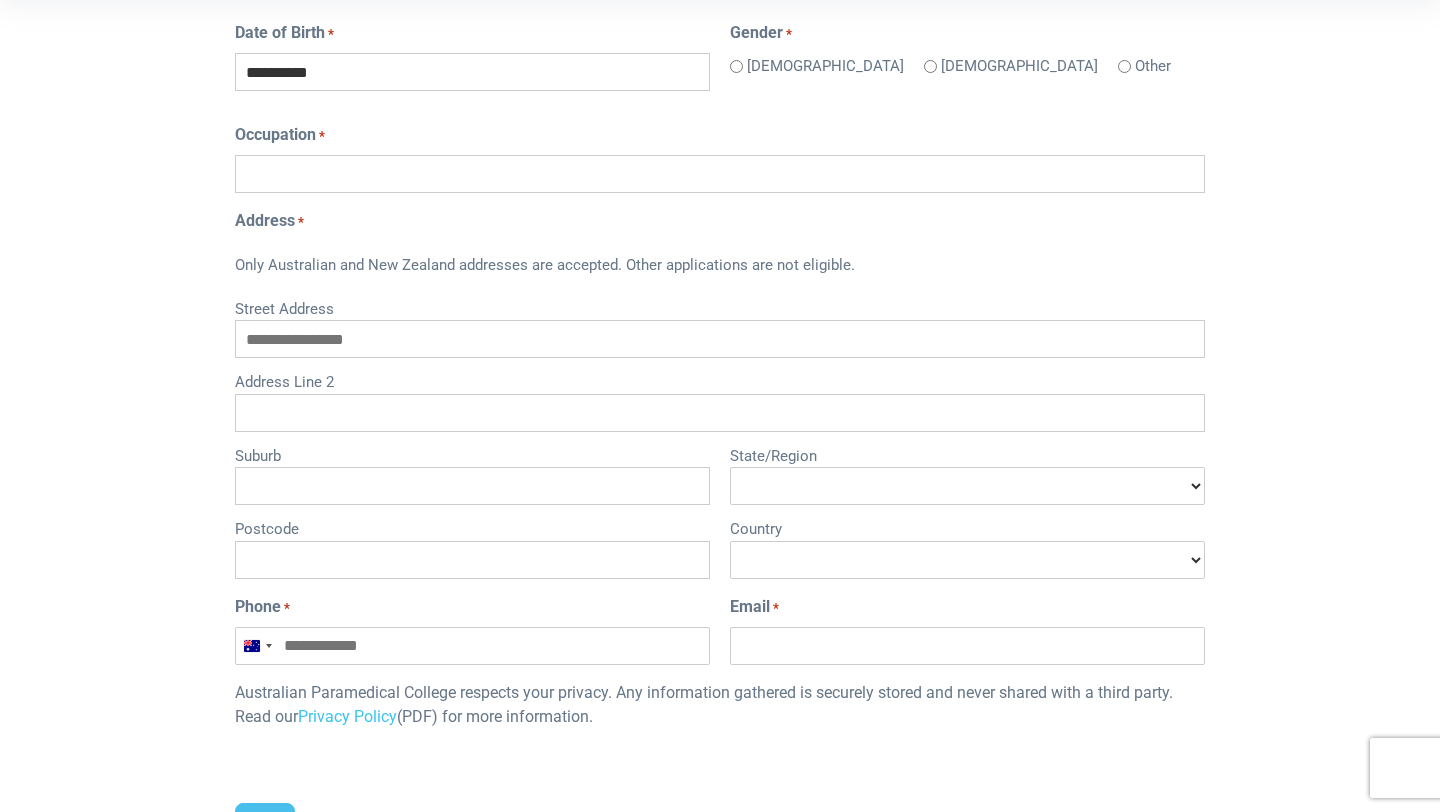 click on "Occupation *" at bounding box center (720, 174) 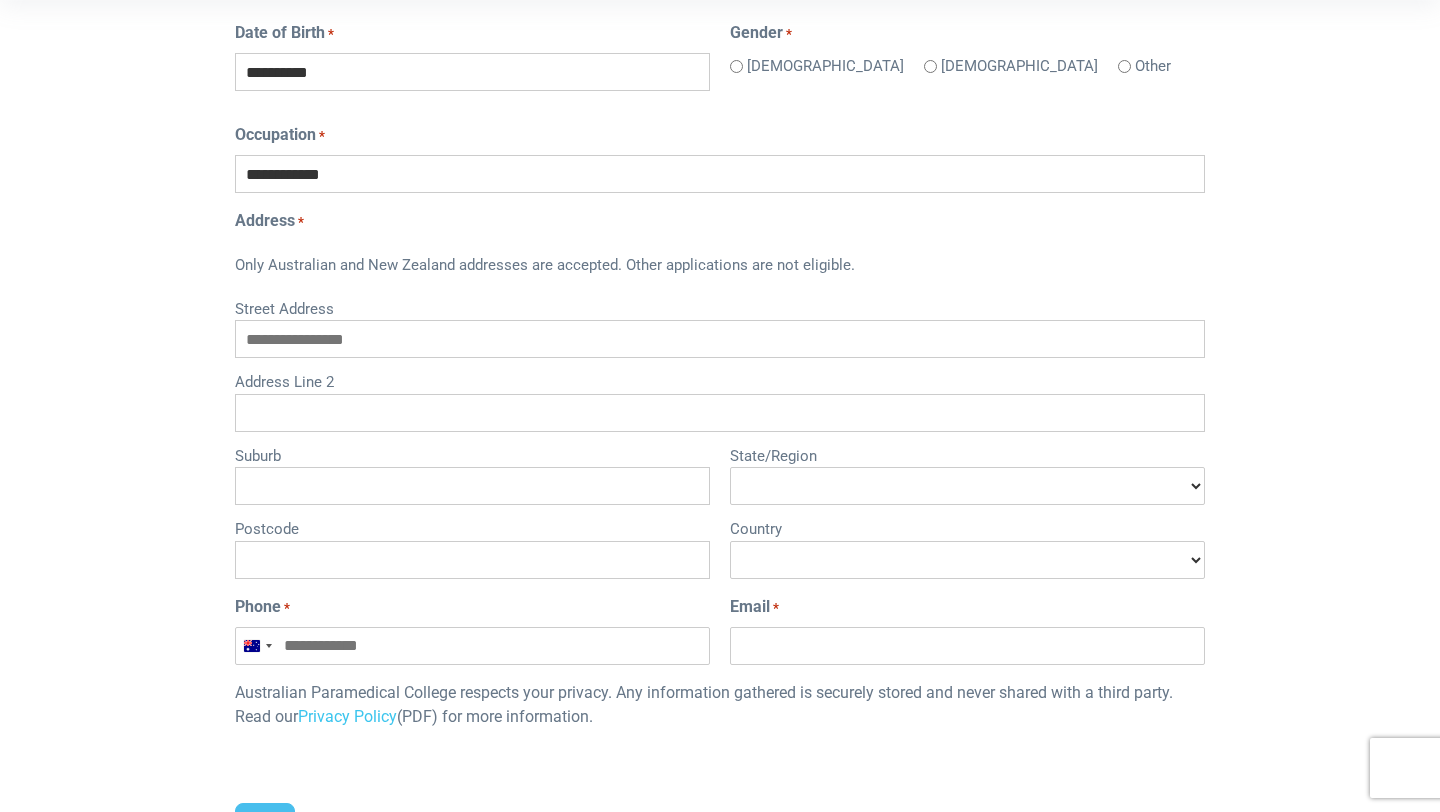 type on "**********" 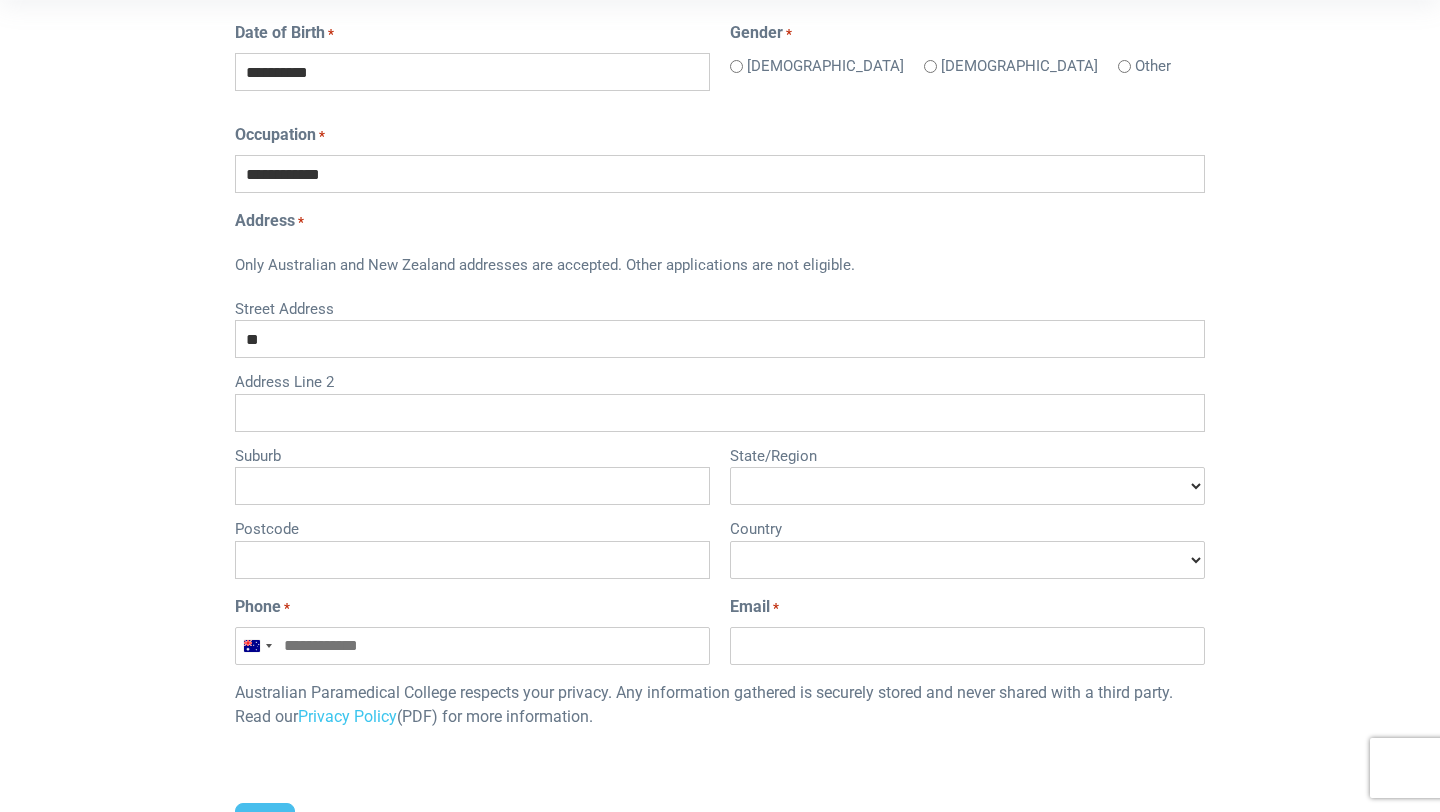type on "*" 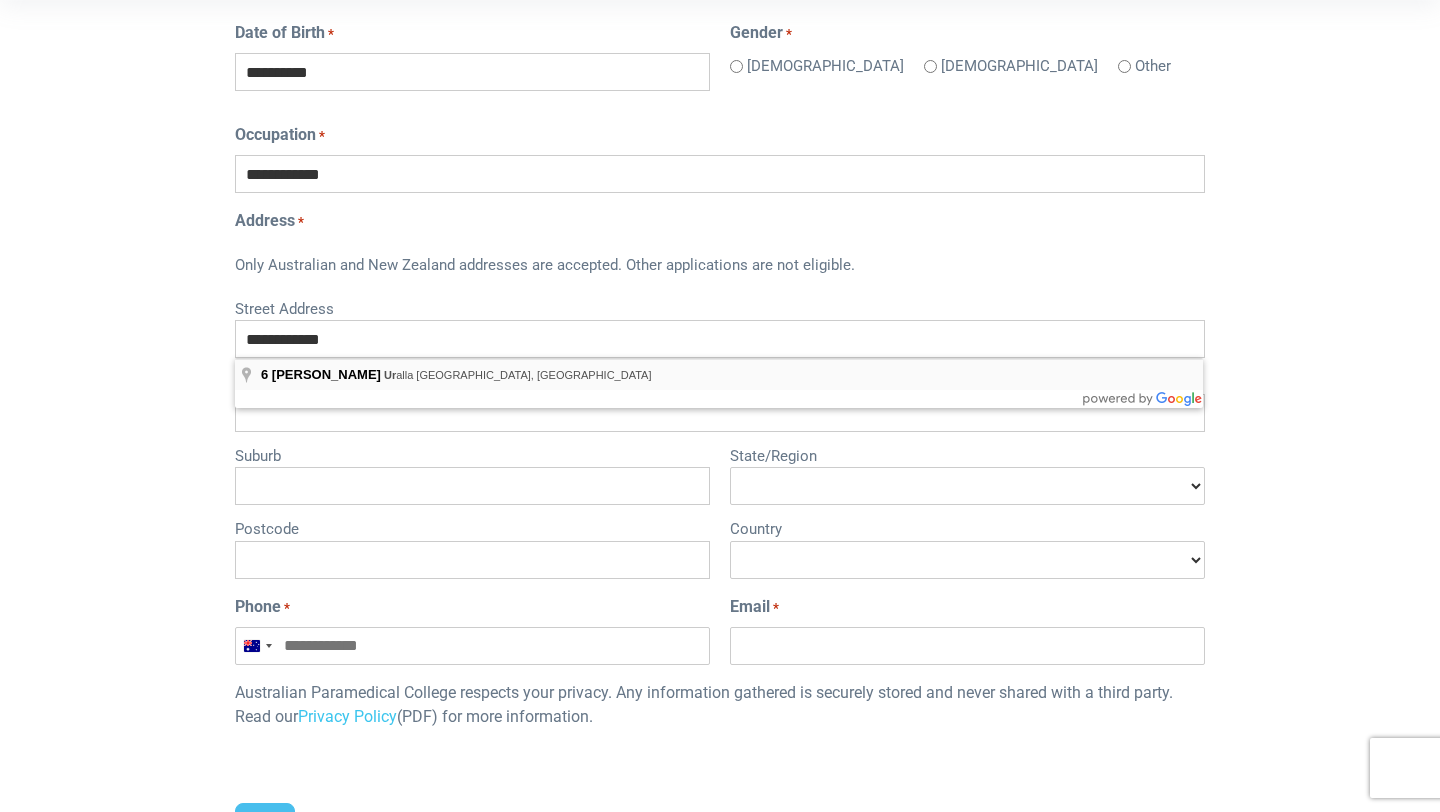 type on "**********" 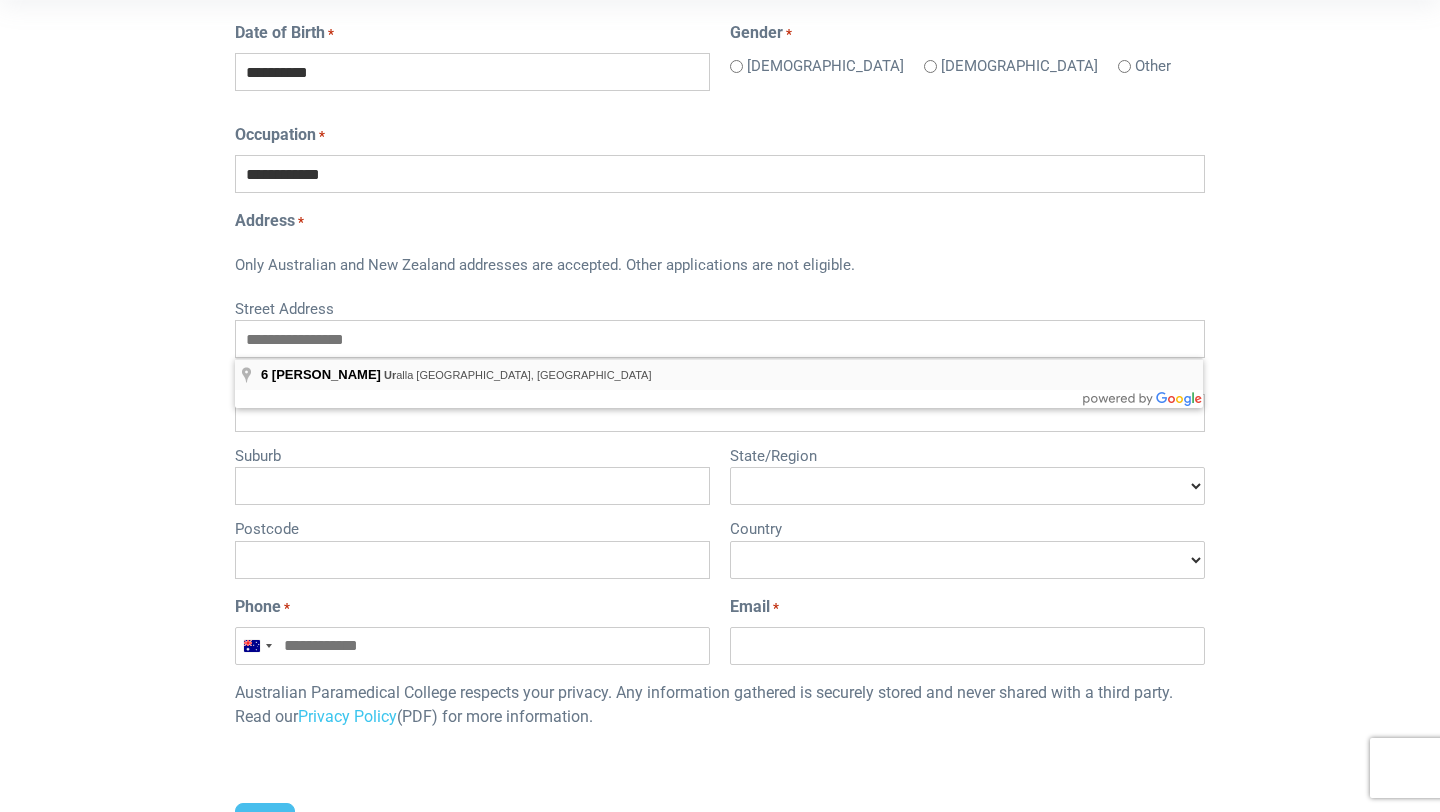 type on "*********" 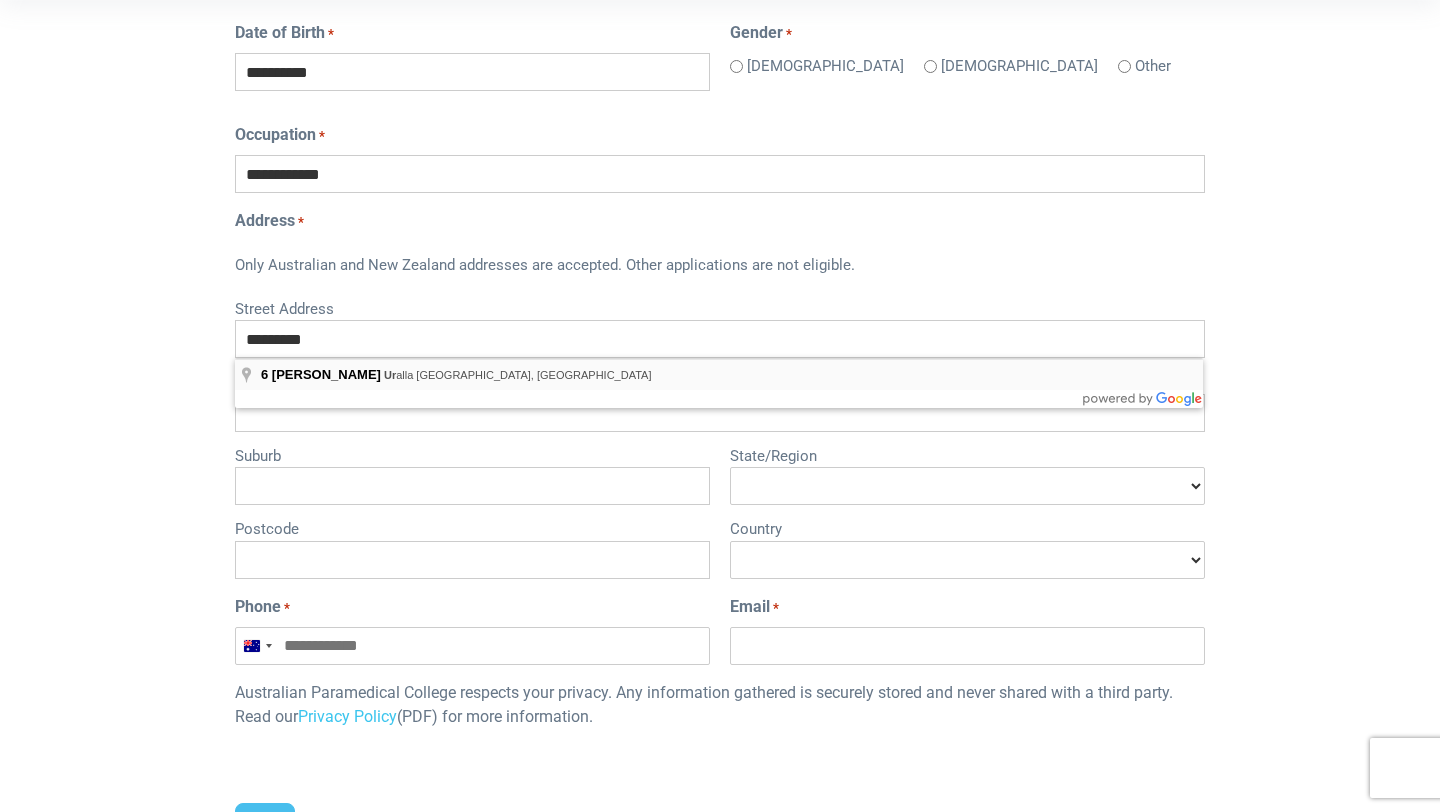 type on "******" 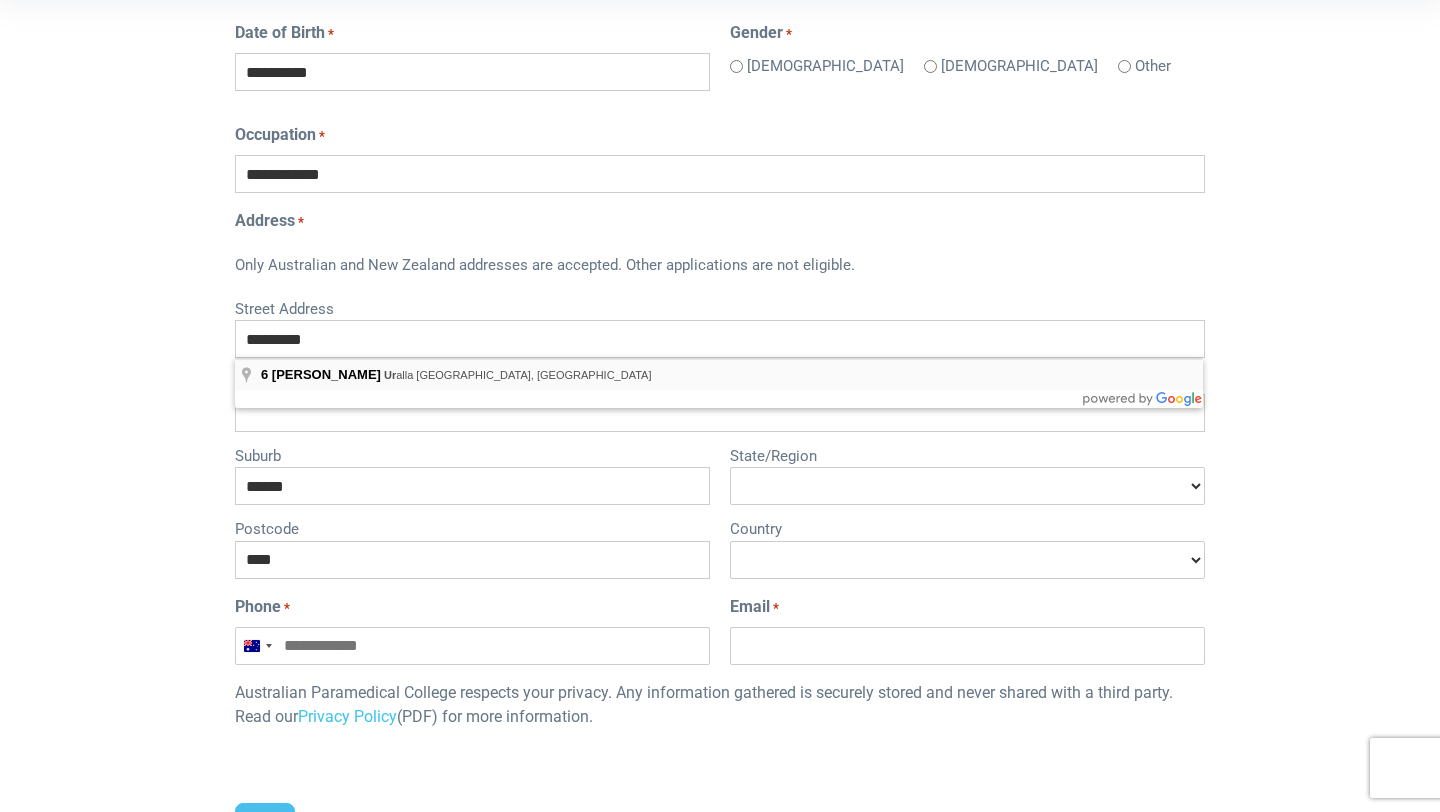 select on "*********" 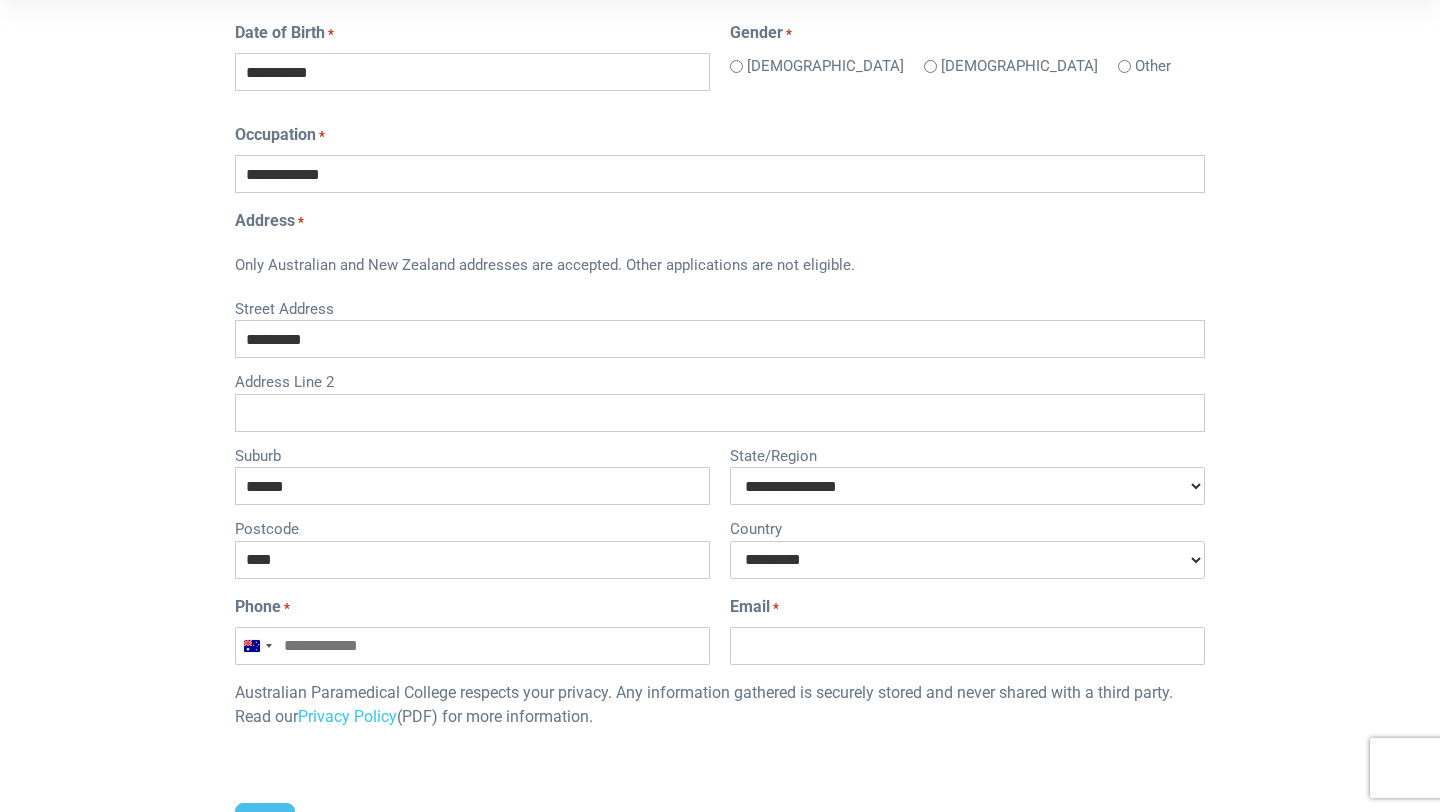 select on "**********" 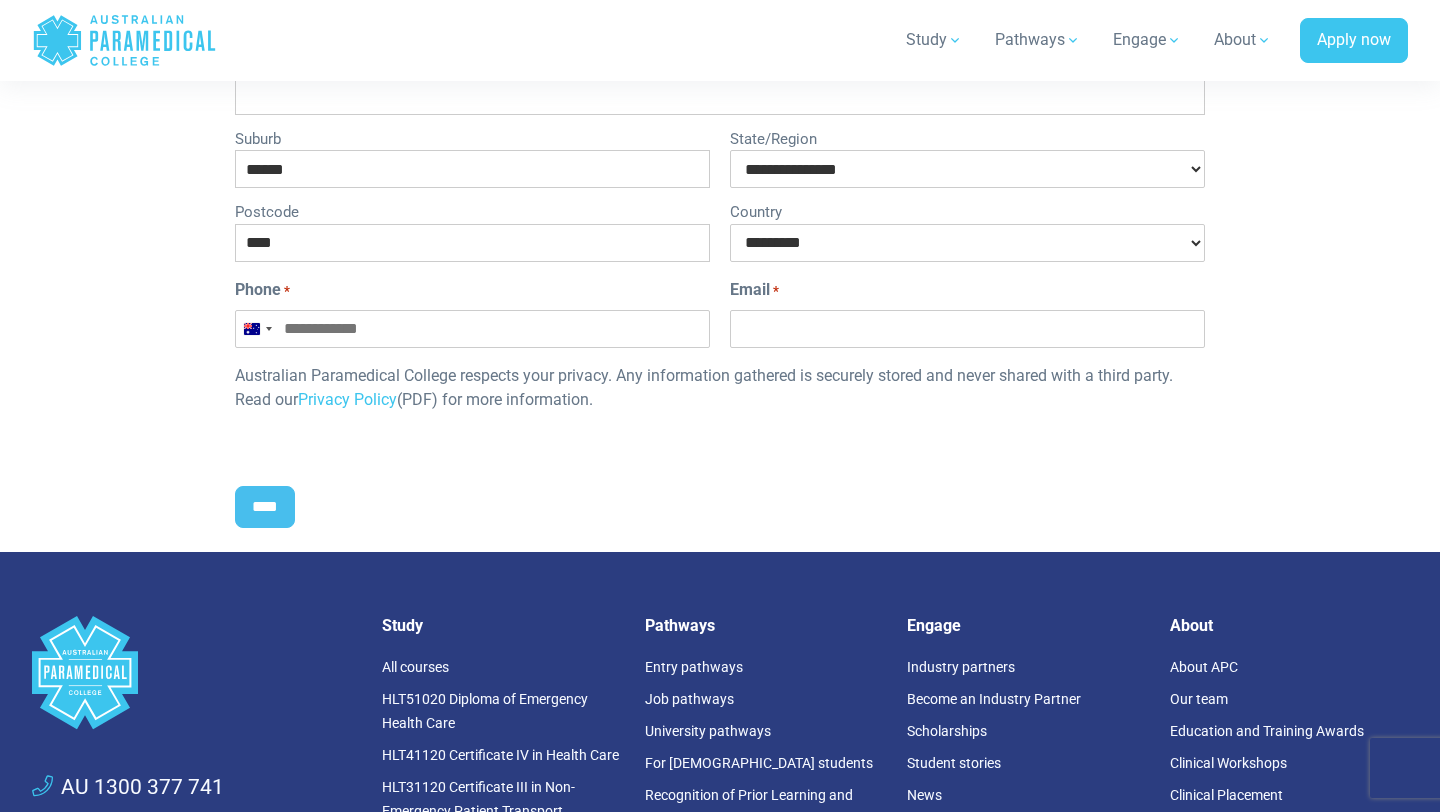 scroll, scrollTop: 1056, scrollLeft: 0, axis: vertical 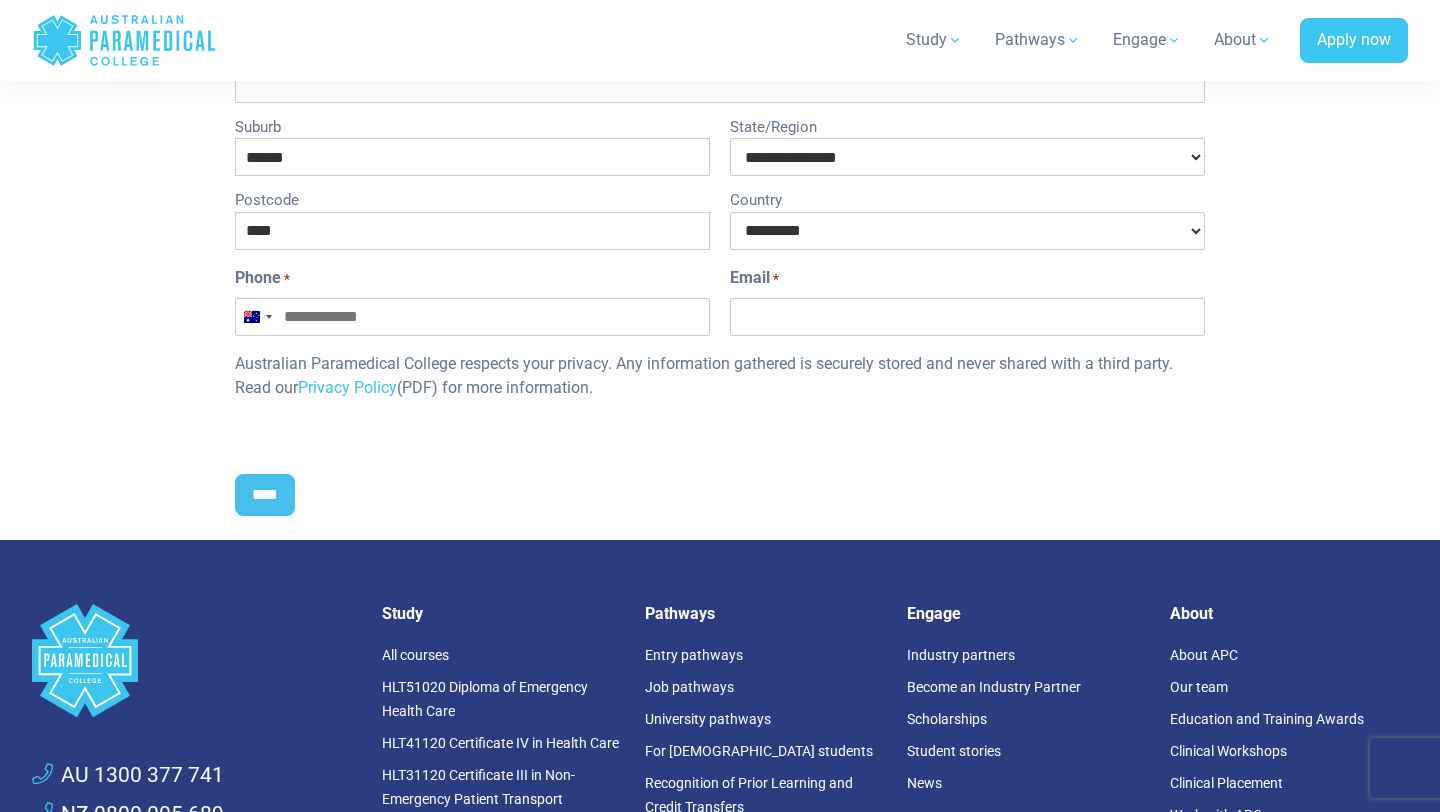 click on "Phone *" at bounding box center (472, 317) 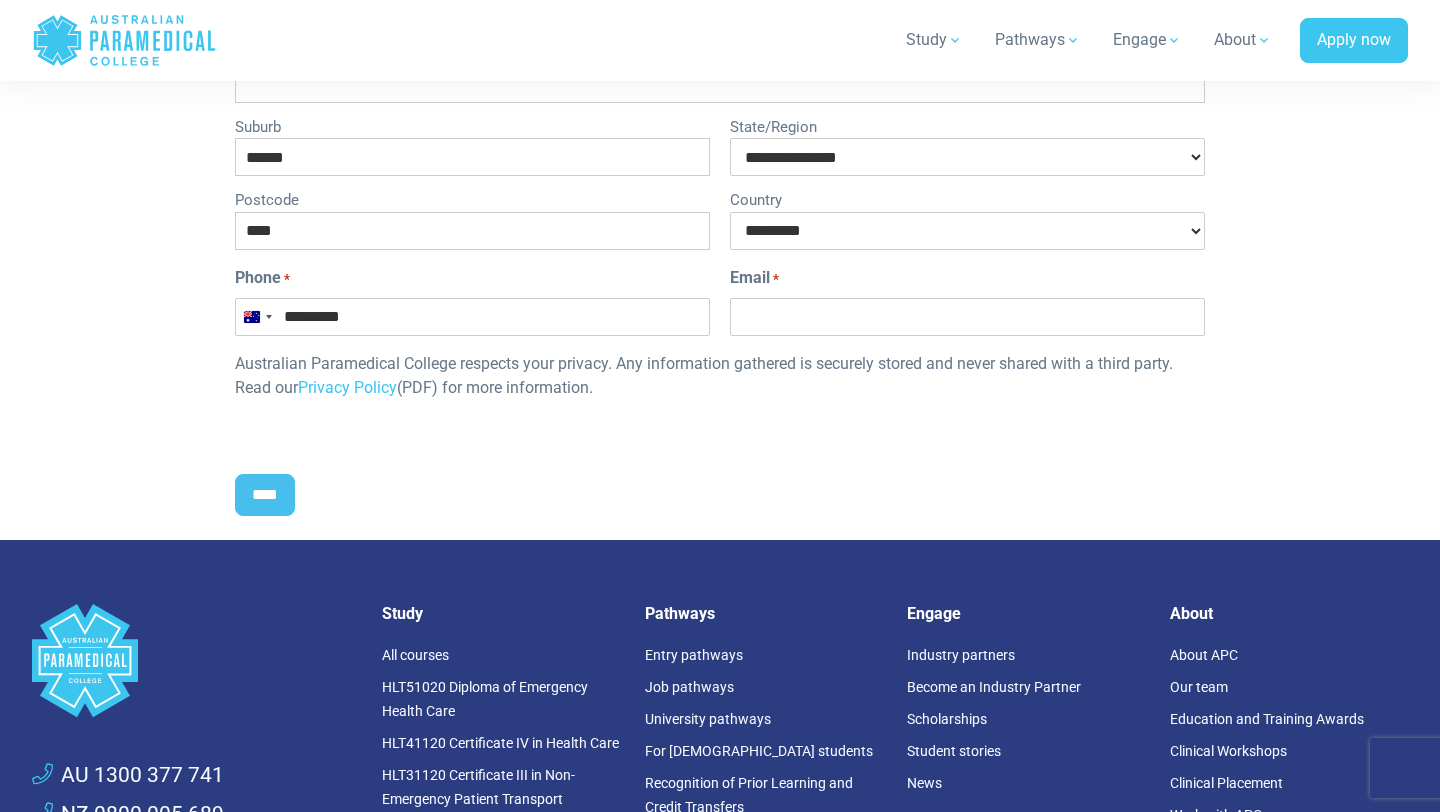 type on "**********" 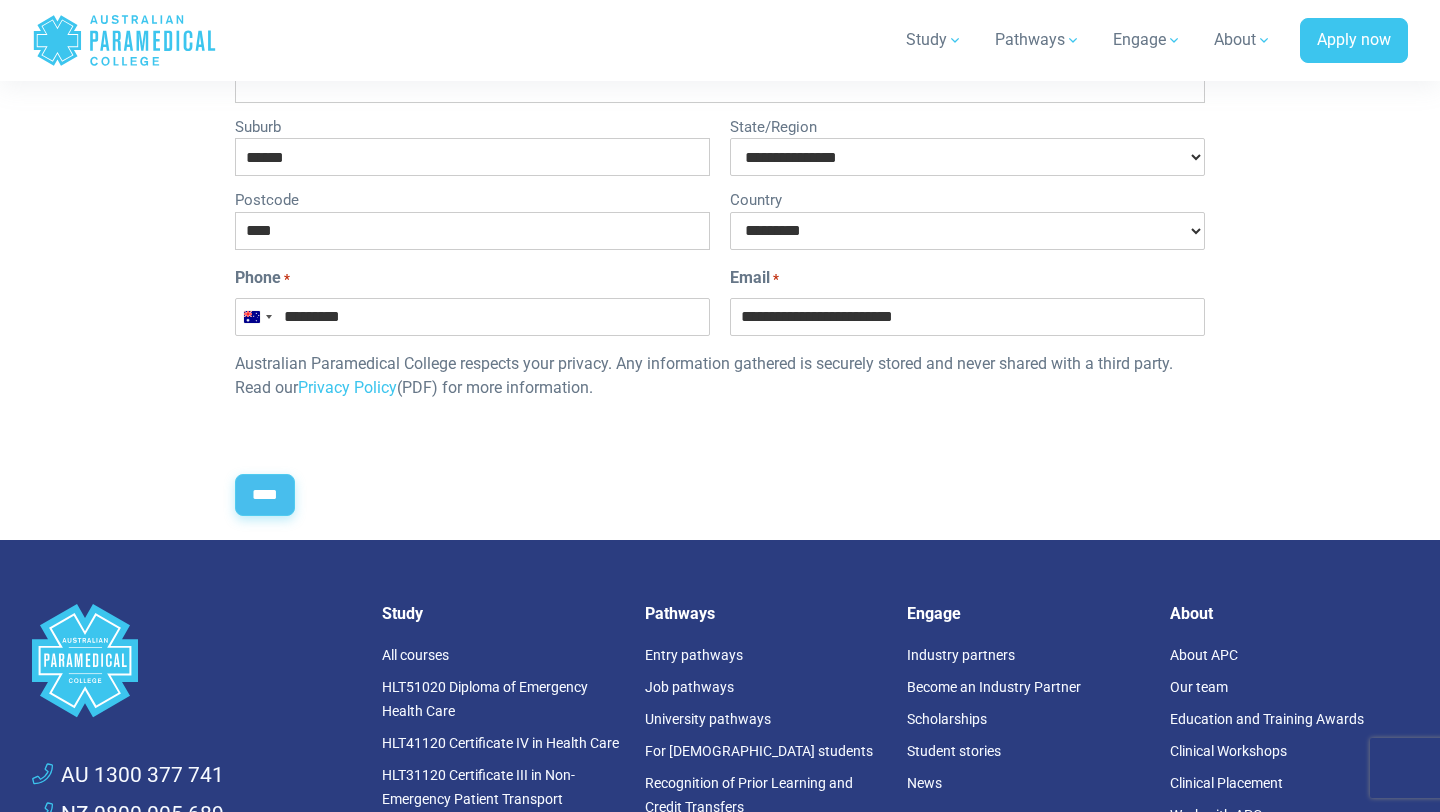 click on "****" at bounding box center [265, 495] 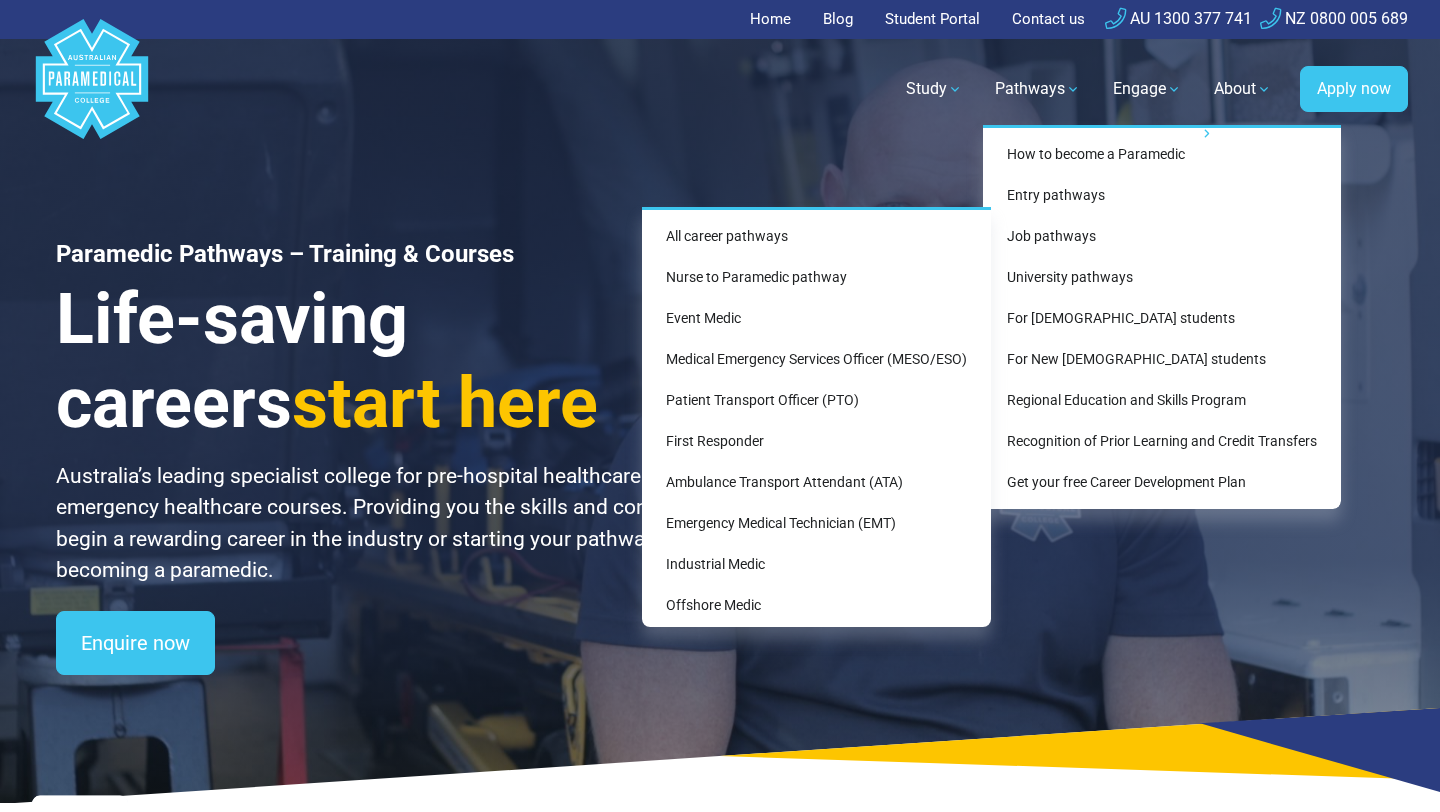 scroll, scrollTop: 0, scrollLeft: 0, axis: both 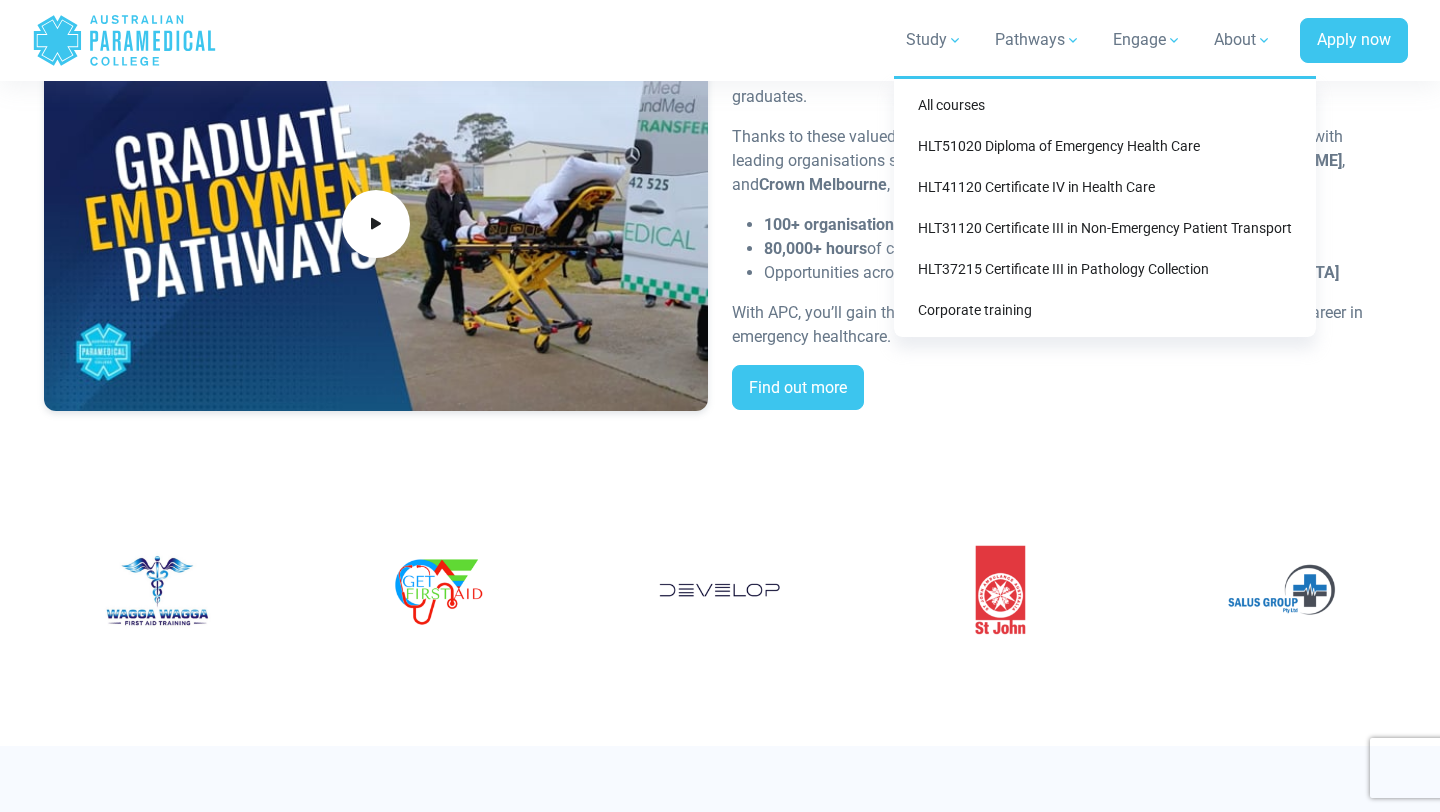 click on "Study" at bounding box center [934, 40] 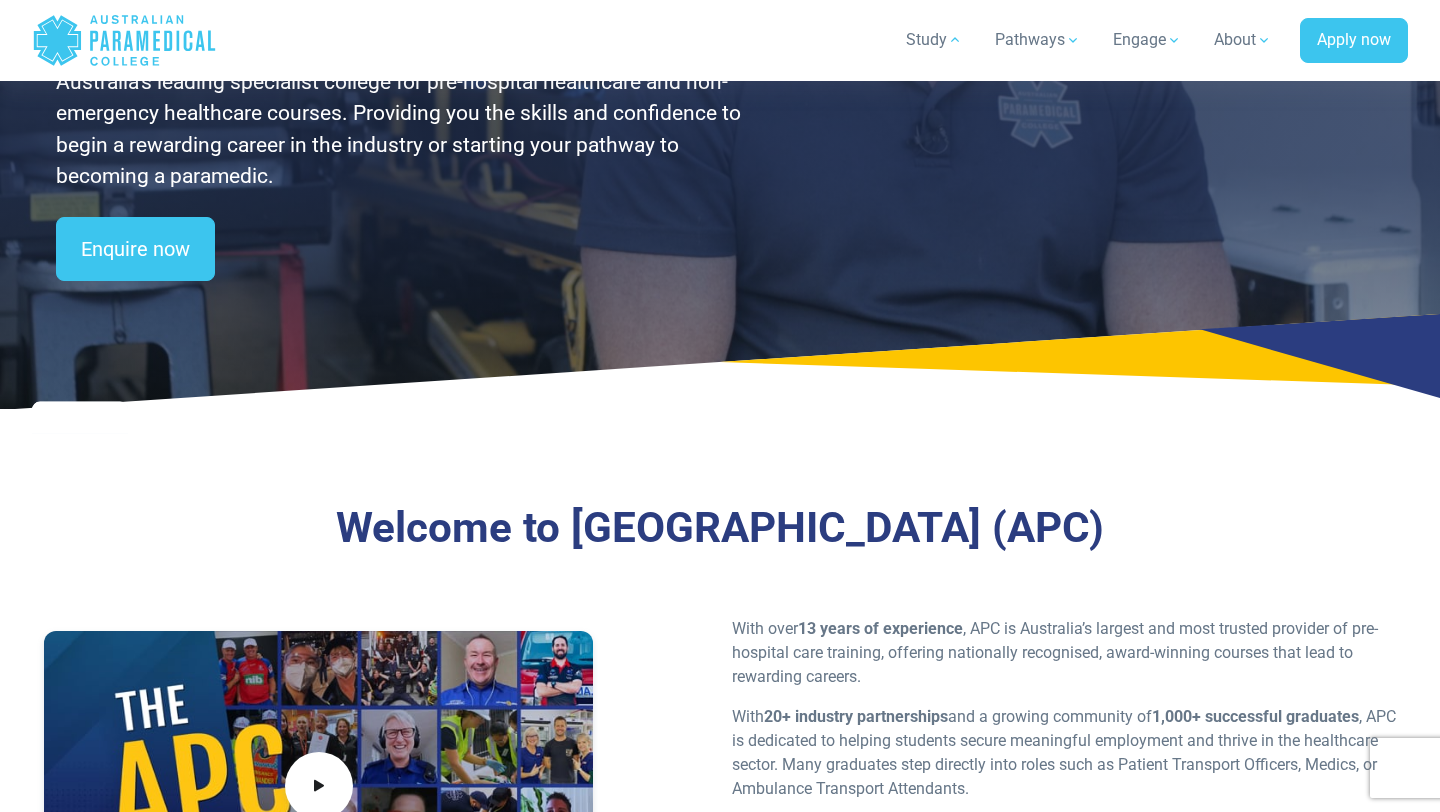 scroll, scrollTop: 0, scrollLeft: 0, axis: both 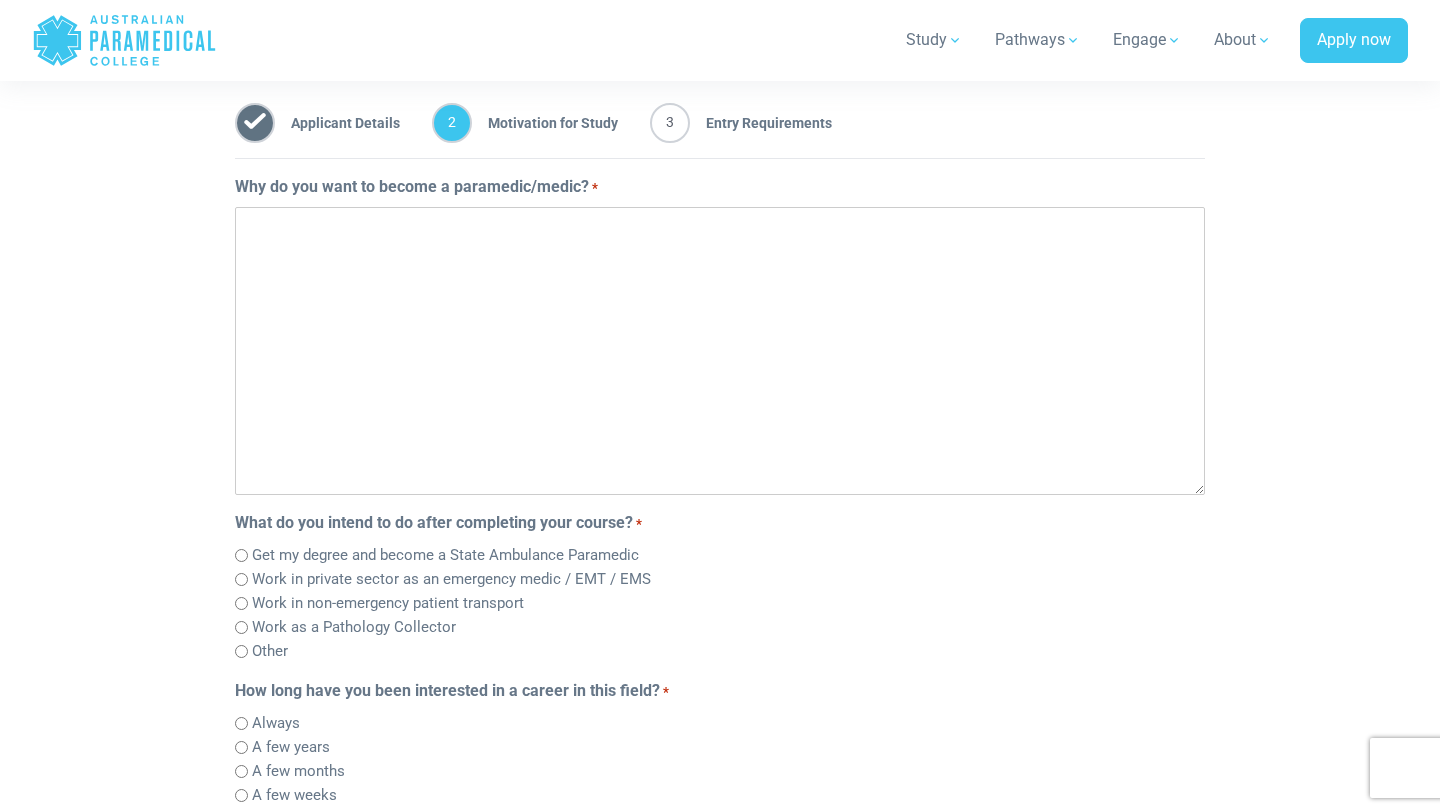 click on "1" at bounding box center [255, 123] 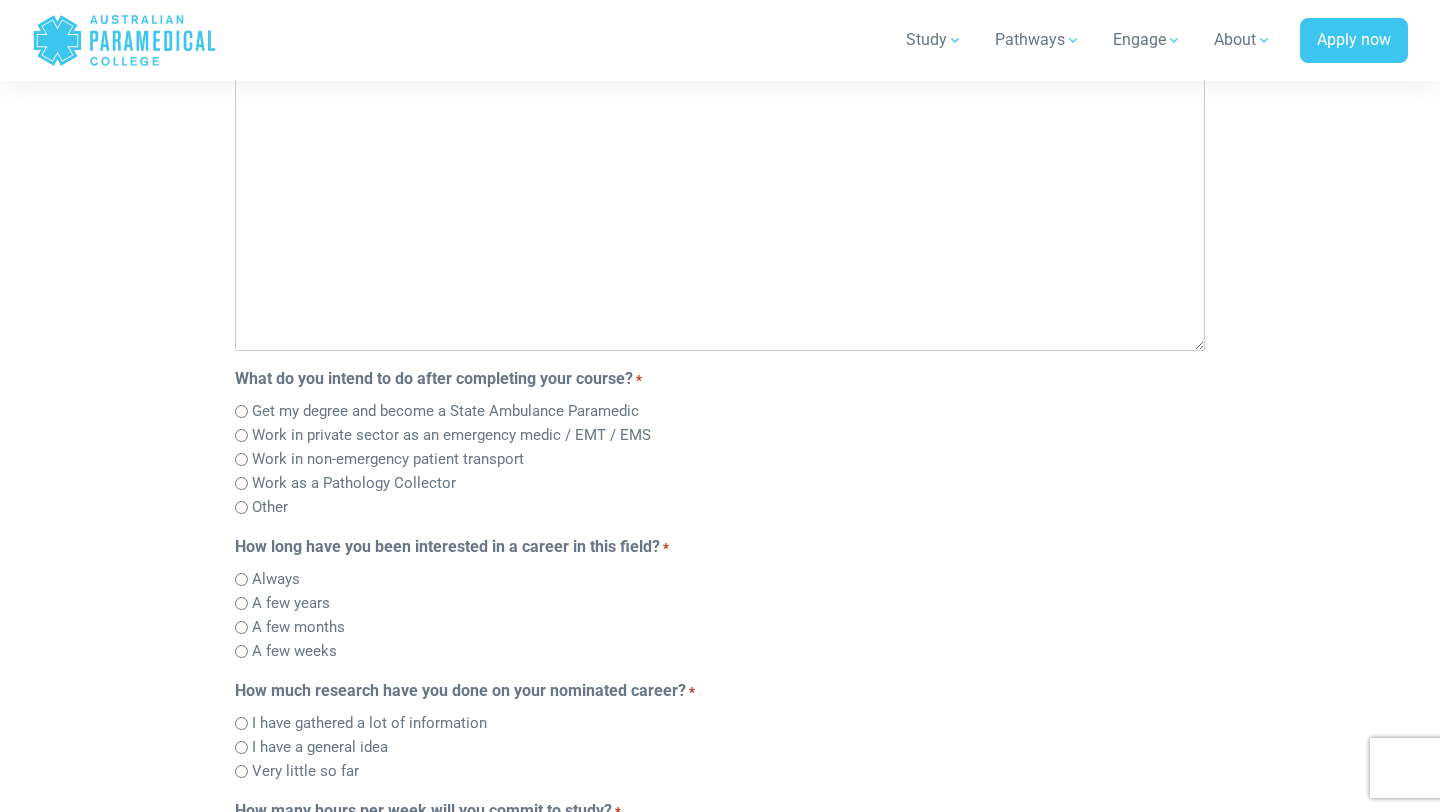 scroll, scrollTop: 555, scrollLeft: 0, axis: vertical 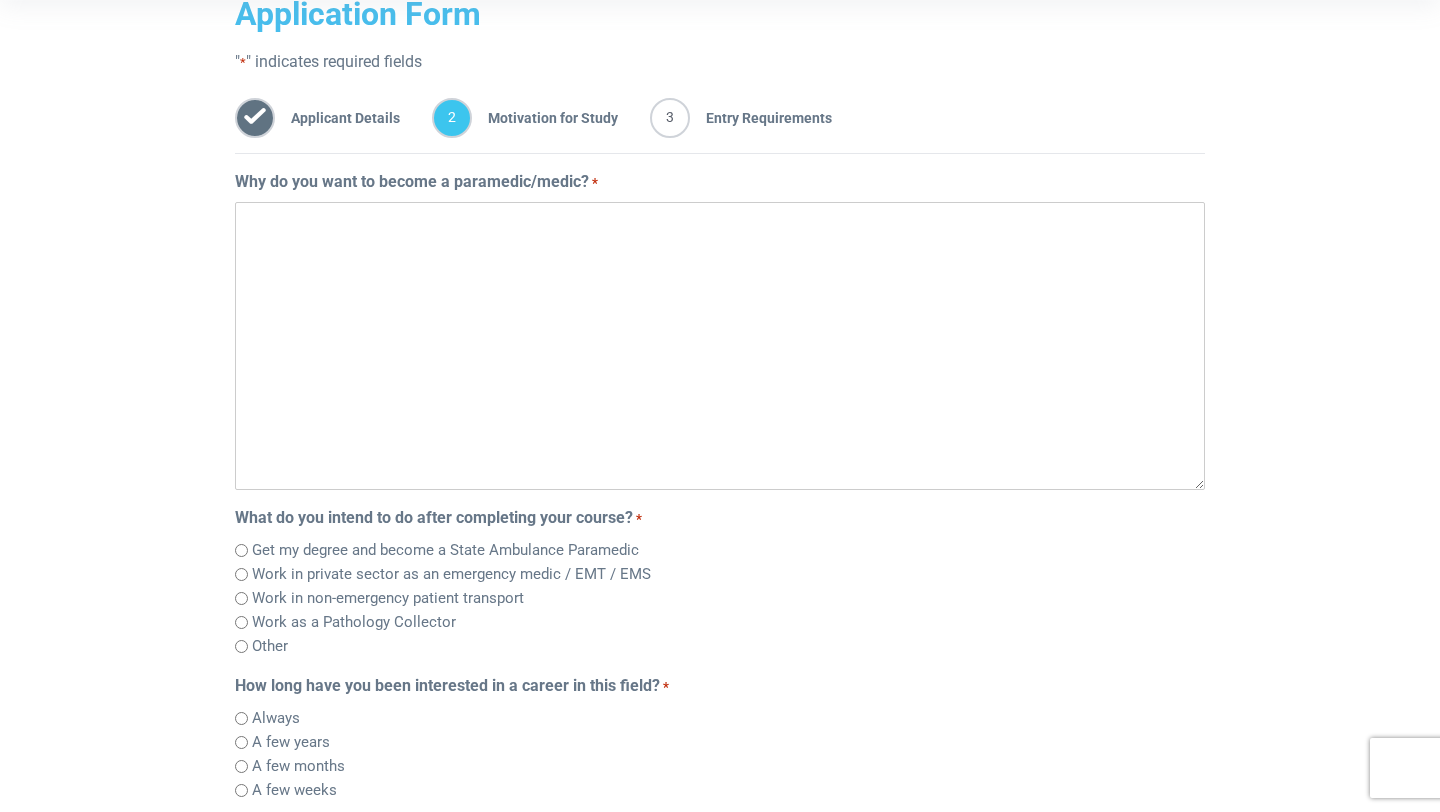 click on "Why do you want to become a paramedic/medic? *" at bounding box center [720, 346] 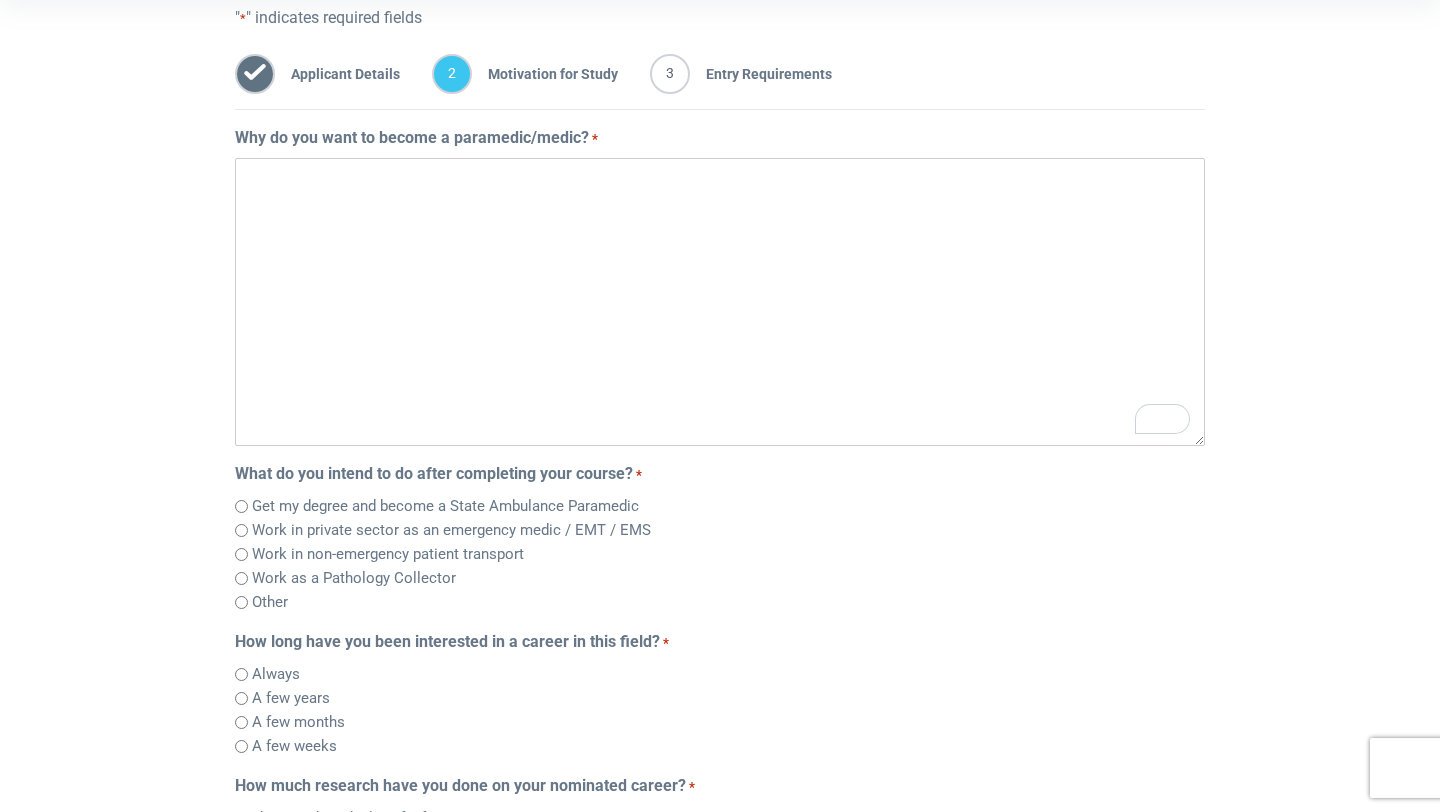 scroll, scrollTop: 403, scrollLeft: 0, axis: vertical 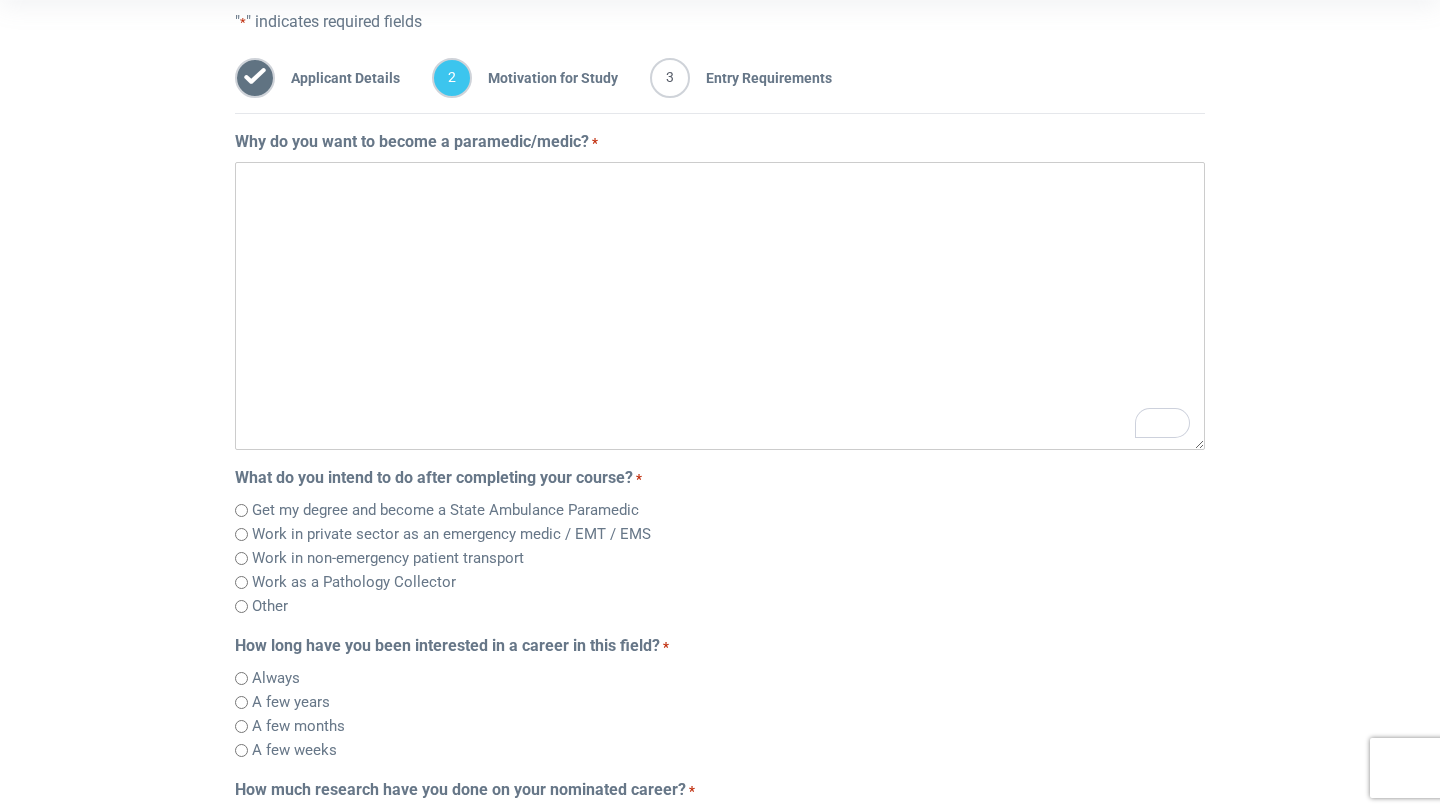 click on "Why do you want to become a paramedic/medic? *" at bounding box center [720, 306] 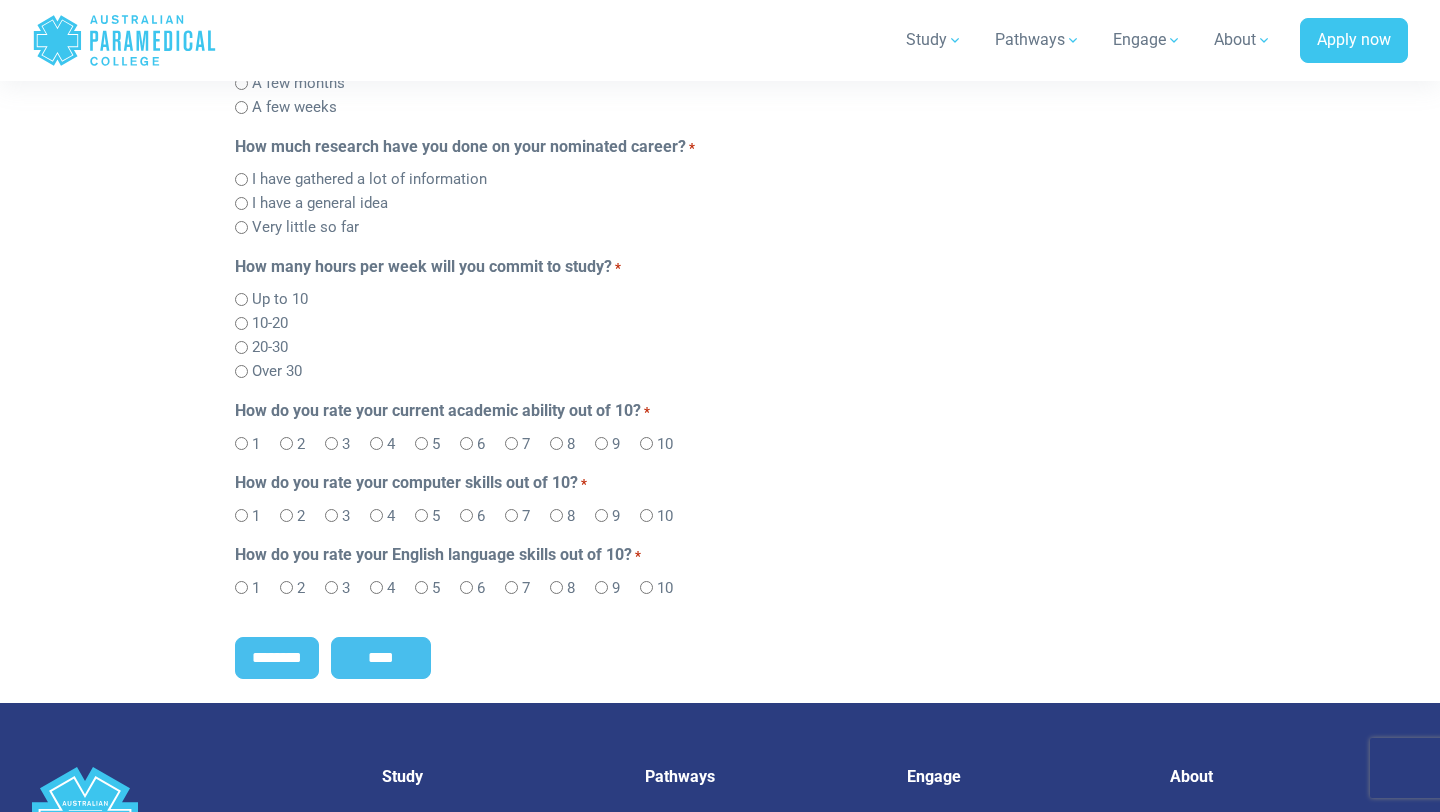 scroll, scrollTop: 1053, scrollLeft: 0, axis: vertical 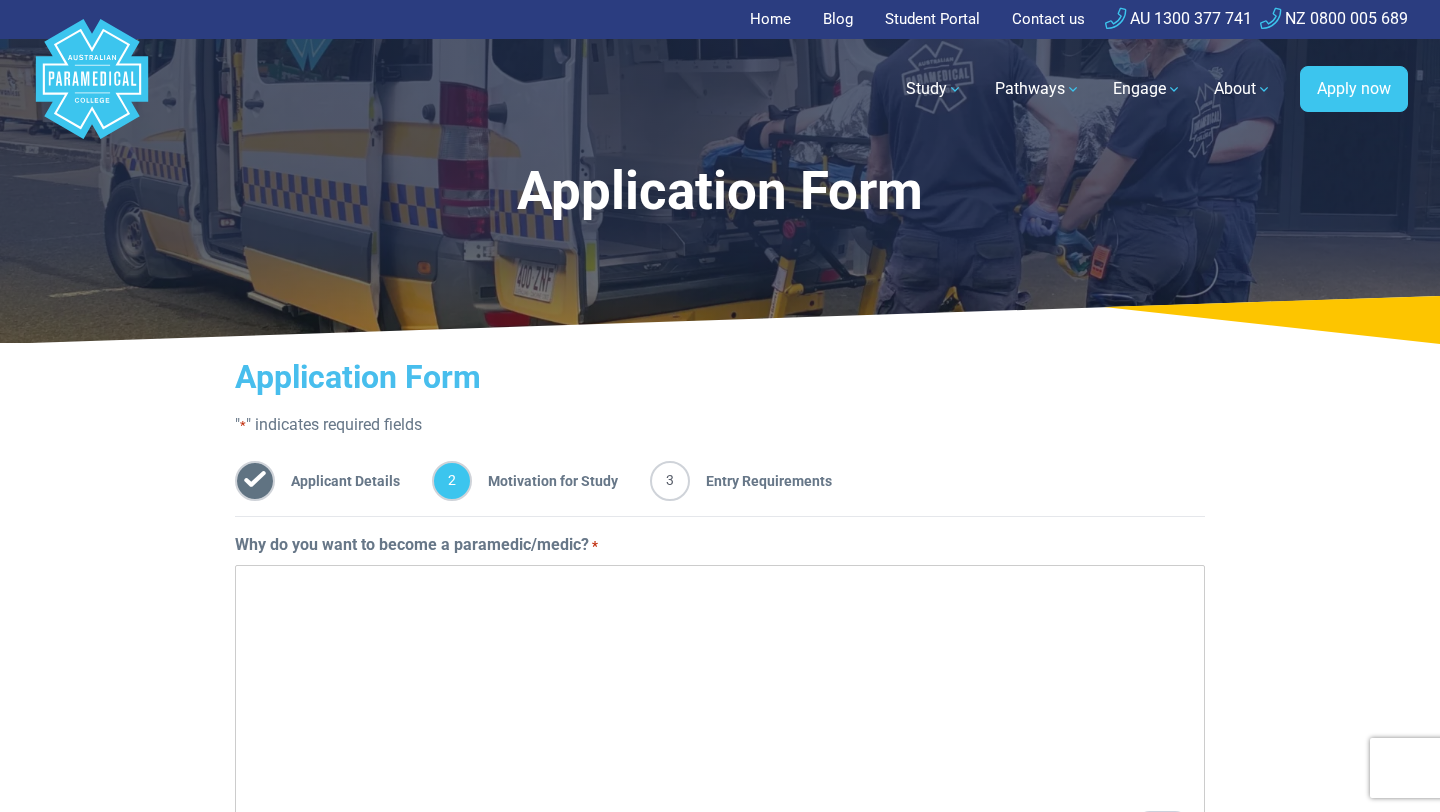 click on "Why do you want to become a paramedic/medic? *" at bounding box center (720, 709) 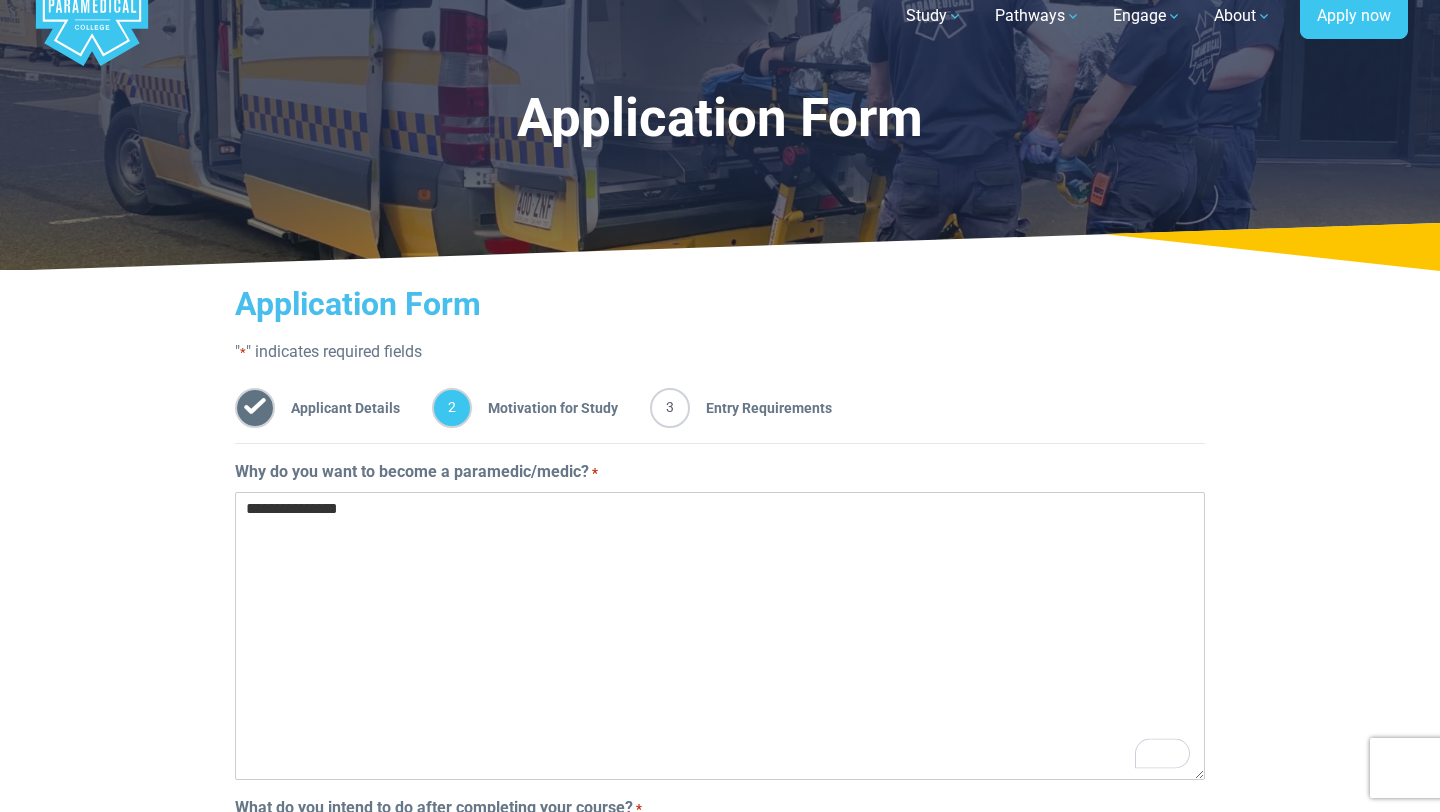 scroll, scrollTop: 0, scrollLeft: 0, axis: both 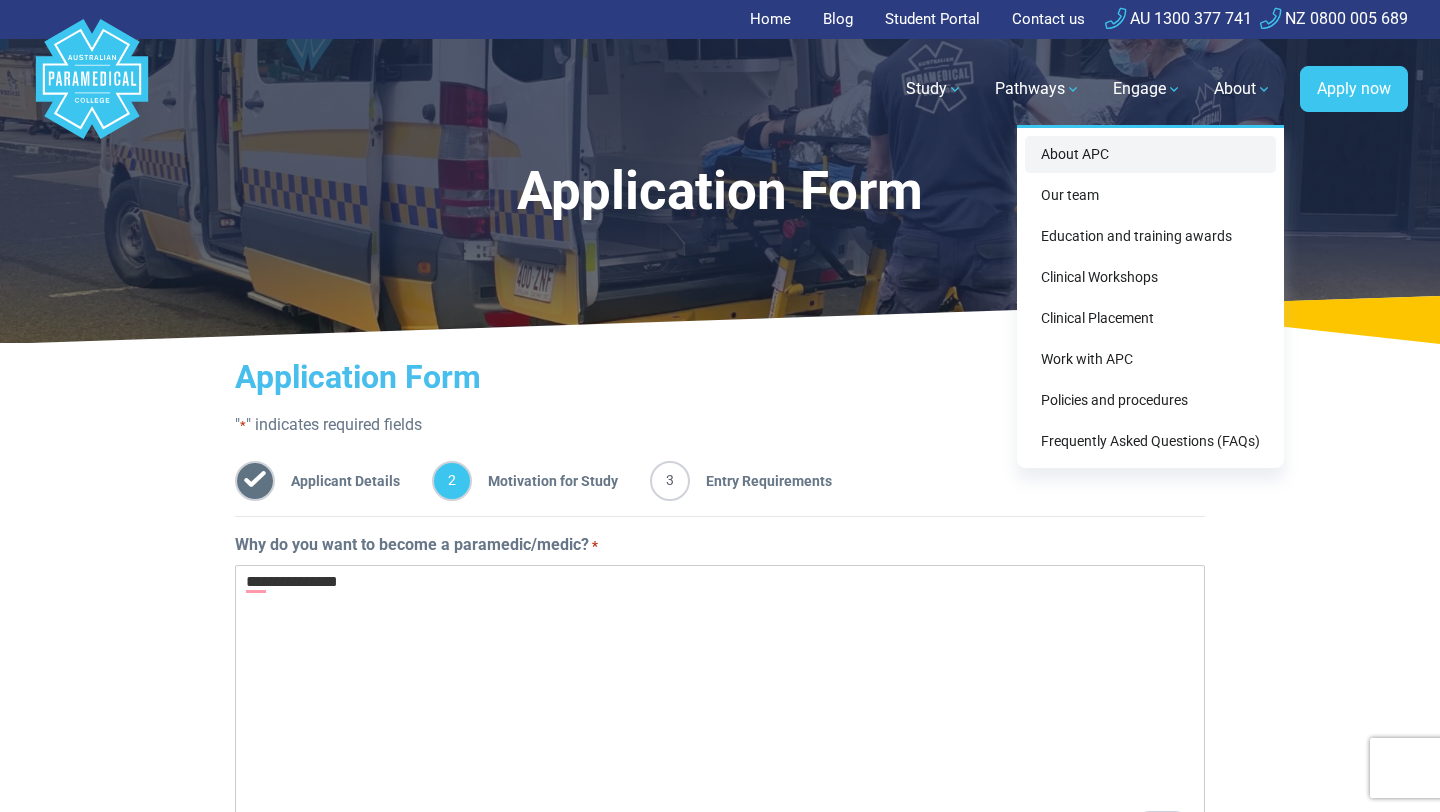 type on "**********" 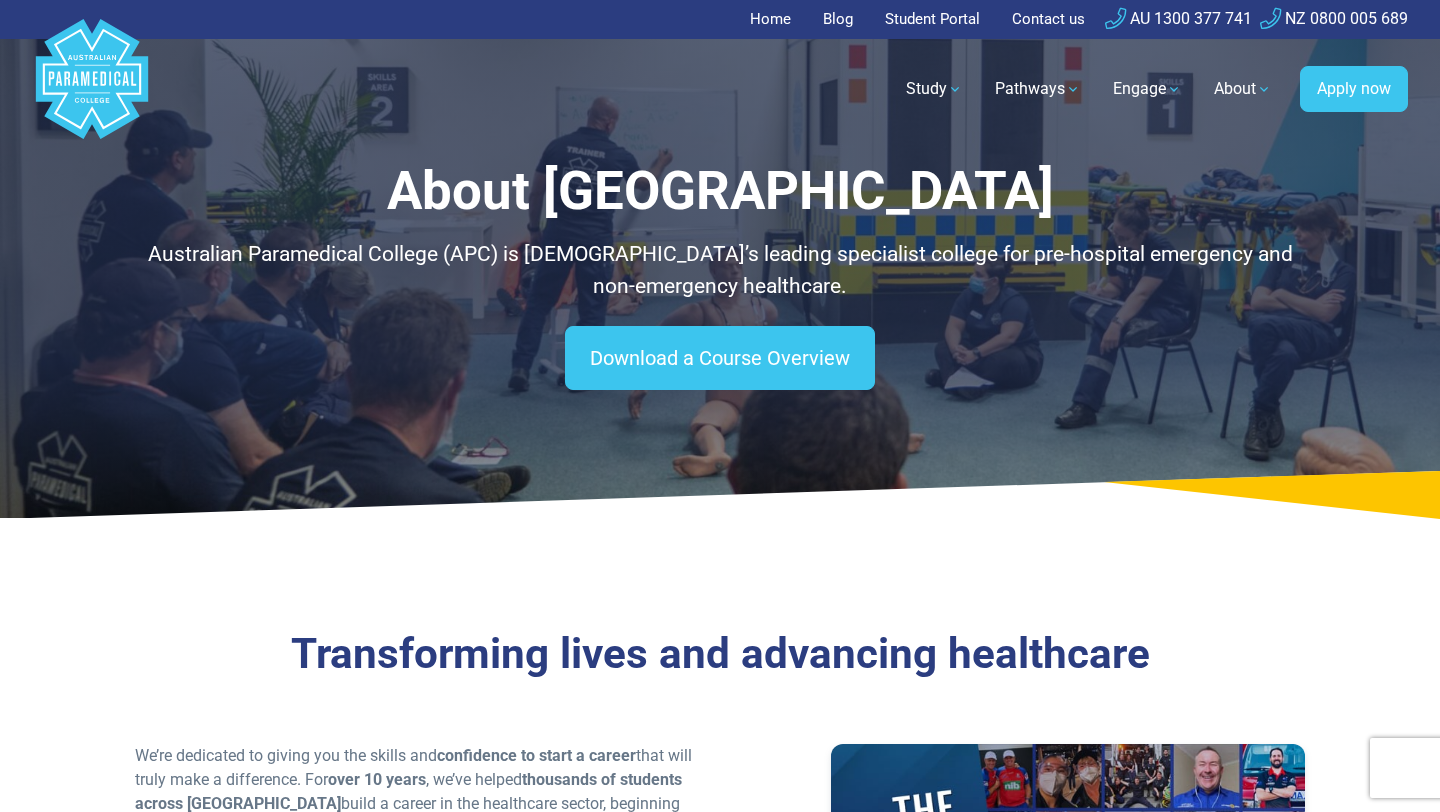 scroll, scrollTop: 0, scrollLeft: 0, axis: both 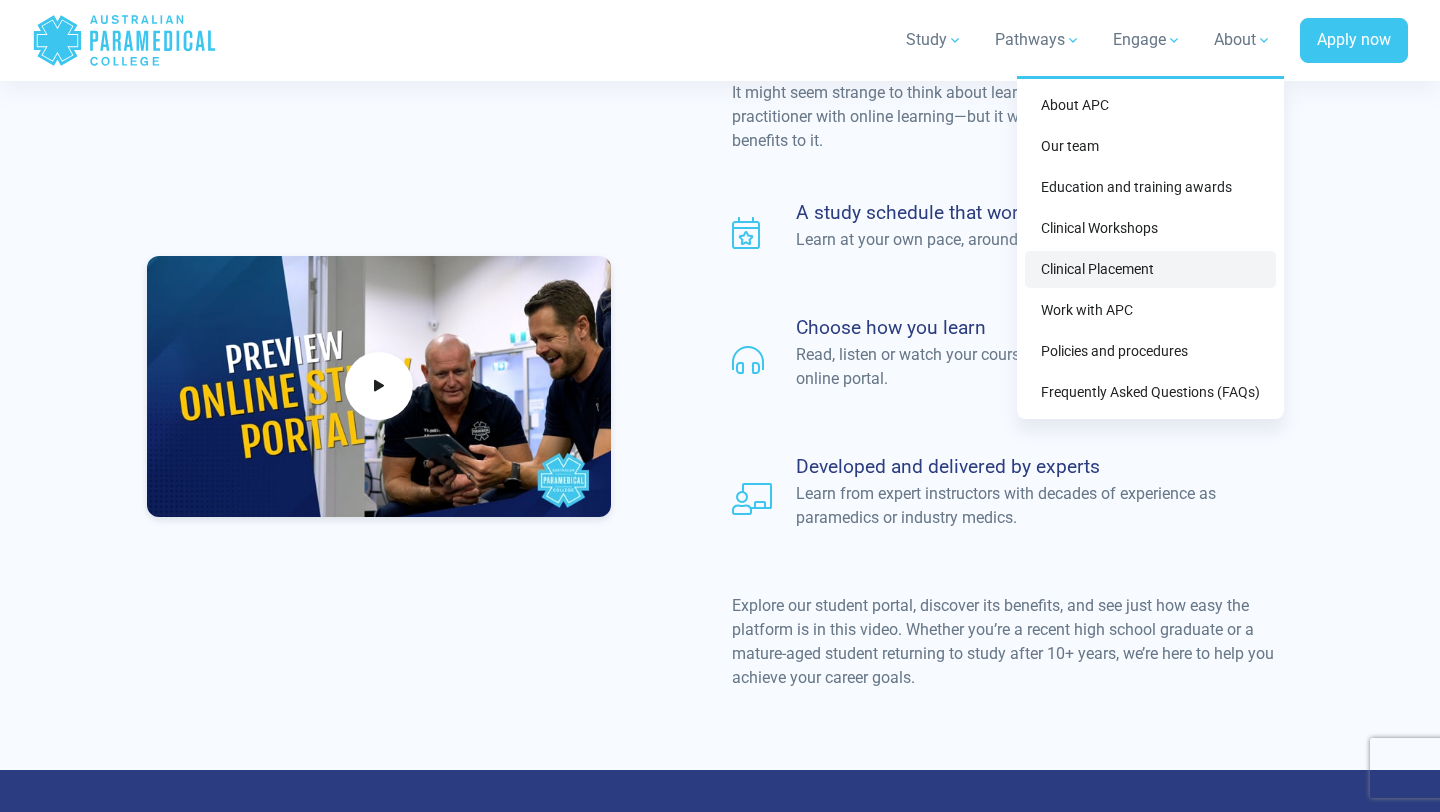 click on "Clinical Placement" at bounding box center (1150, 269) 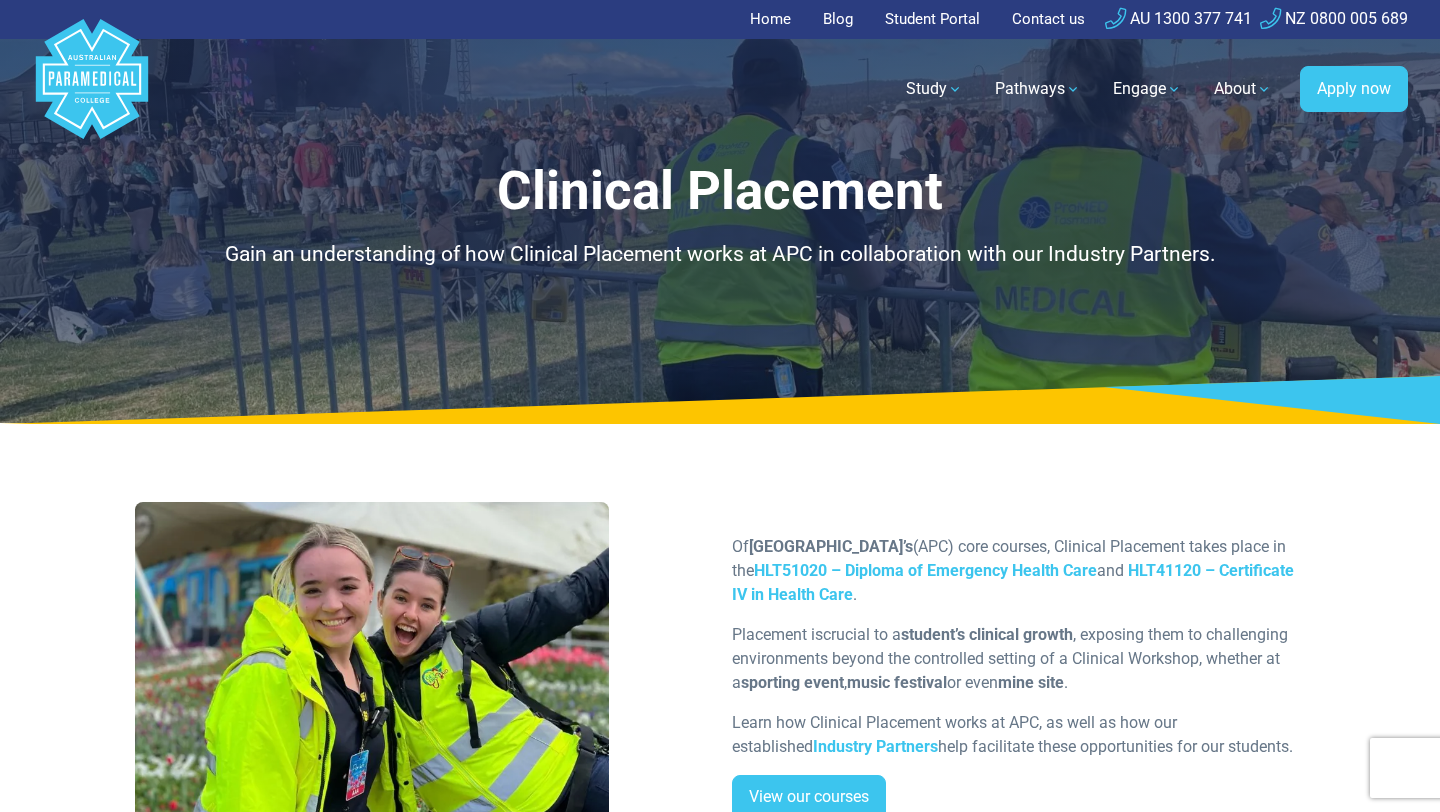 scroll, scrollTop: 0, scrollLeft: 0, axis: both 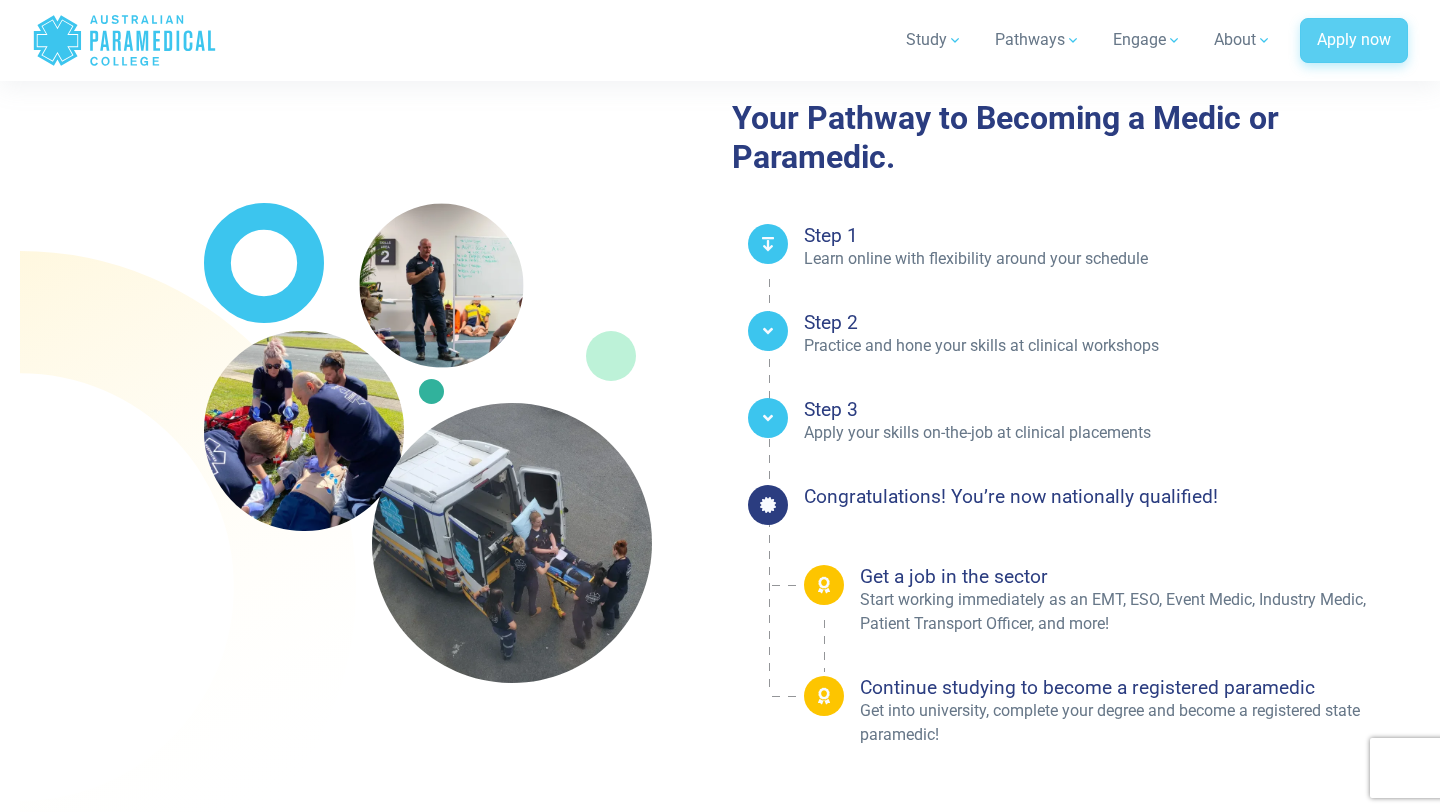 click on "Apply now" at bounding box center (1354, 41) 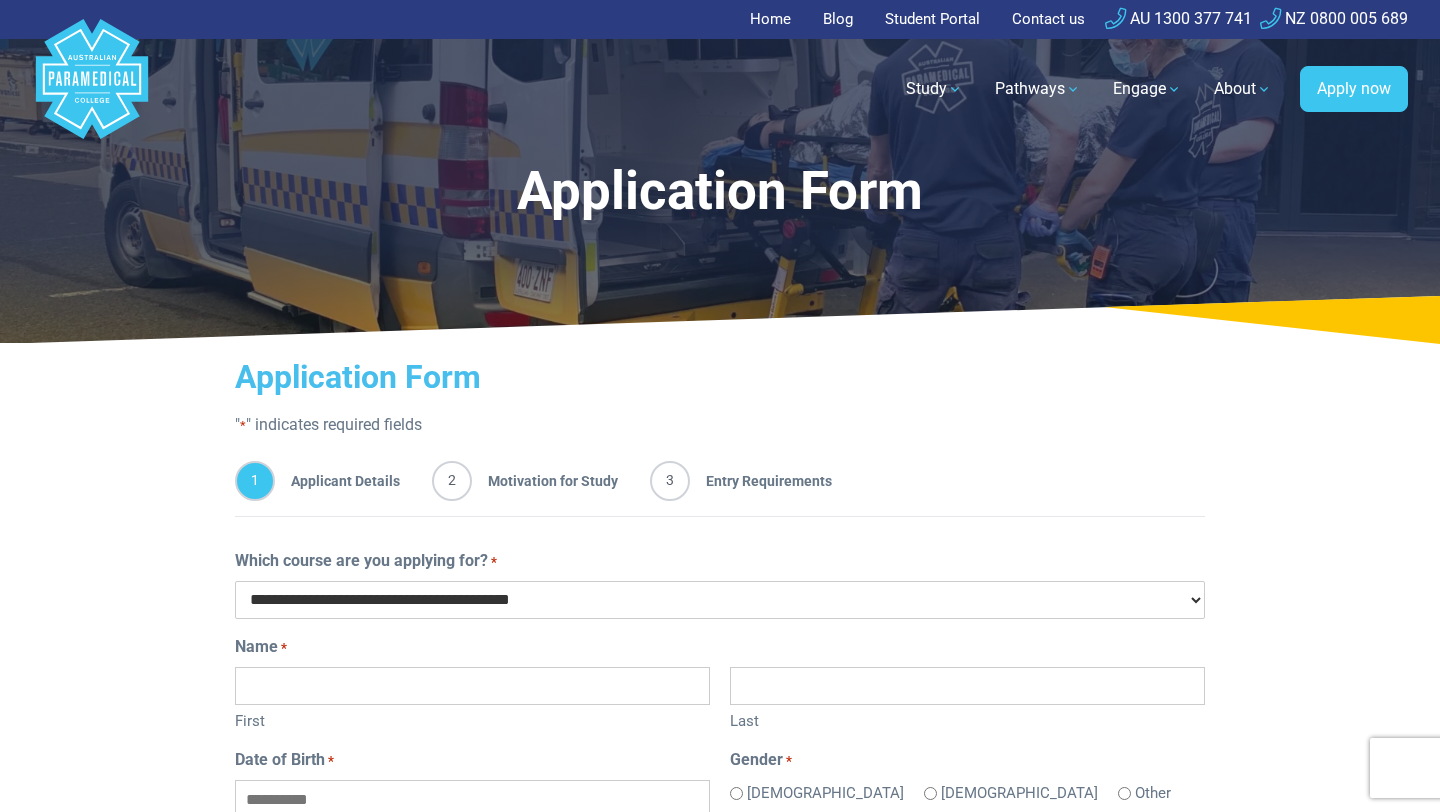 scroll, scrollTop: 0, scrollLeft: 0, axis: both 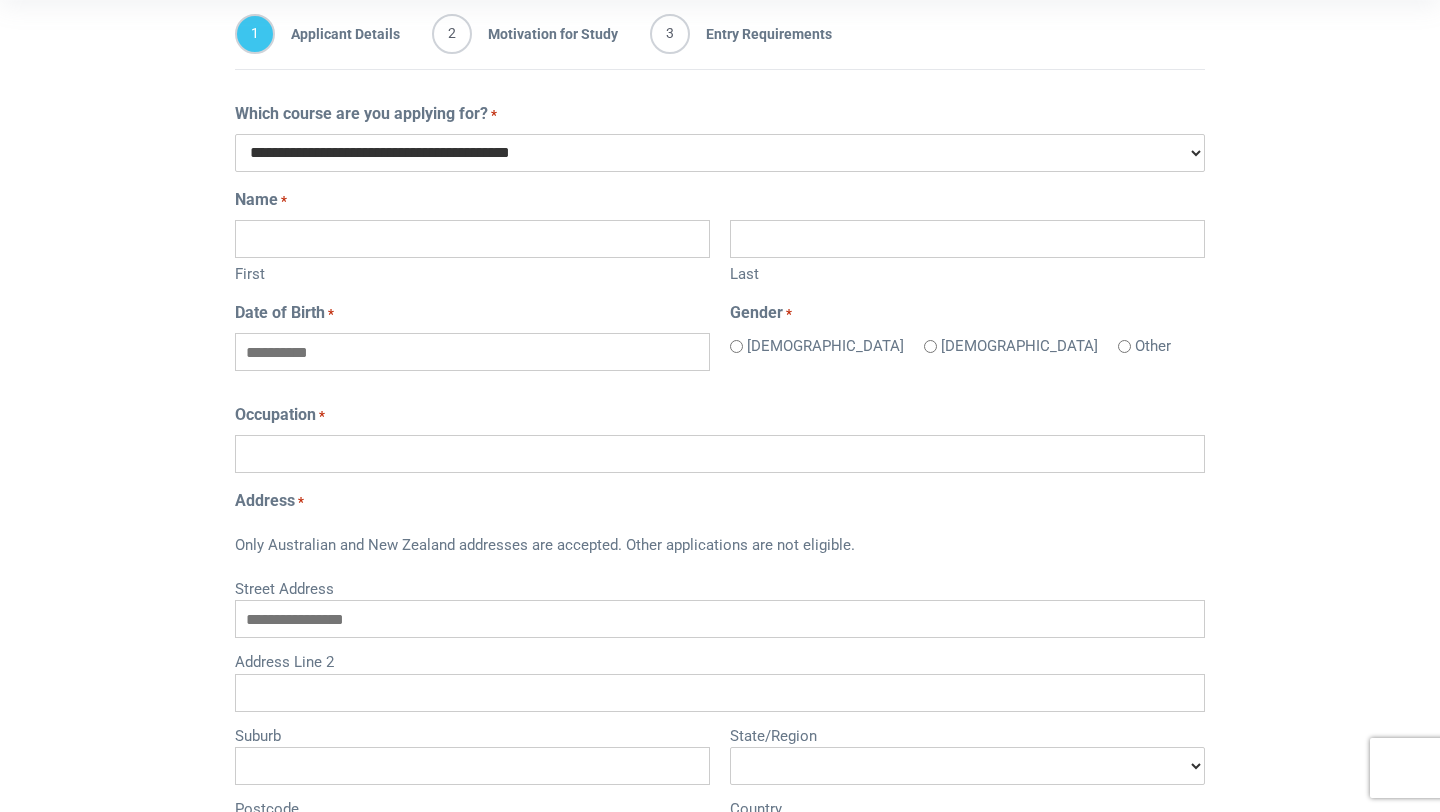 click on "First" at bounding box center [472, 239] 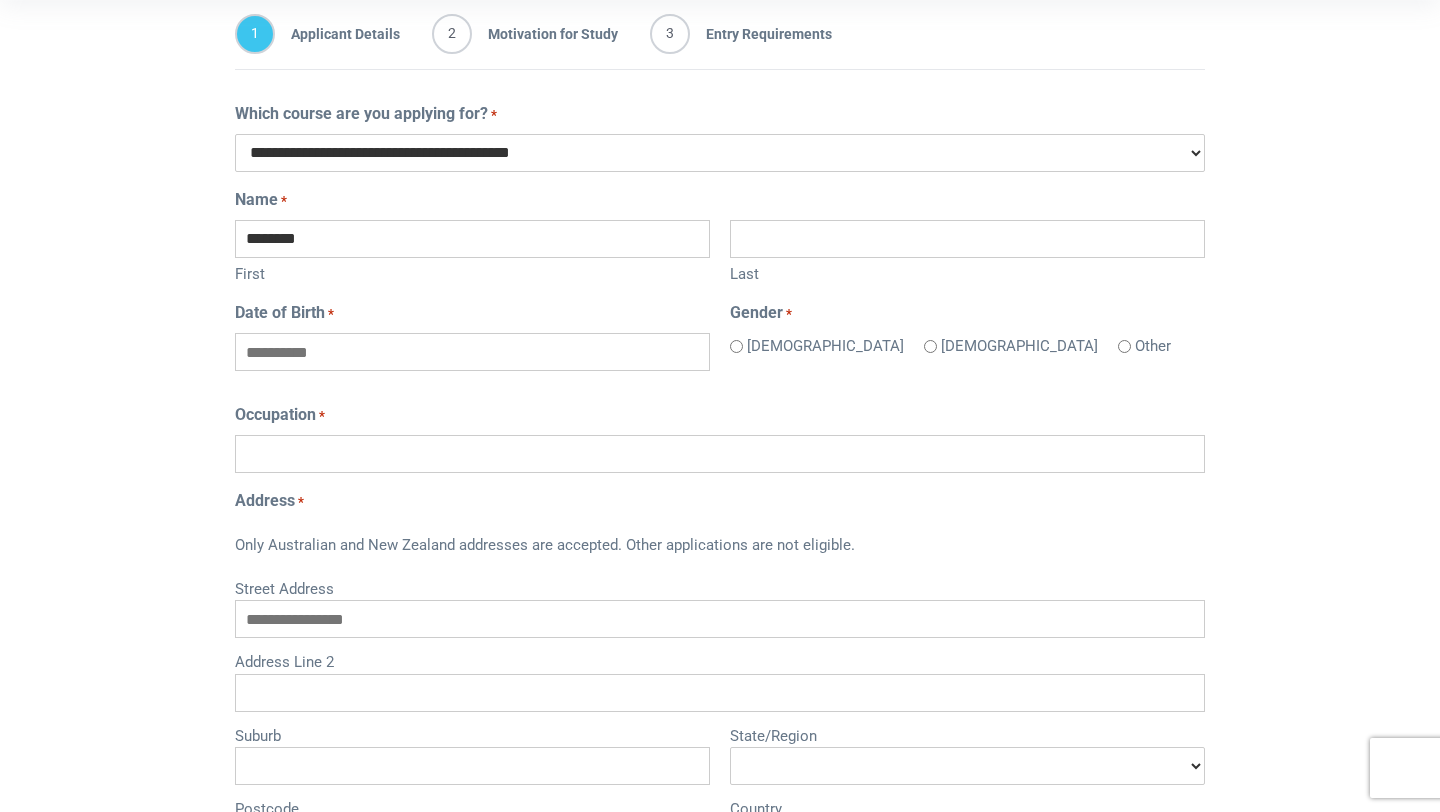 type on "********" 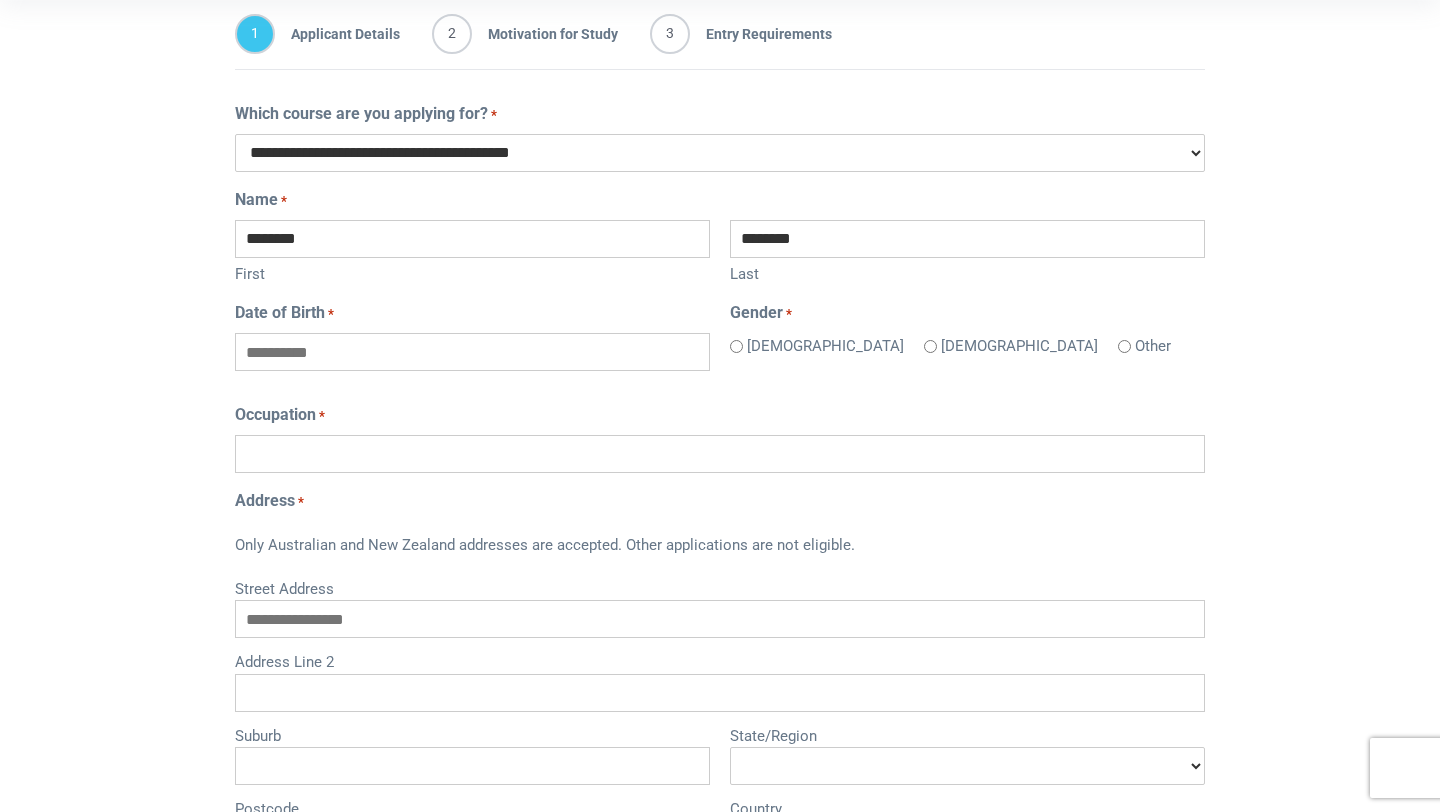 type on "********" 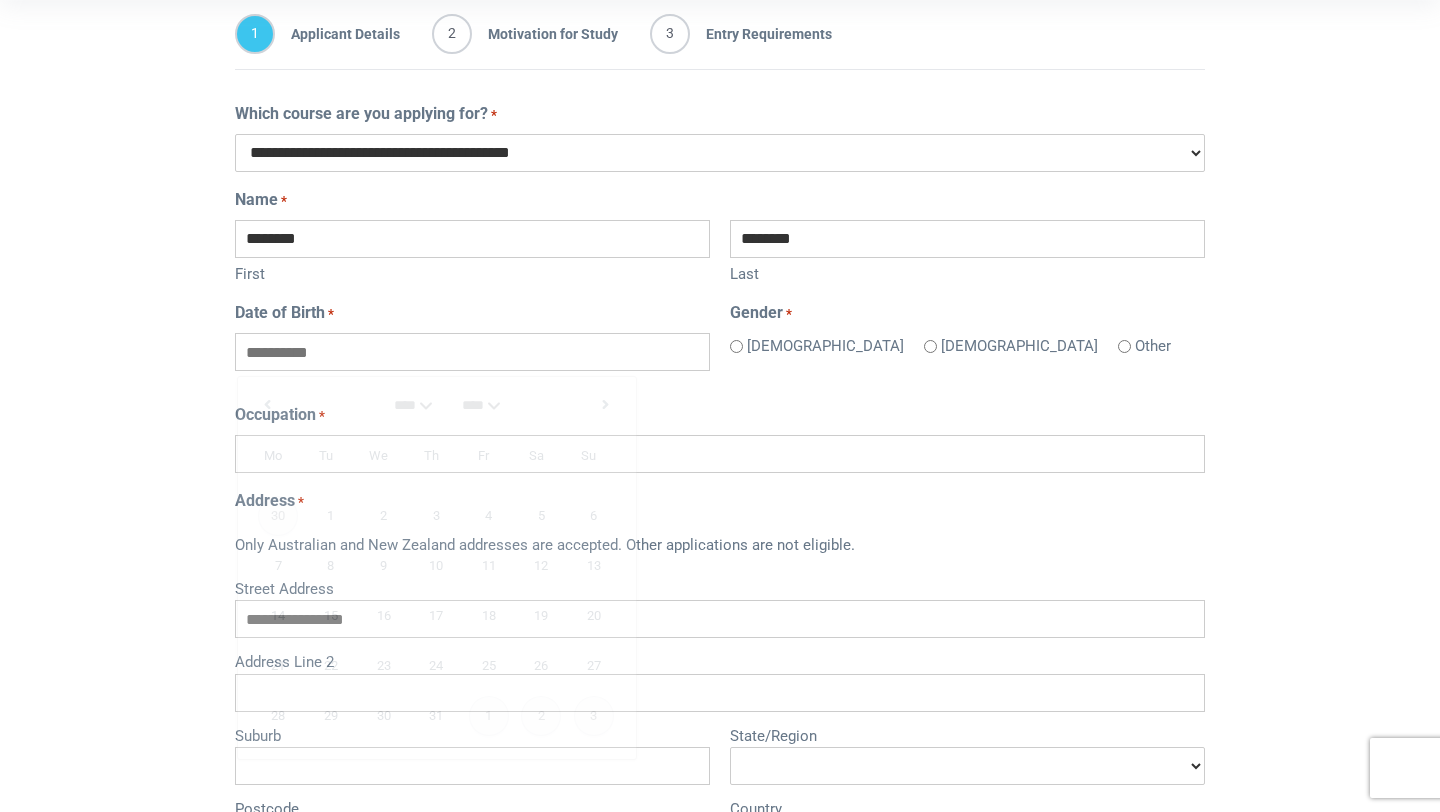 click on "Date of Birth *" at bounding box center [472, 352] 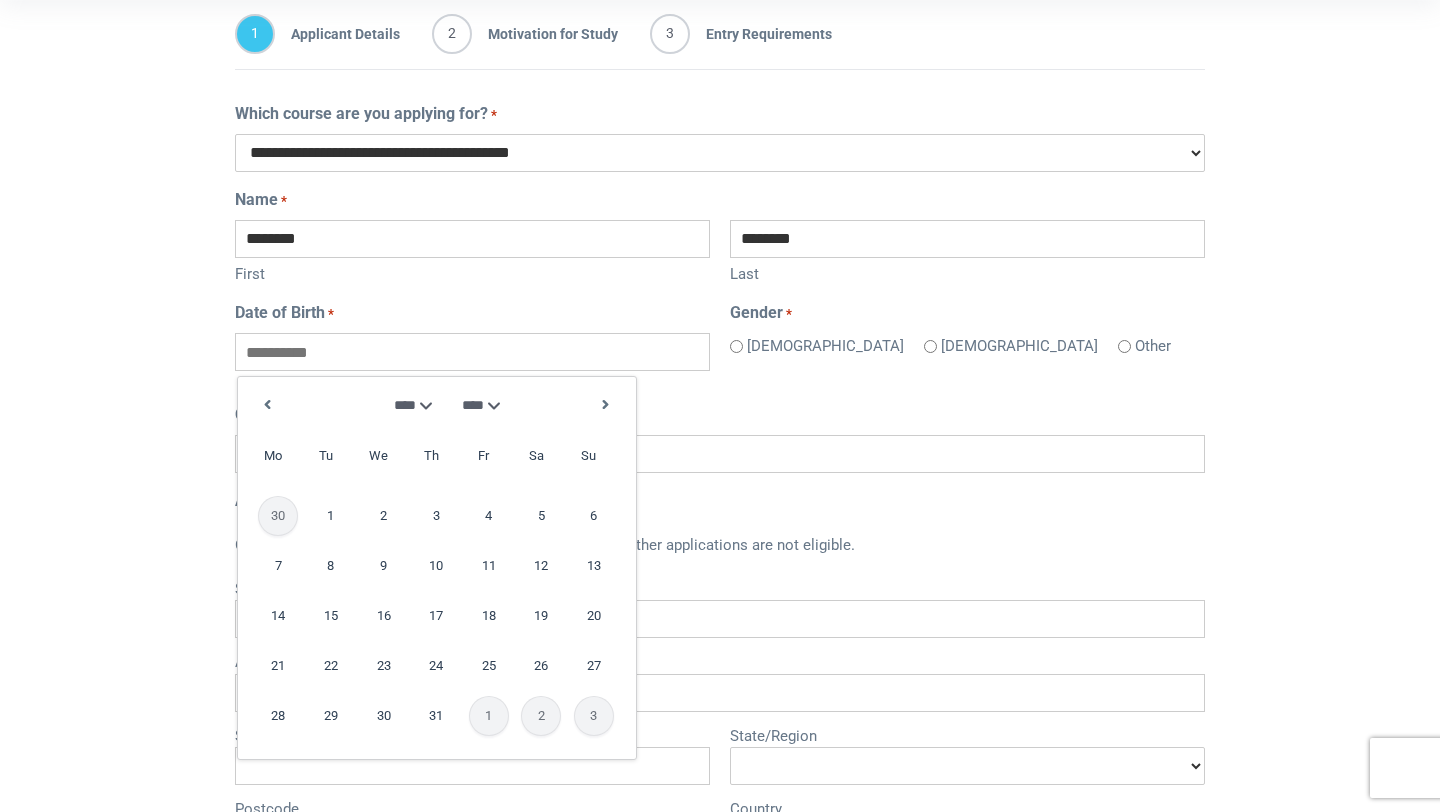 click on "******* ******** ***** ***** *** **** **** ****** ********* ******* ******** ********" at bounding box center (403, 405) 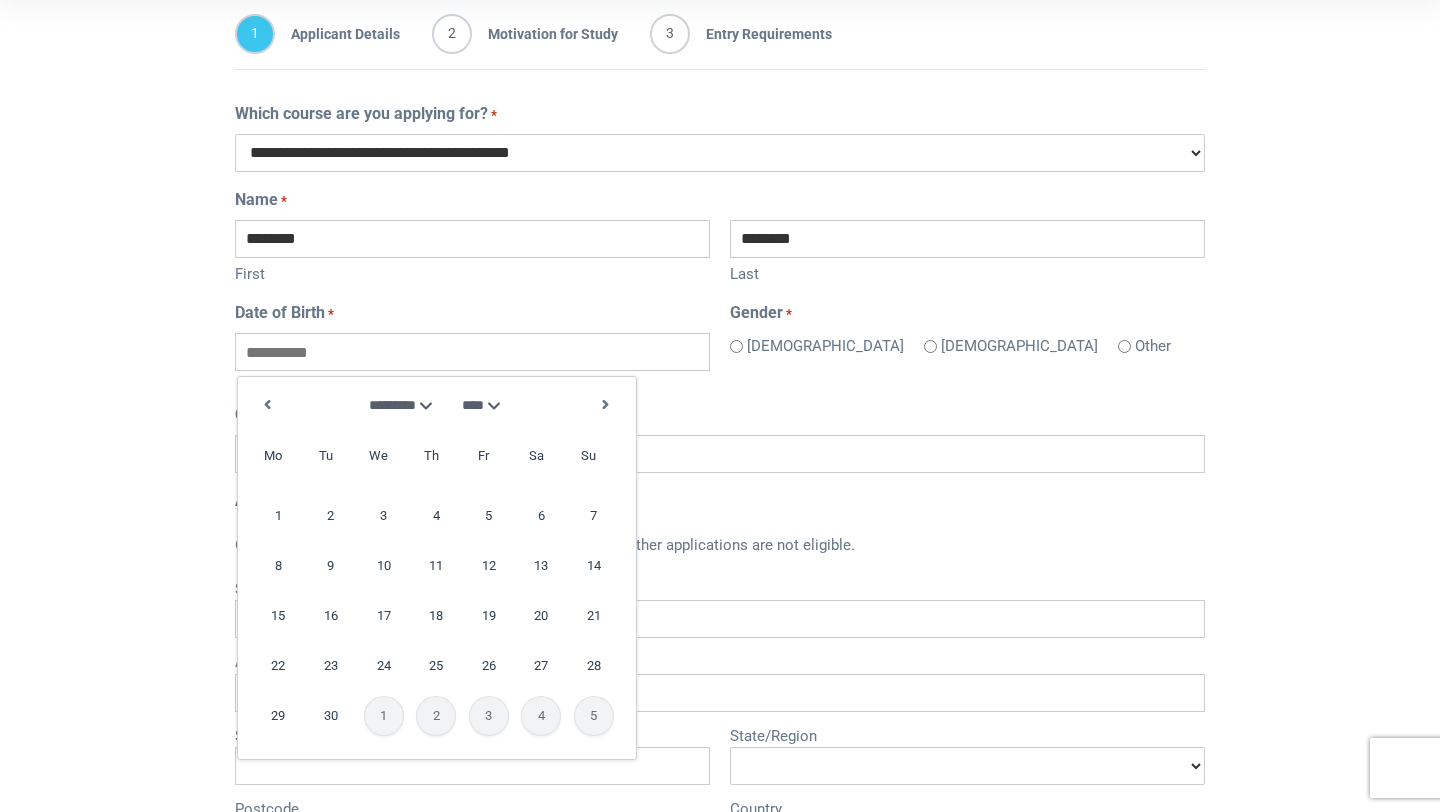 click on "**** **** **** **** **** **** **** **** **** **** **** **** **** **** **** **** **** **** **** **** **** **** **** **** **** **** **** **** **** **** **** **** **** **** **** **** **** **** **** **** **** **** **** **** **** **** **** **** **** **** **** **** **** **** **** **** **** **** **** **** **** **** **** **** **** **** **** **** **** **** **** **** **** **** **** **** **** **** **** **** **** **** **** **** **** **** **** **** **** **** **** **** **** **** **** **** **** **** **** **** **** **** **** **** **** **** **** **** **** **** **** **** **** **** **** **** ****" at bounding box center (484, 405) 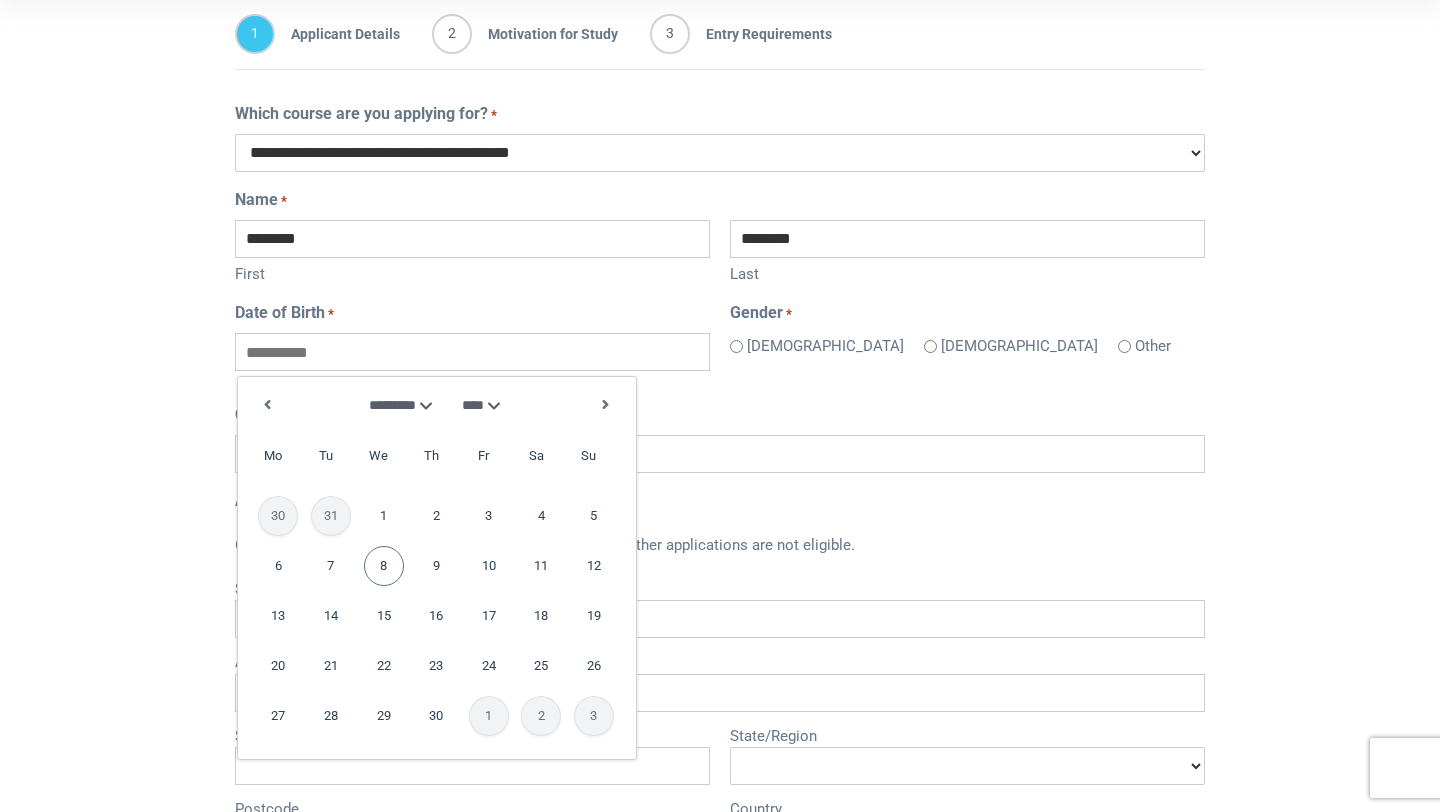 click on "8" at bounding box center [384, 566] 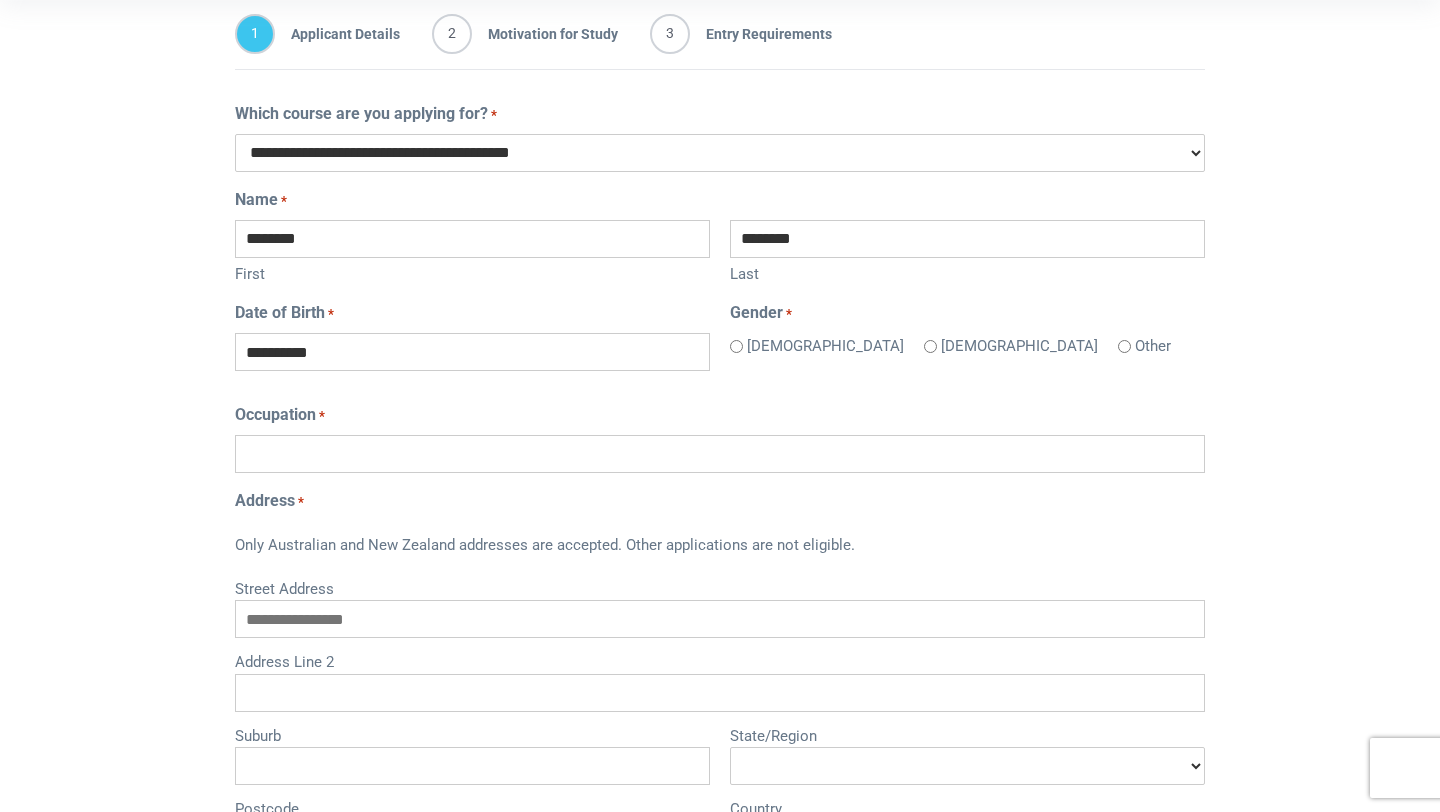 click on "[DEMOGRAPHIC_DATA]" at bounding box center [1019, 346] 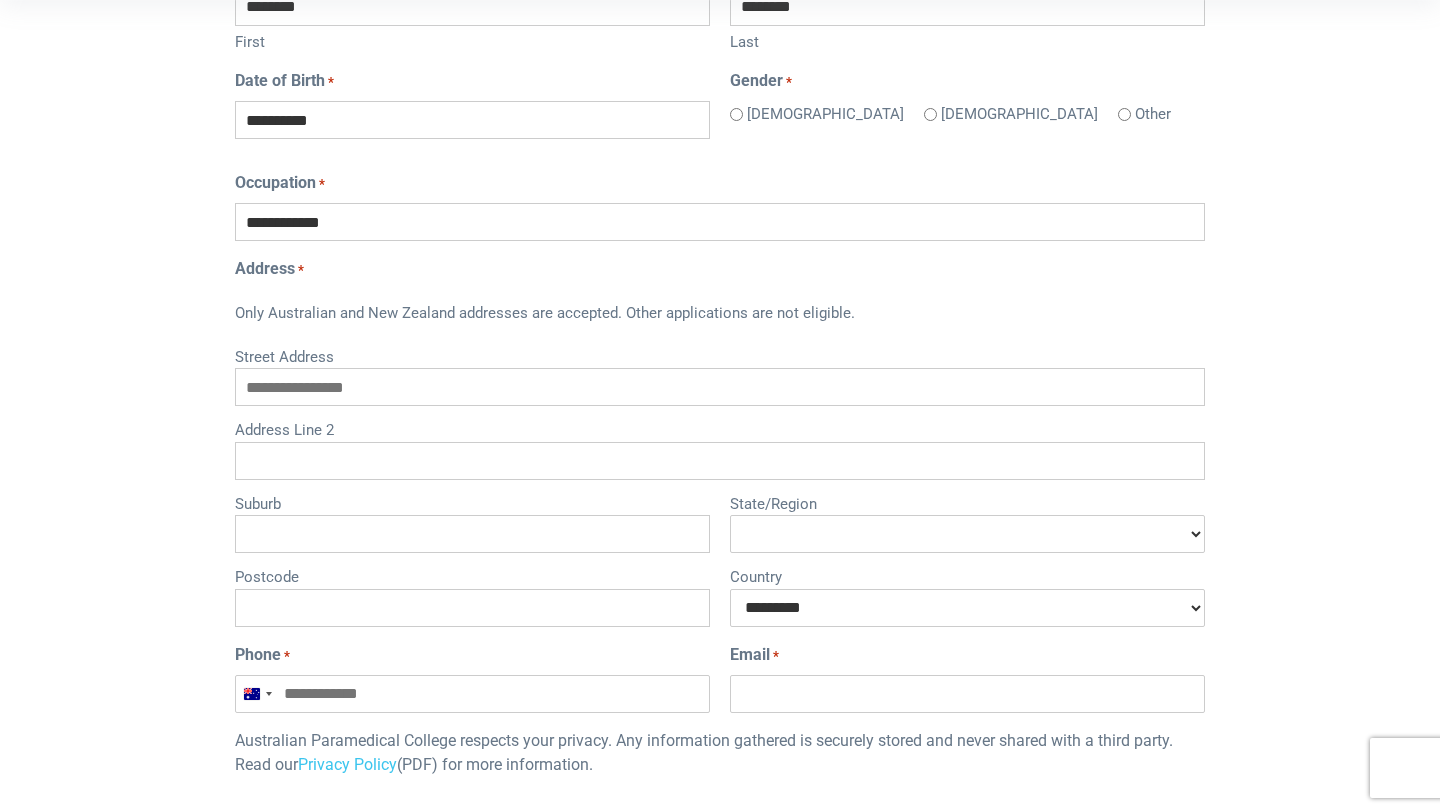 scroll, scrollTop: 745, scrollLeft: 0, axis: vertical 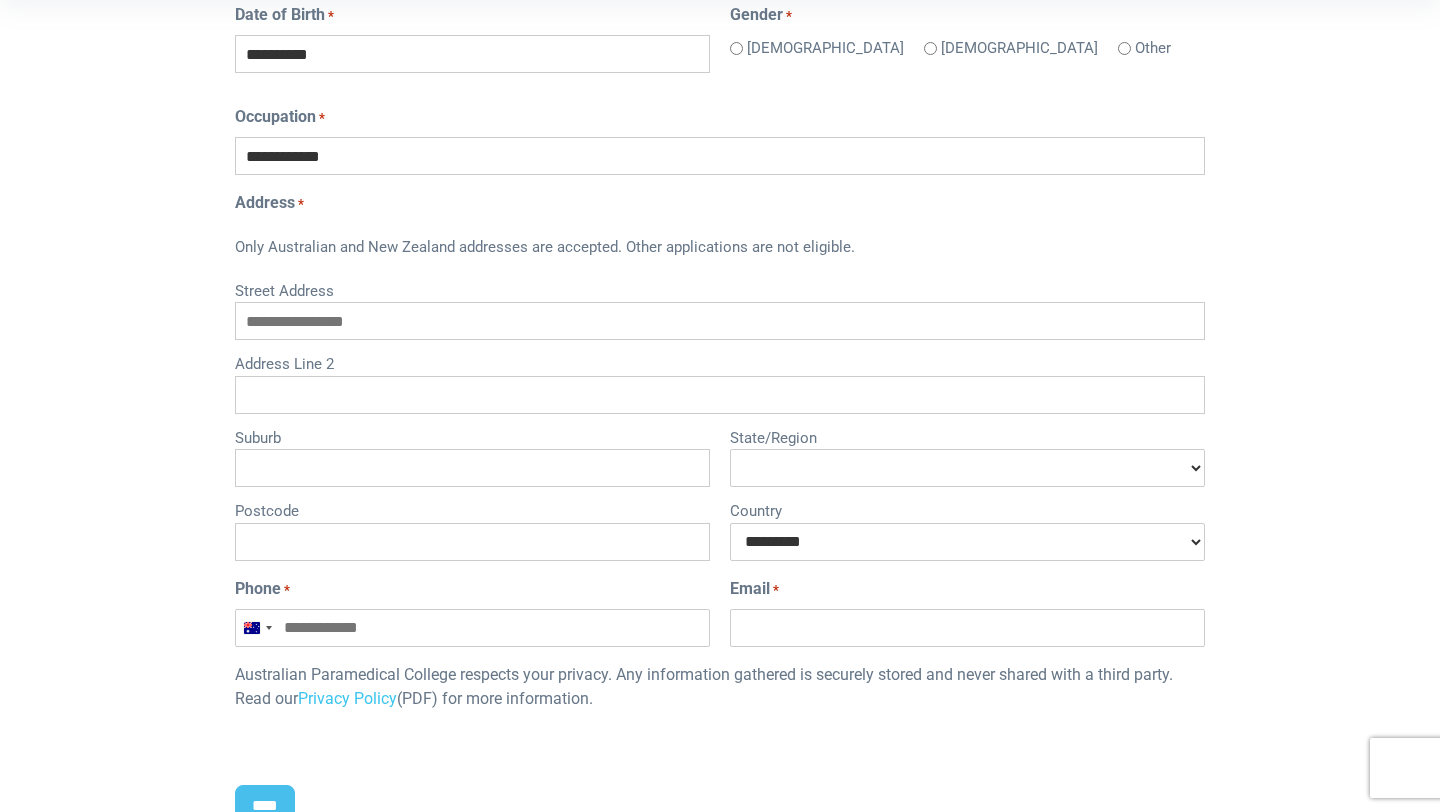 type on "**********" 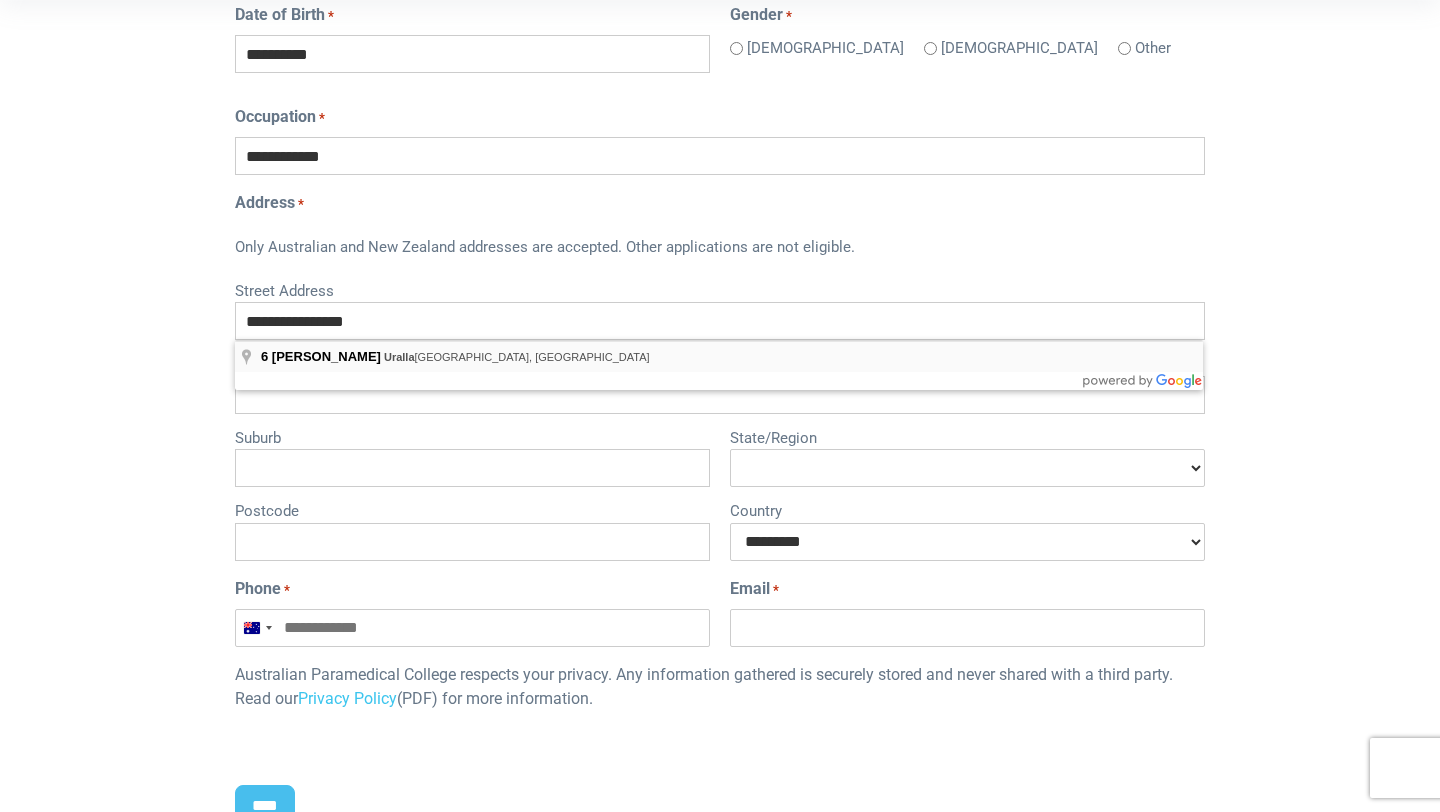 type on "**********" 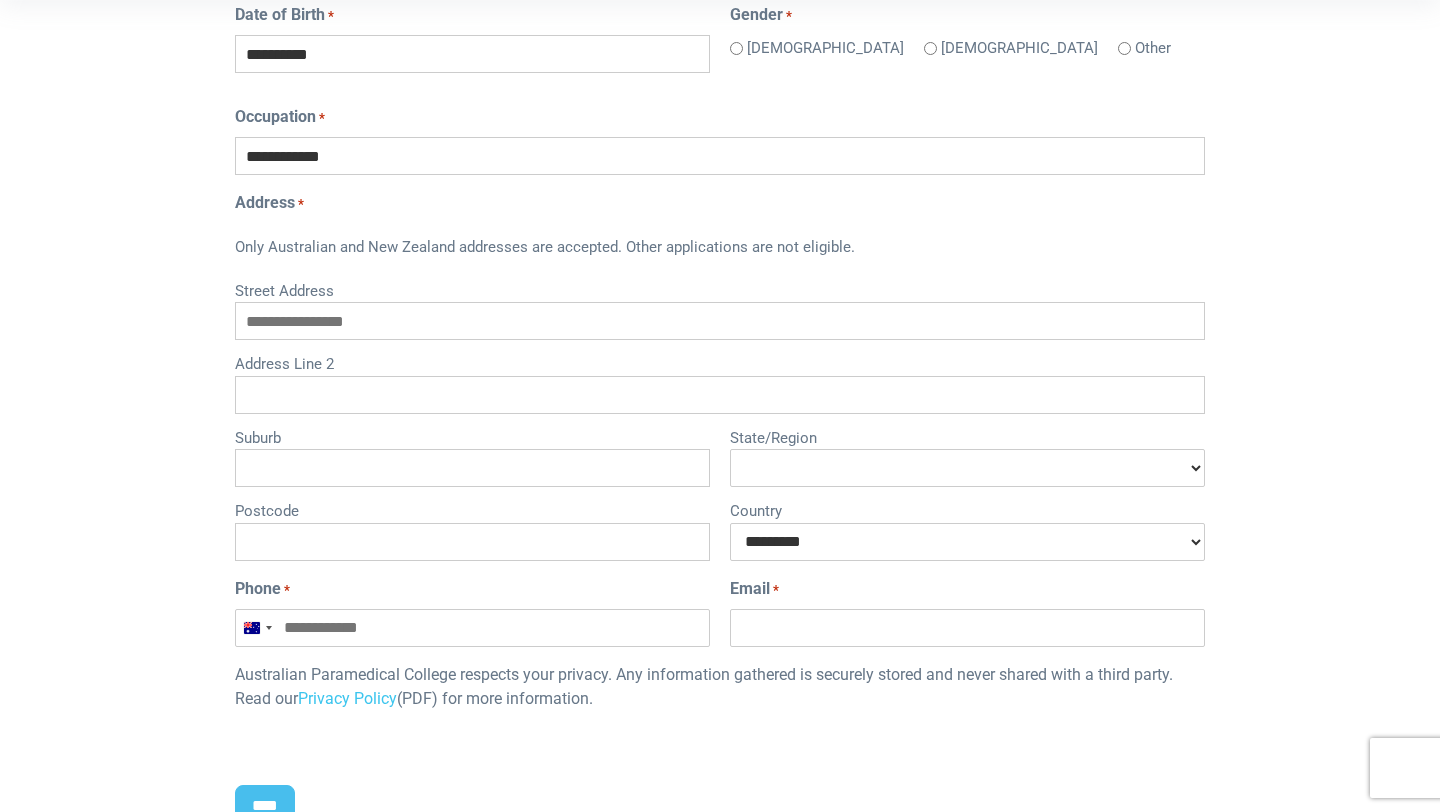 type on "*********" 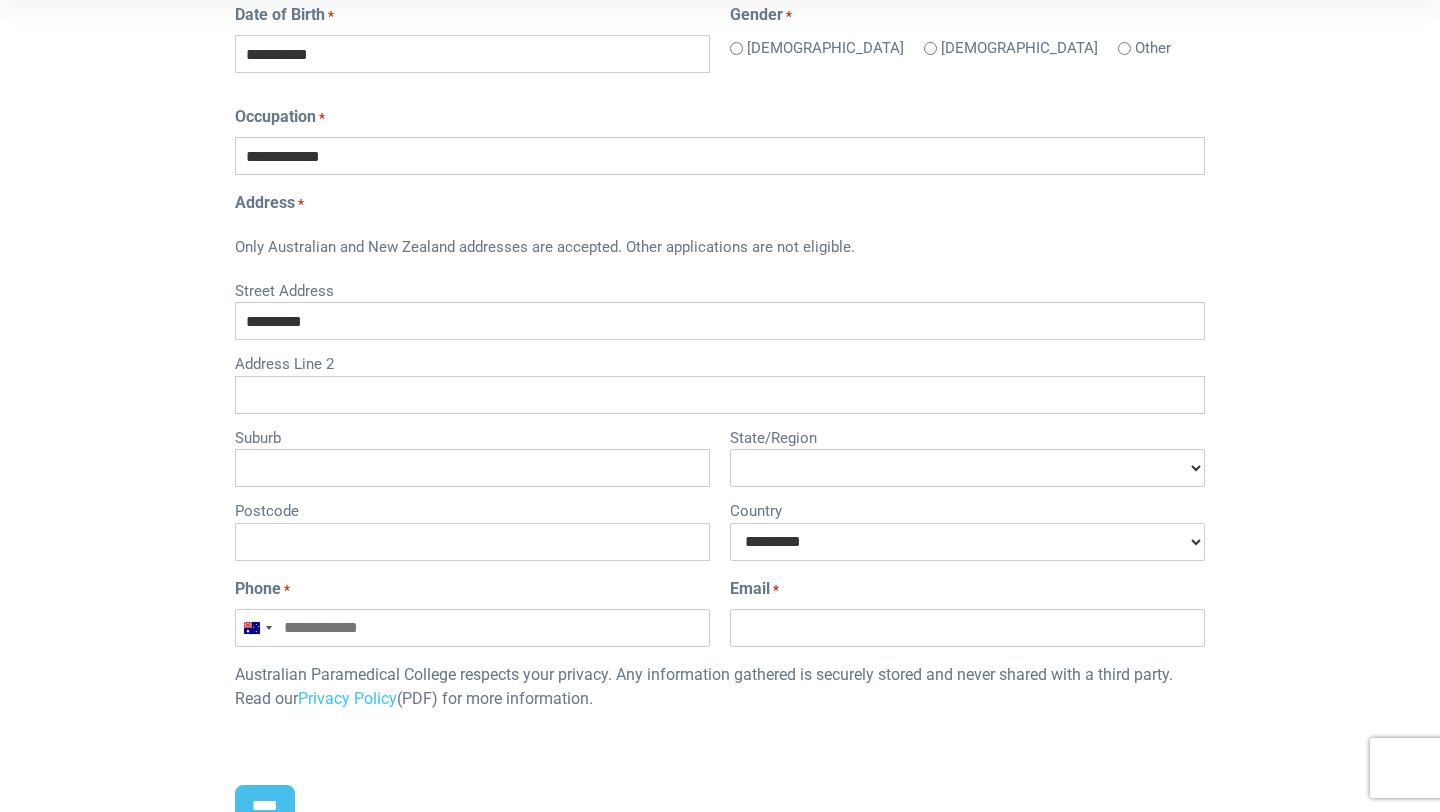 type on "******" 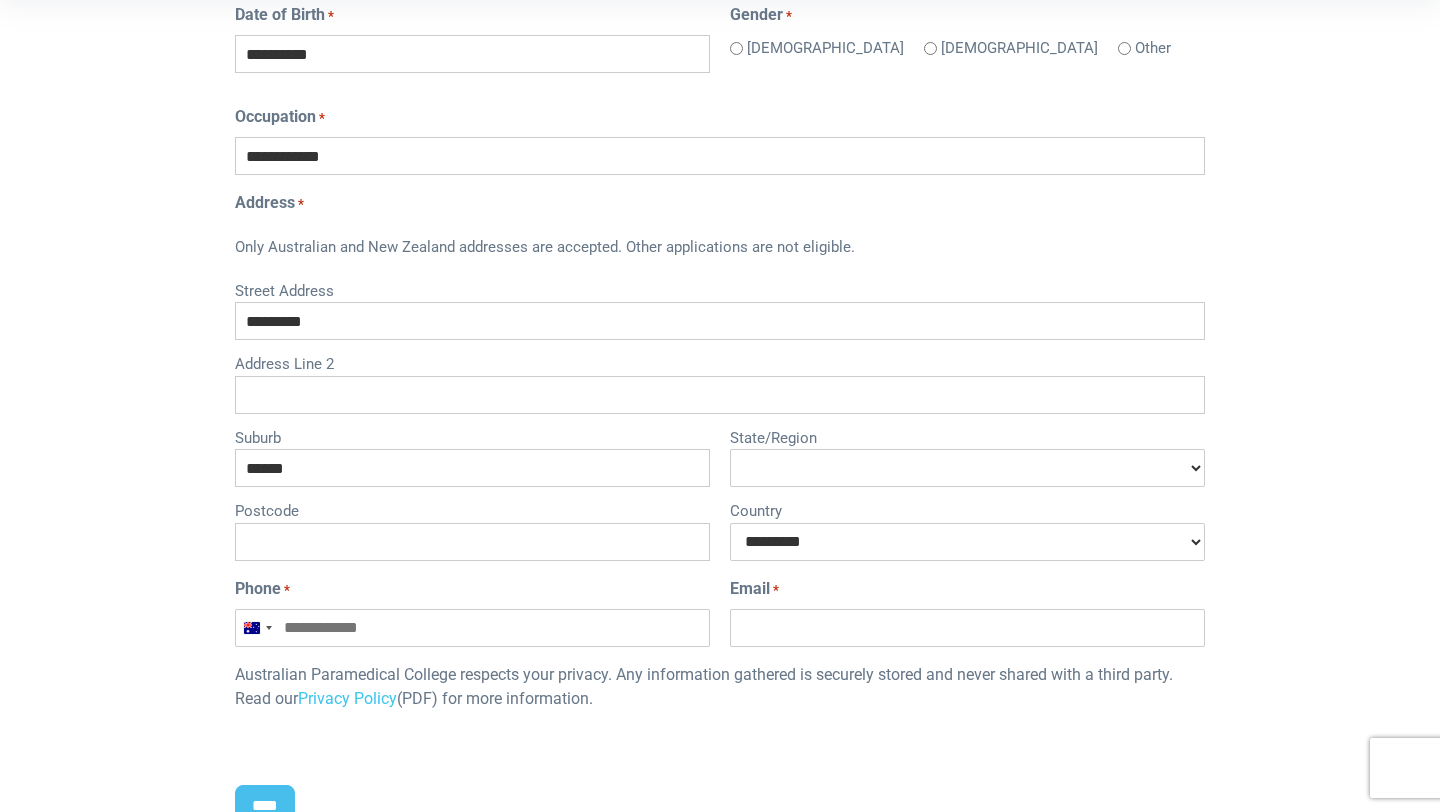 type on "****" 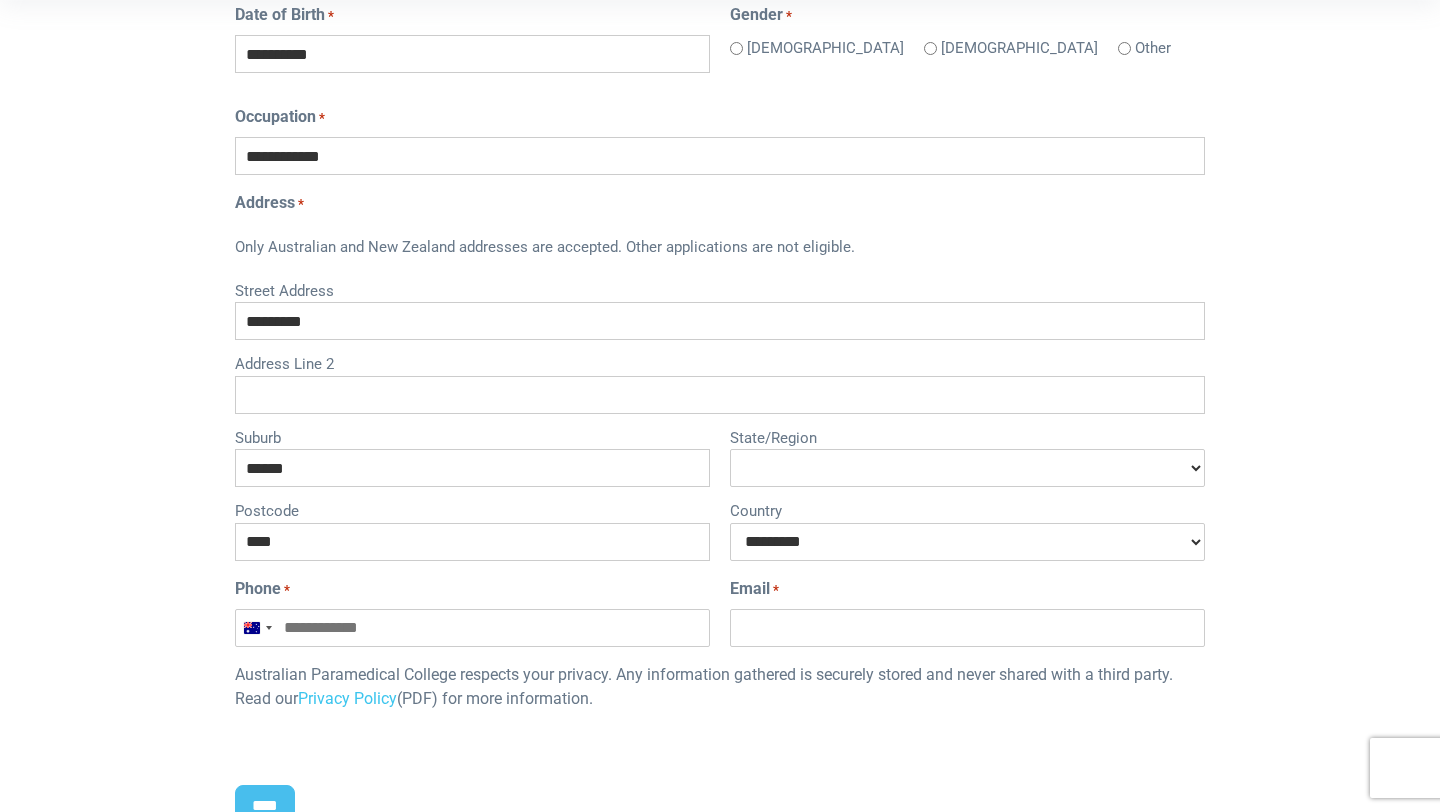 select 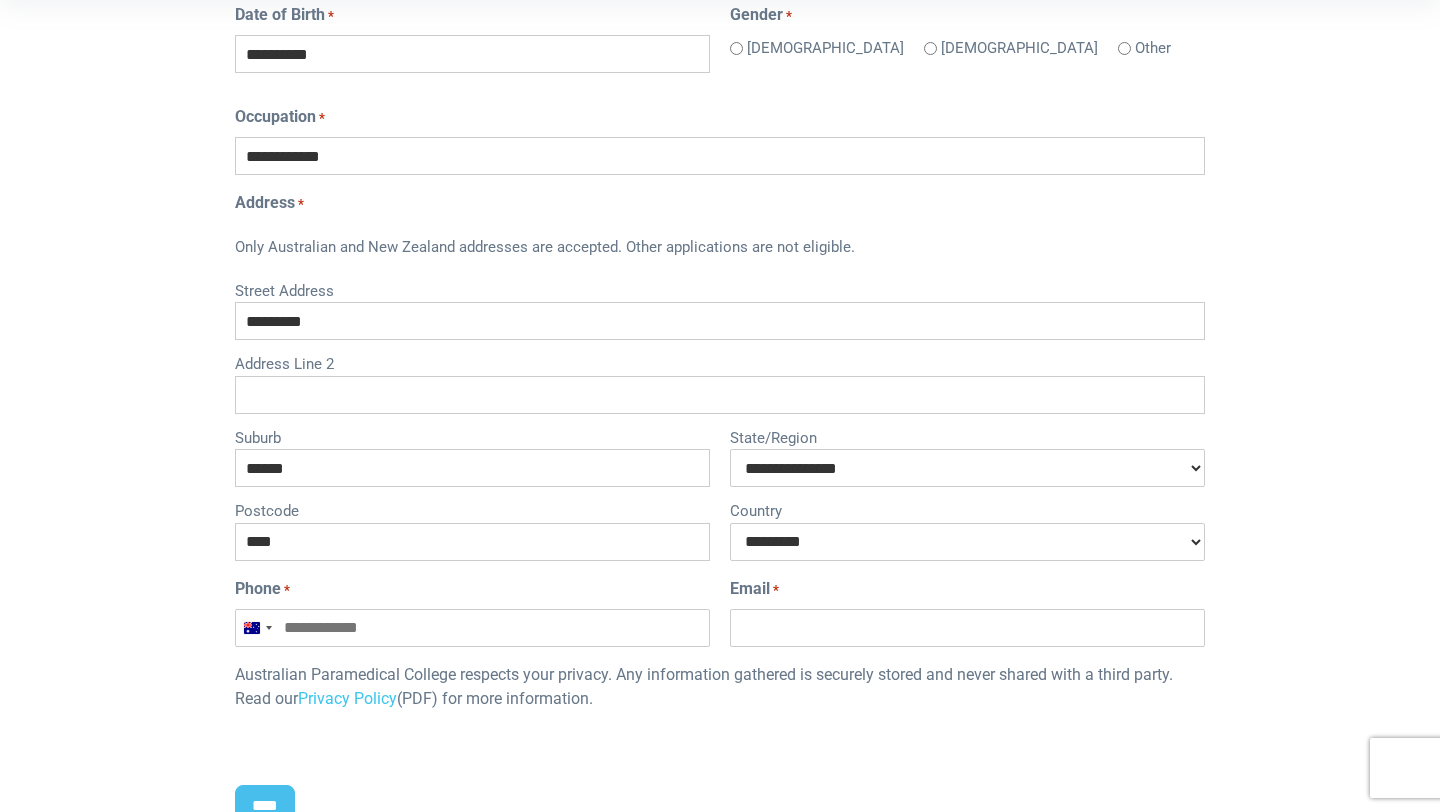select on "**********" 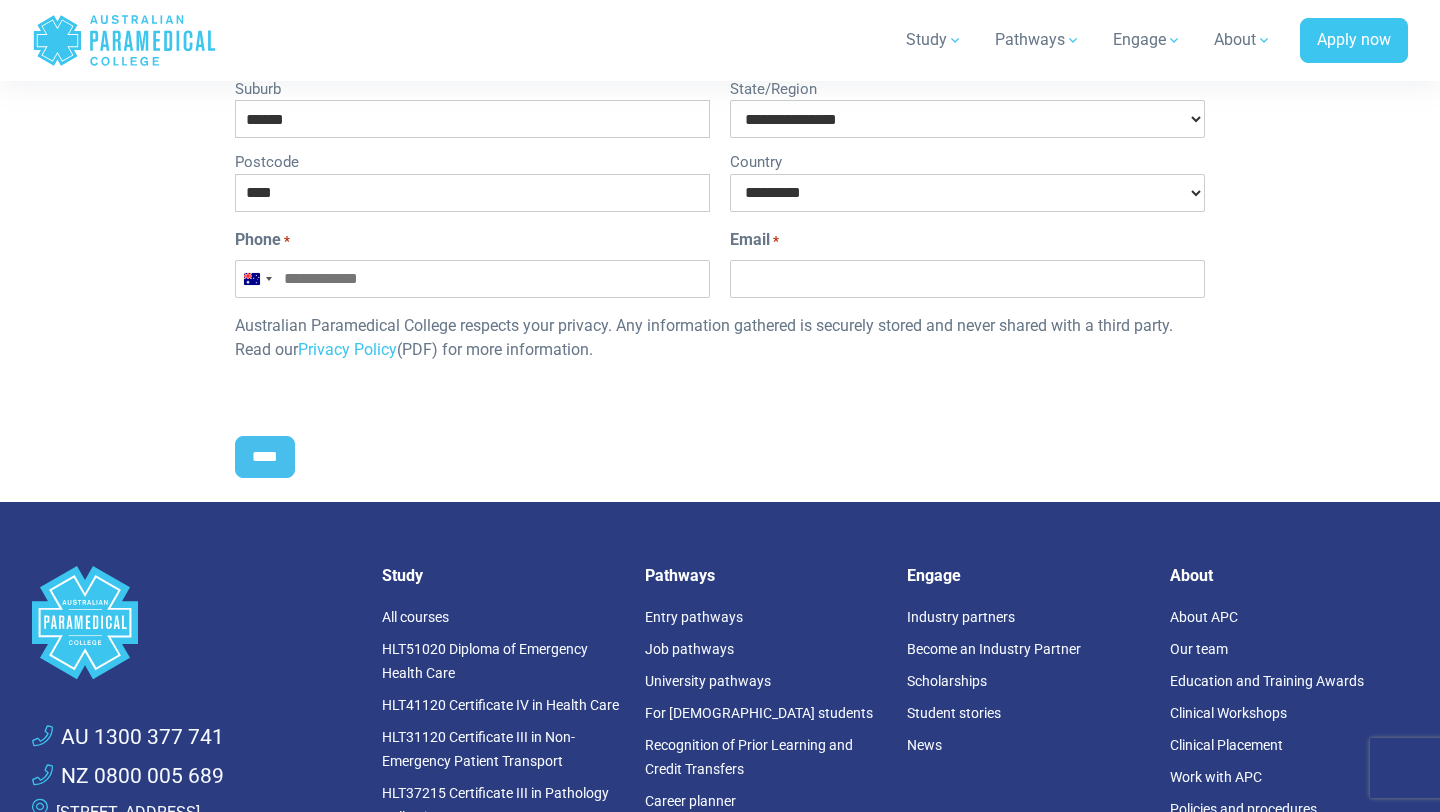 scroll, scrollTop: 1097, scrollLeft: 0, axis: vertical 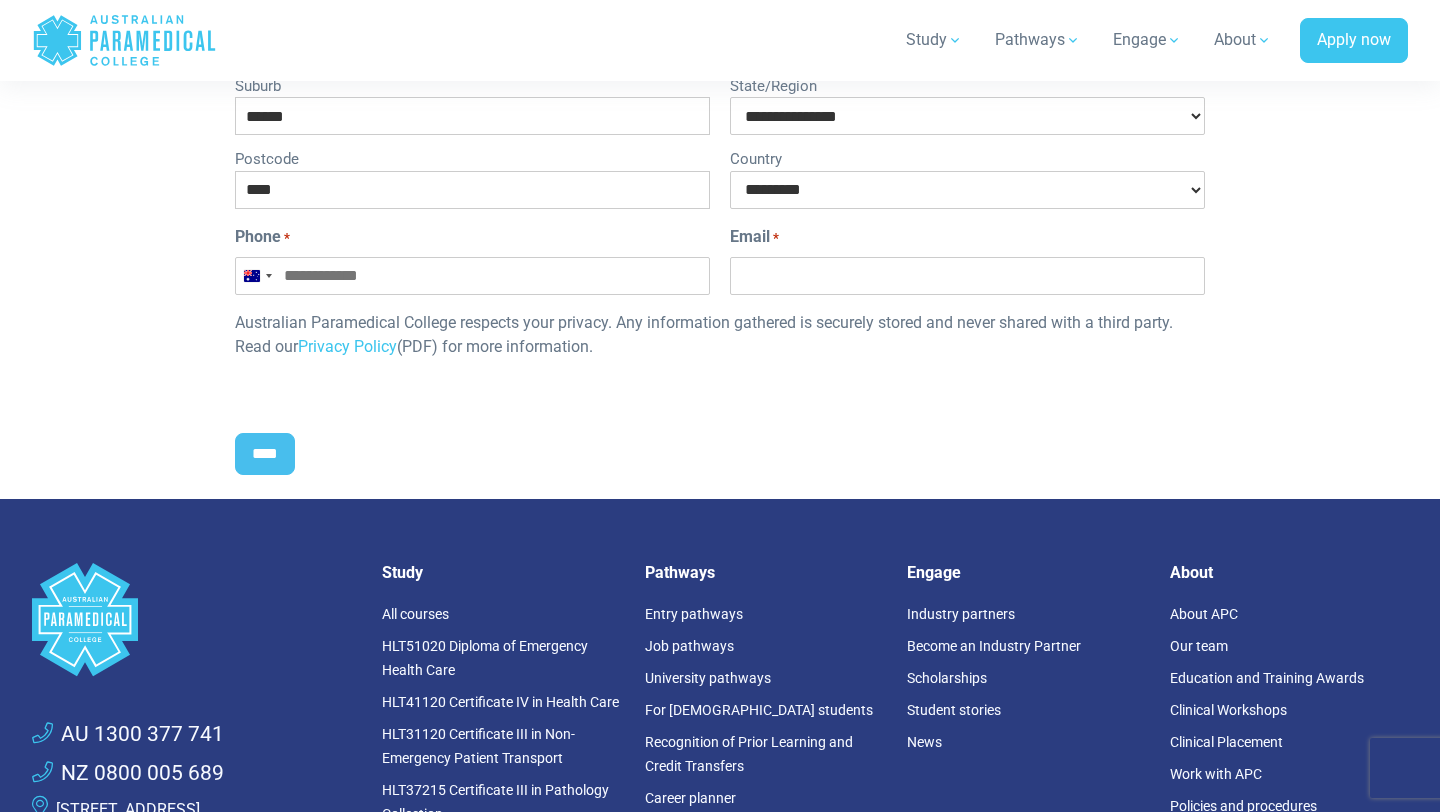 click on "Phone *" at bounding box center (472, 276) 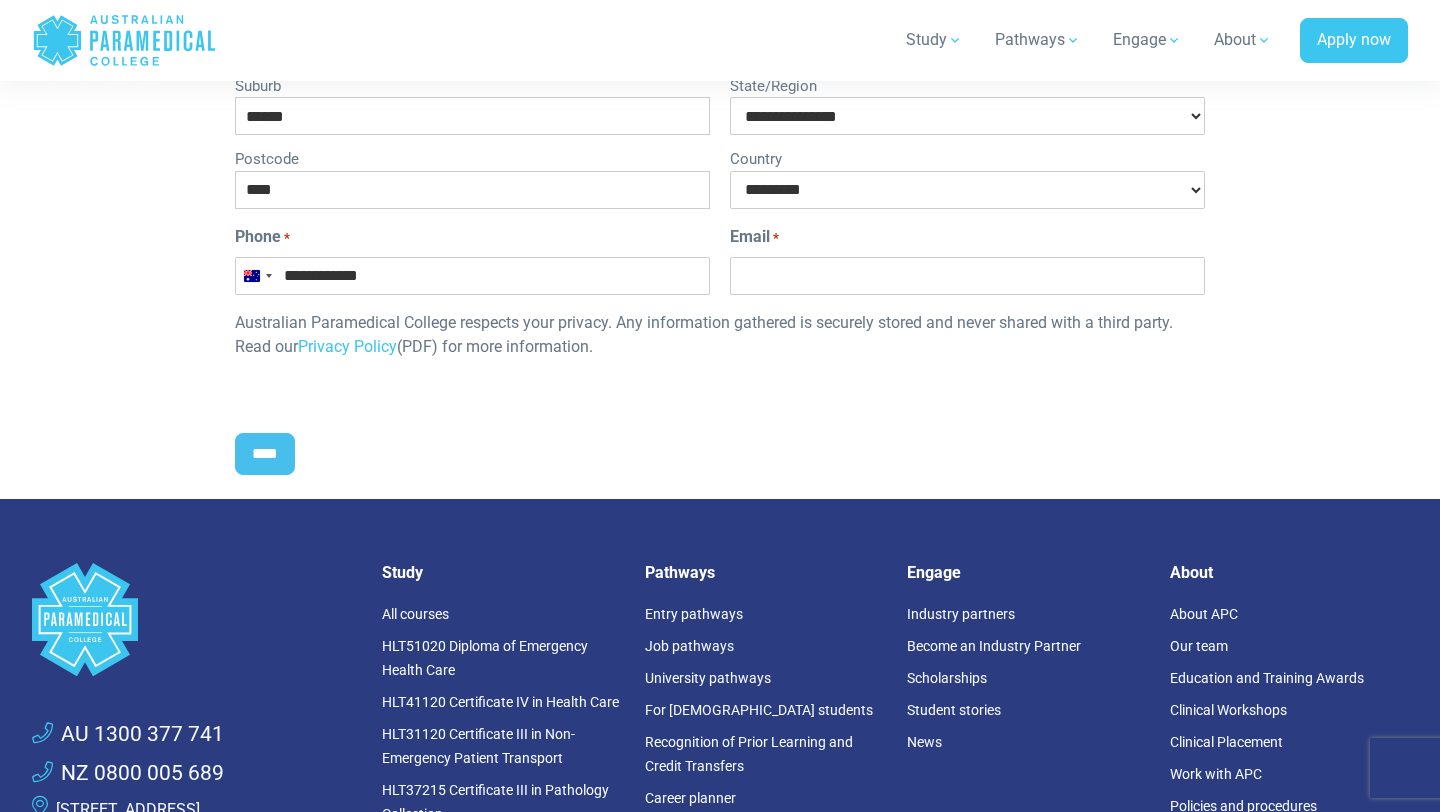 type on "**********" 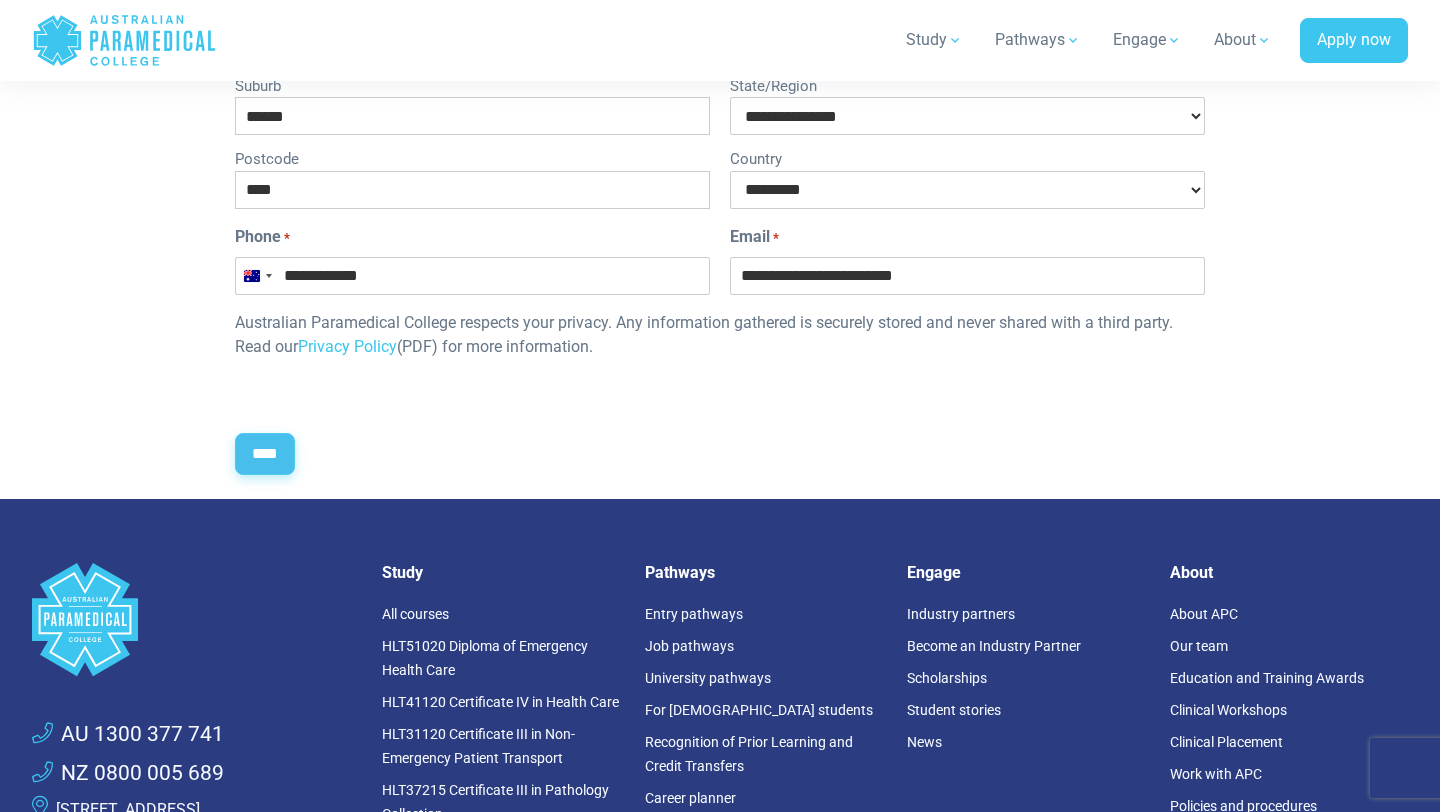 click on "****" at bounding box center [265, 454] 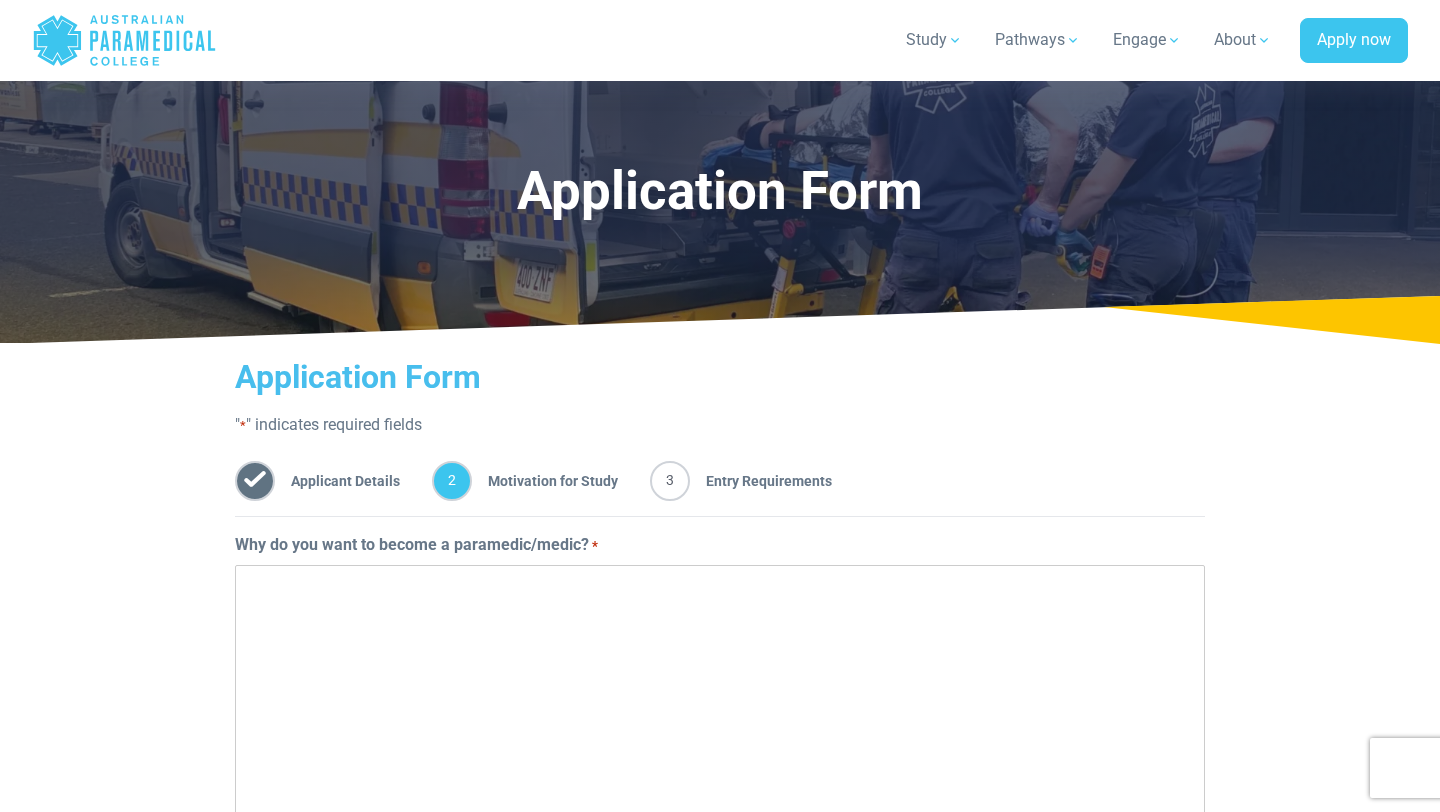 scroll, scrollTop: 408, scrollLeft: 0, axis: vertical 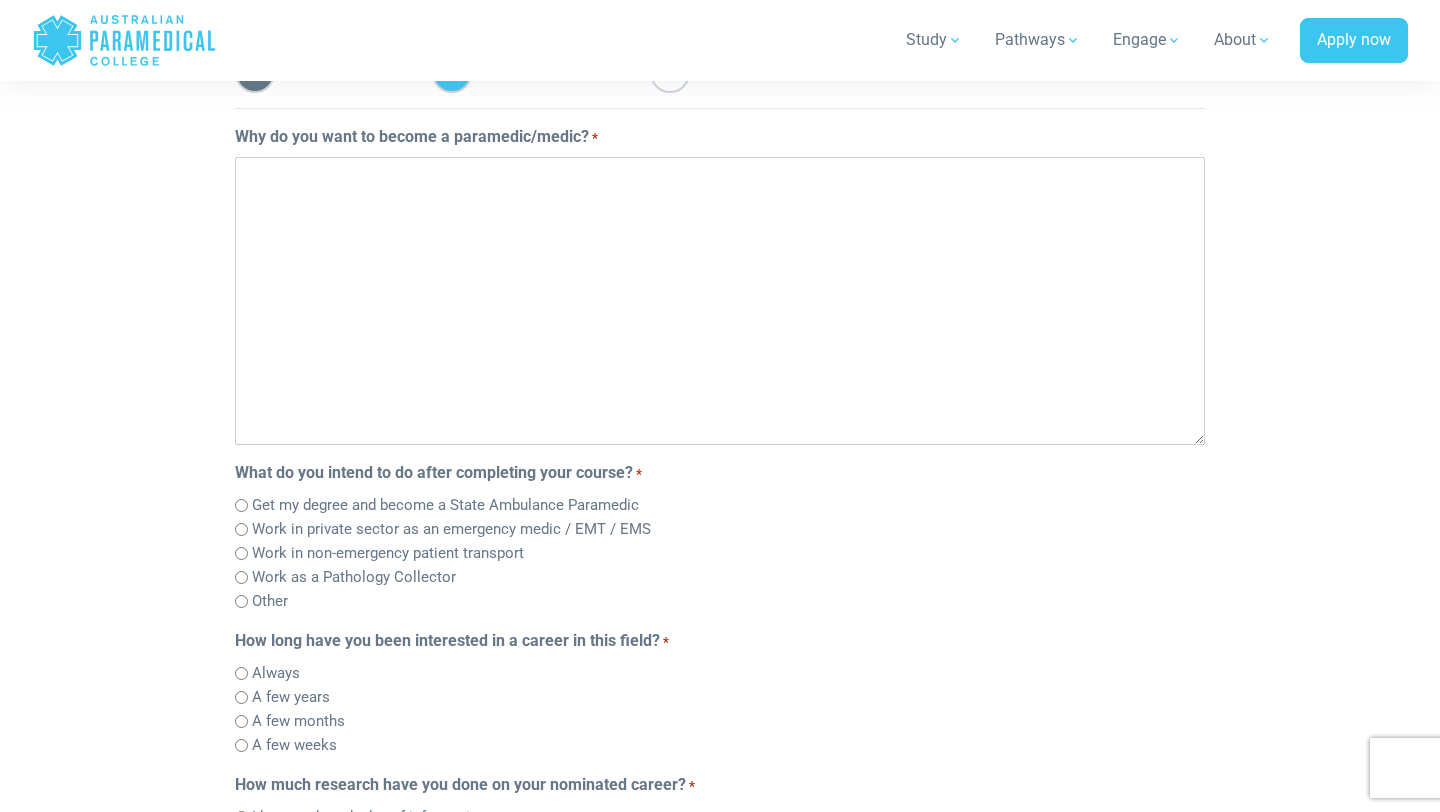 click on "Why do you want to become a paramedic/medic? *" at bounding box center (720, 301) 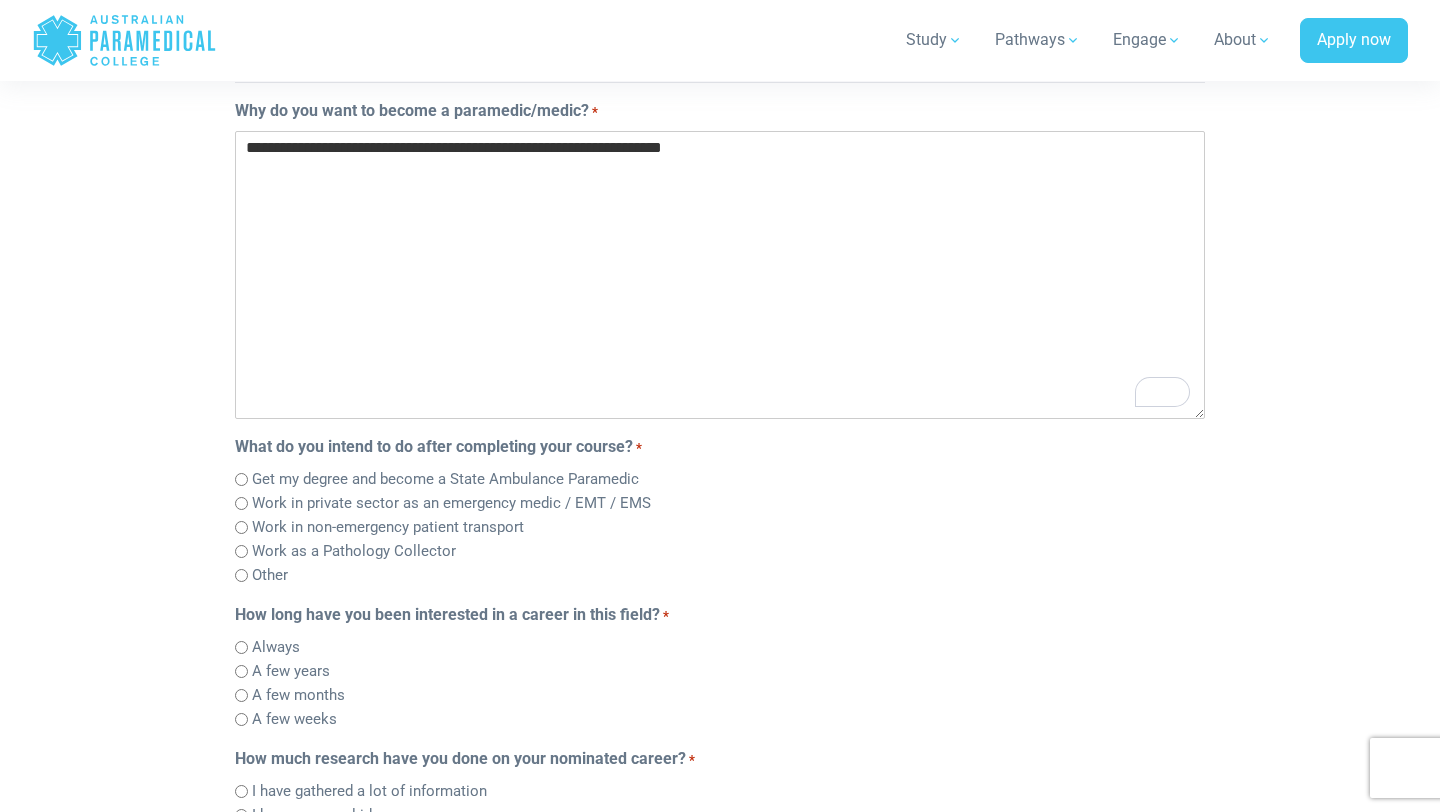 scroll, scrollTop: 441, scrollLeft: 0, axis: vertical 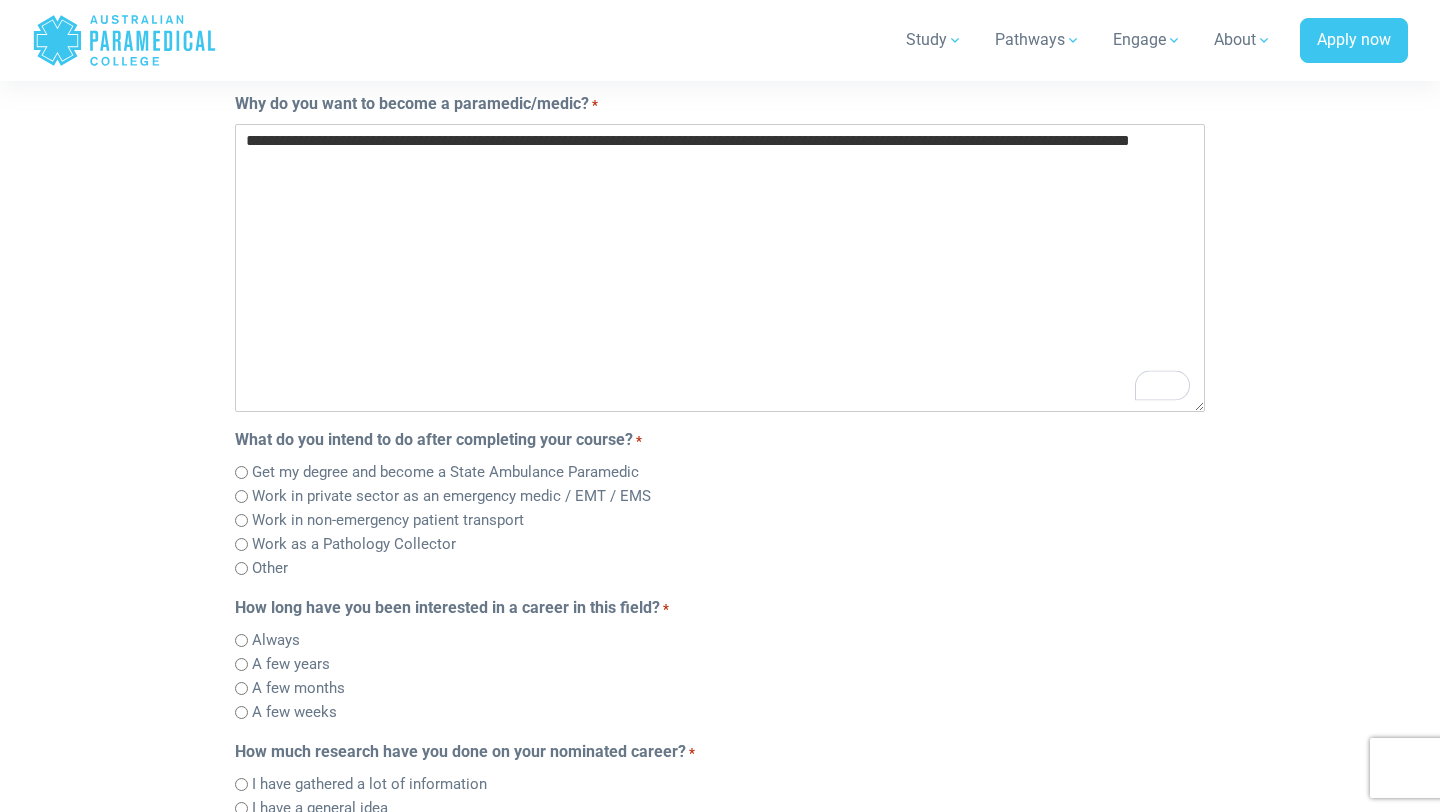 click on "**********" at bounding box center [720, 268] 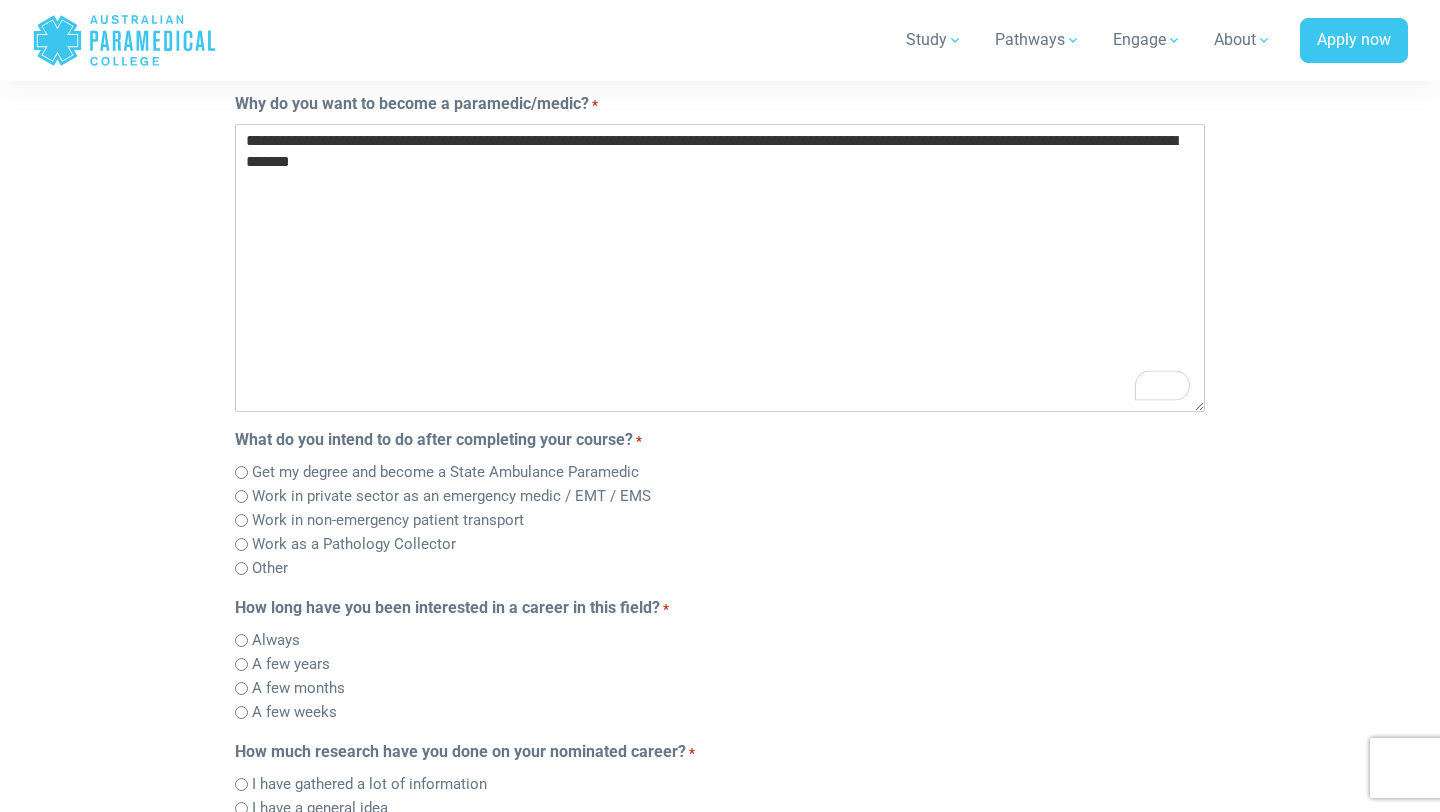 click on "**********" at bounding box center (720, 268) 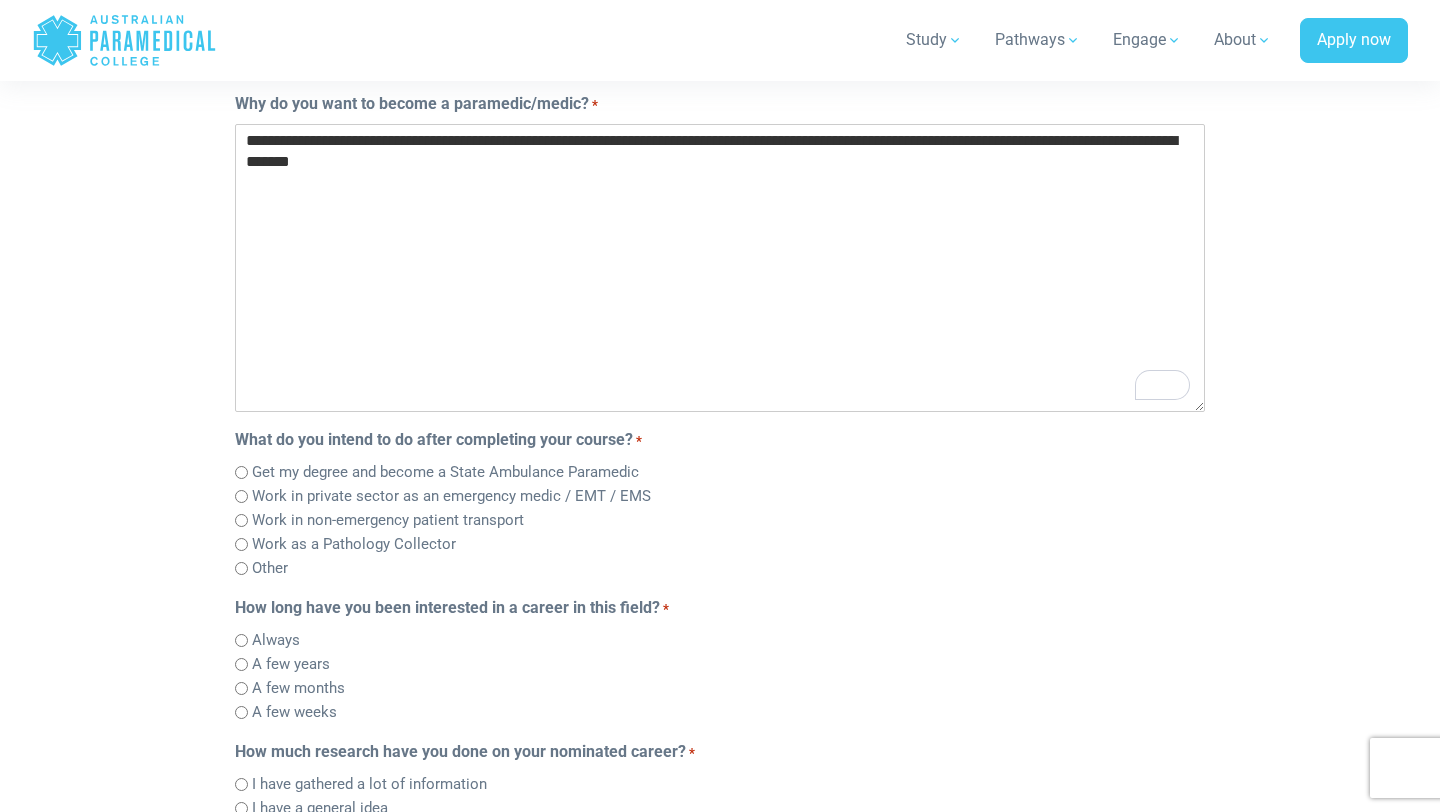 scroll, scrollTop: 463, scrollLeft: 0, axis: vertical 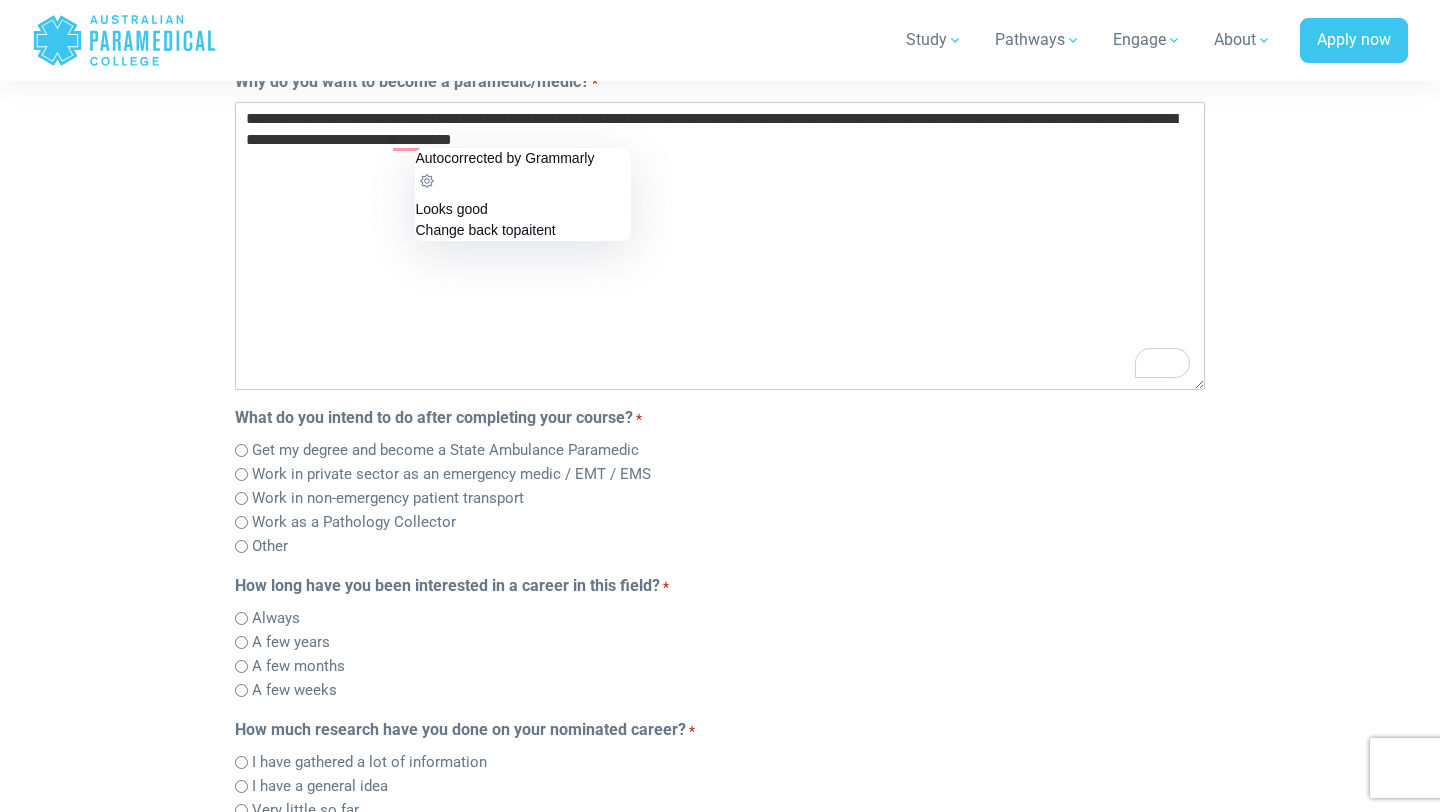 click on "Change back to  paitent" 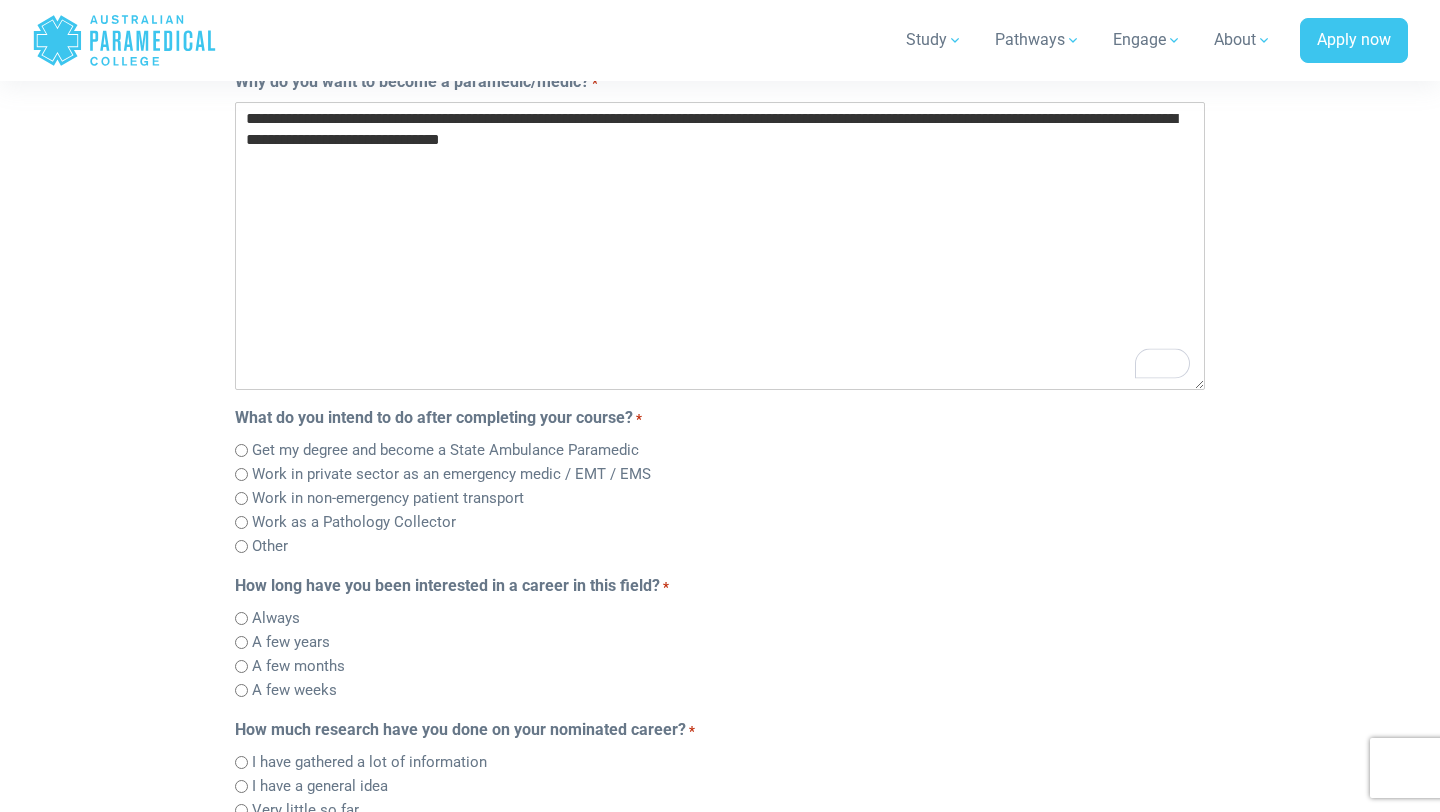 click on "**********" at bounding box center [720, 246] 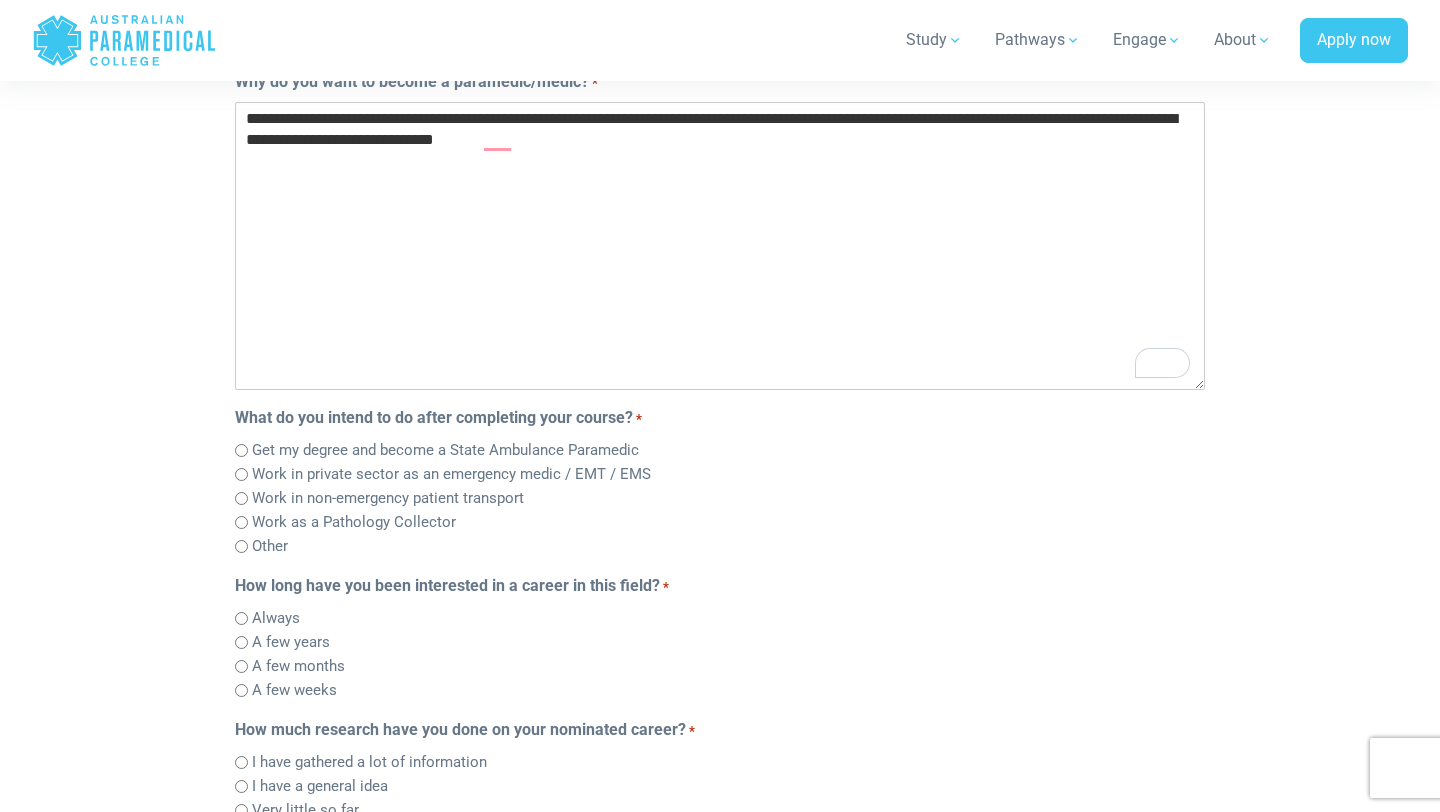 click on "**********" at bounding box center (720, 246) 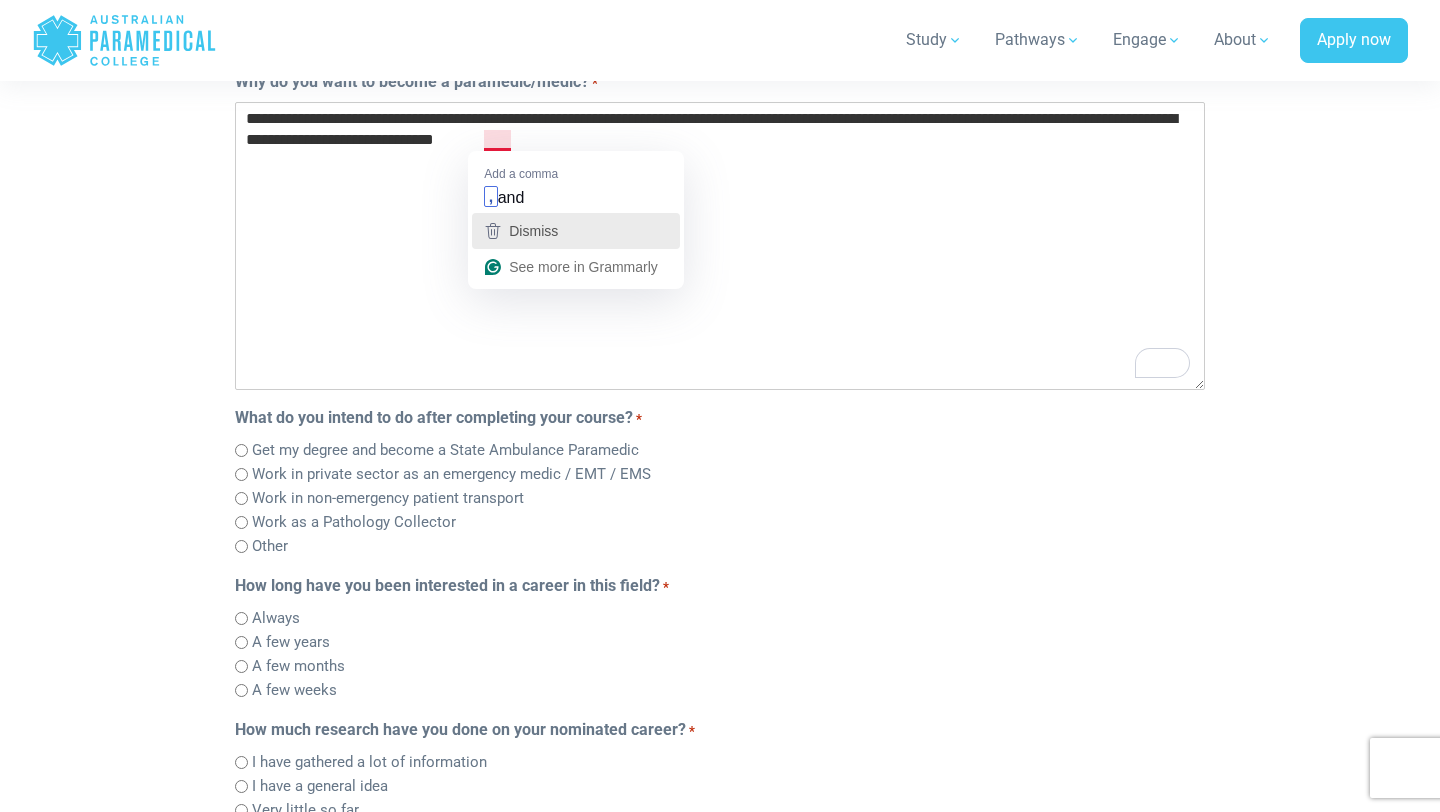 click on "Dismiss" at bounding box center [533, 231] 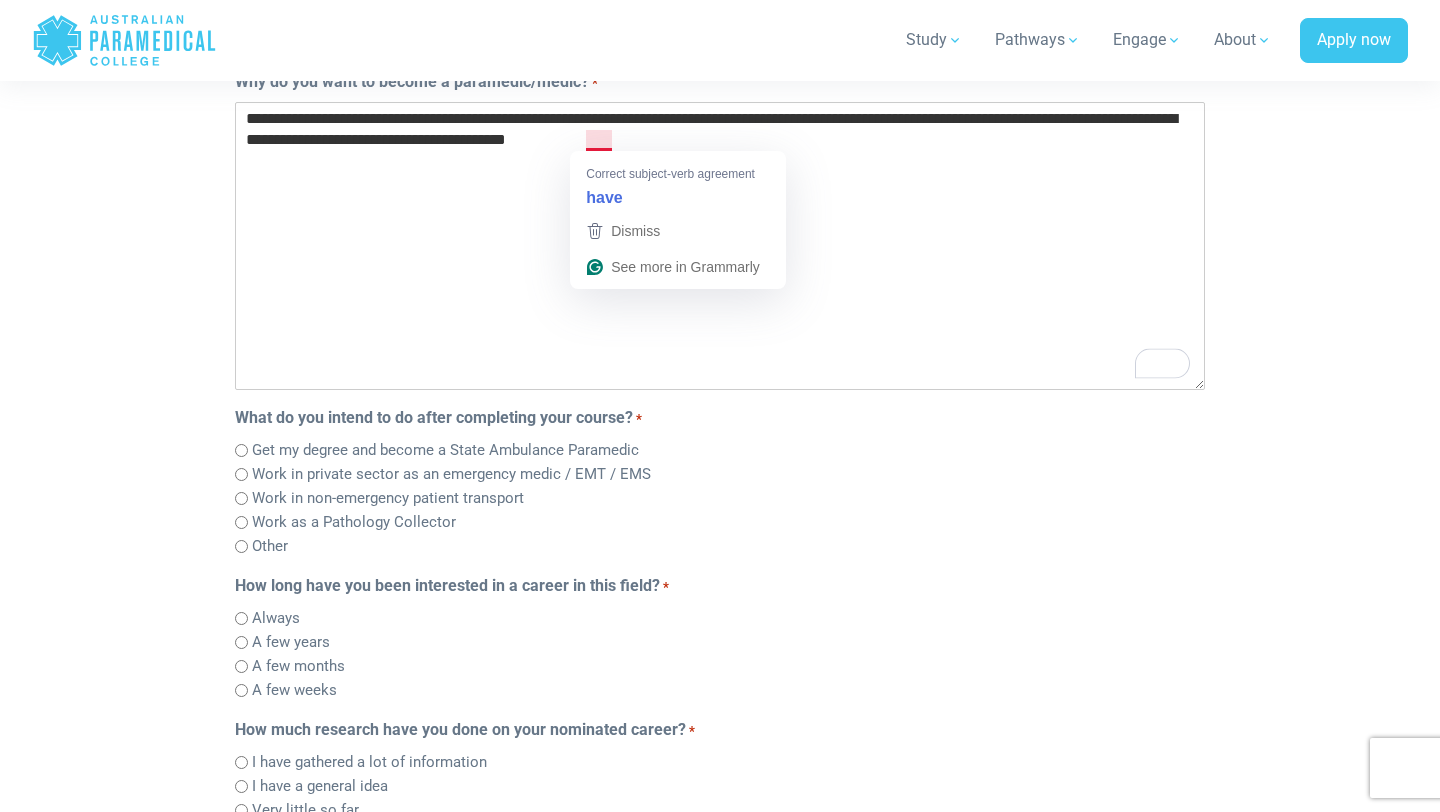click on "**********" at bounding box center [720, 246] 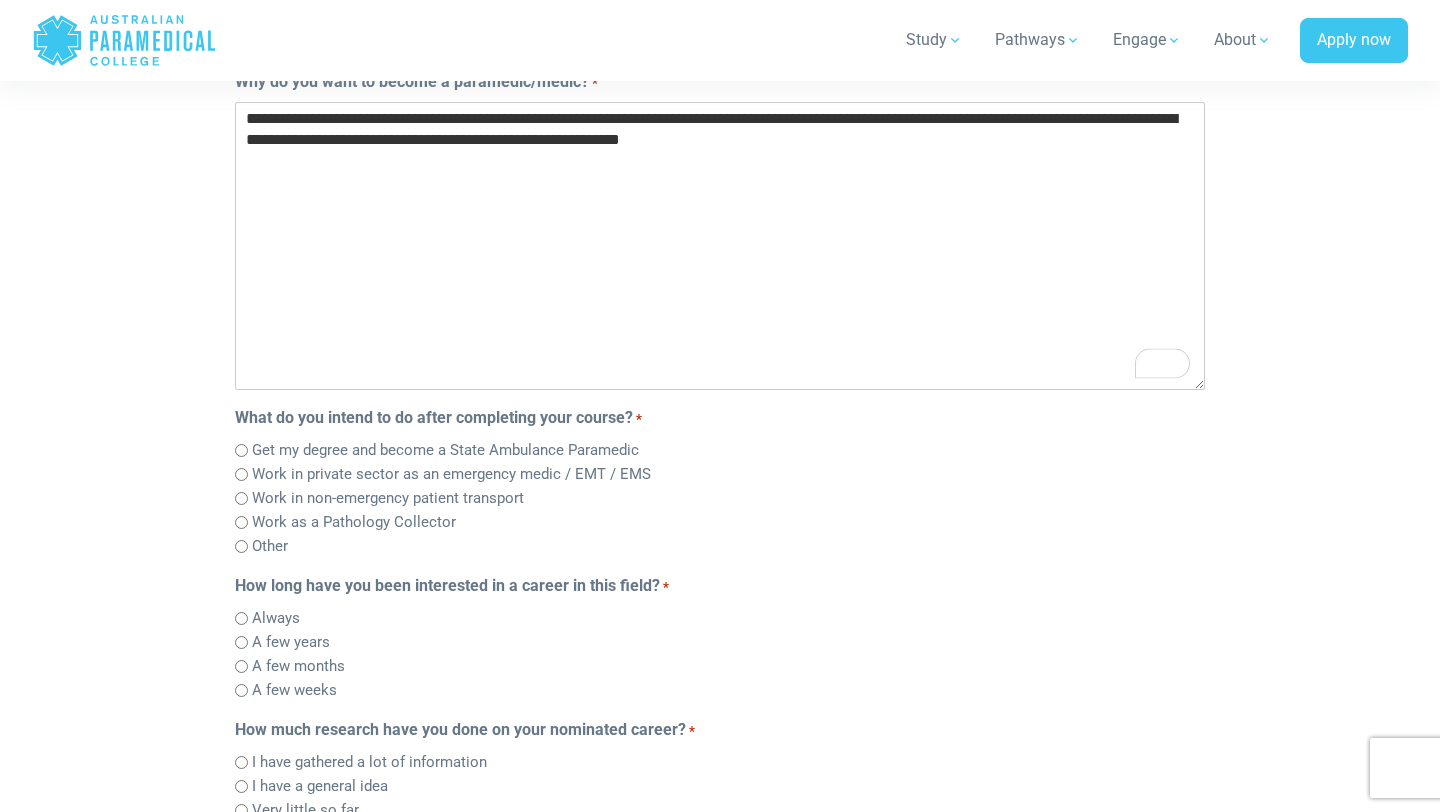click on "**********" at bounding box center [720, 246] 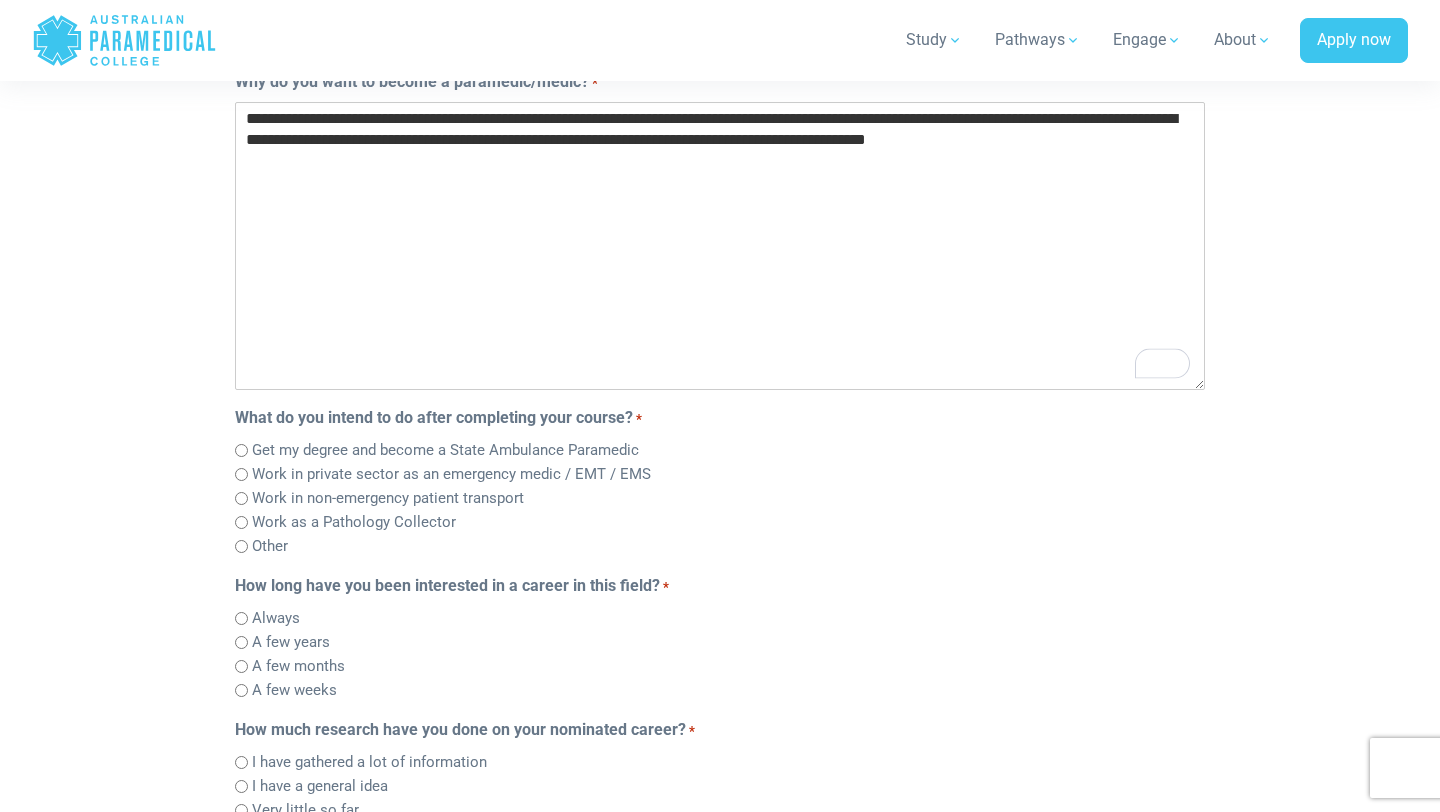click on "**********" at bounding box center [720, 246] 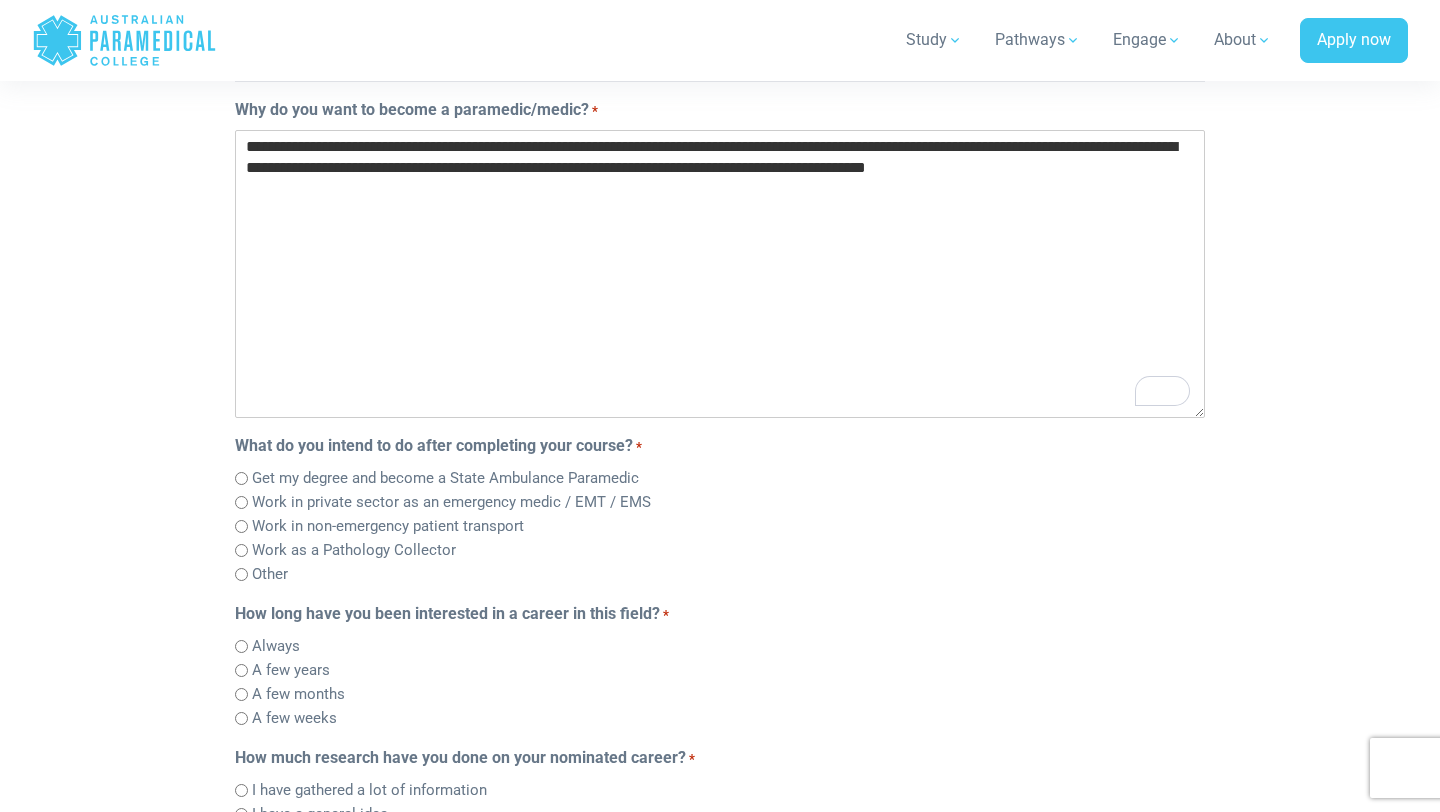 scroll, scrollTop: 444, scrollLeft: 0, axis: vertical 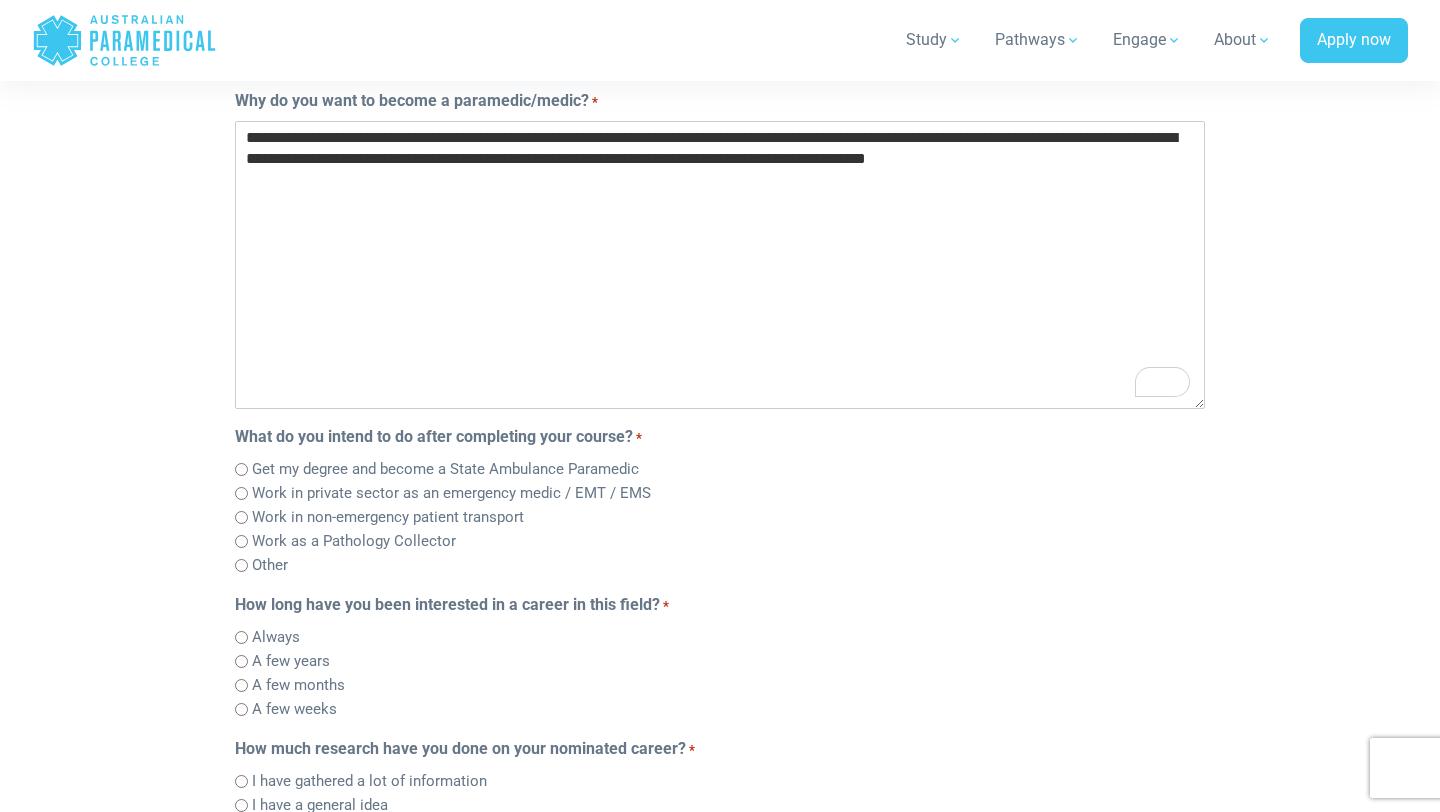 click on "**********" at bounding box center [720, 265] 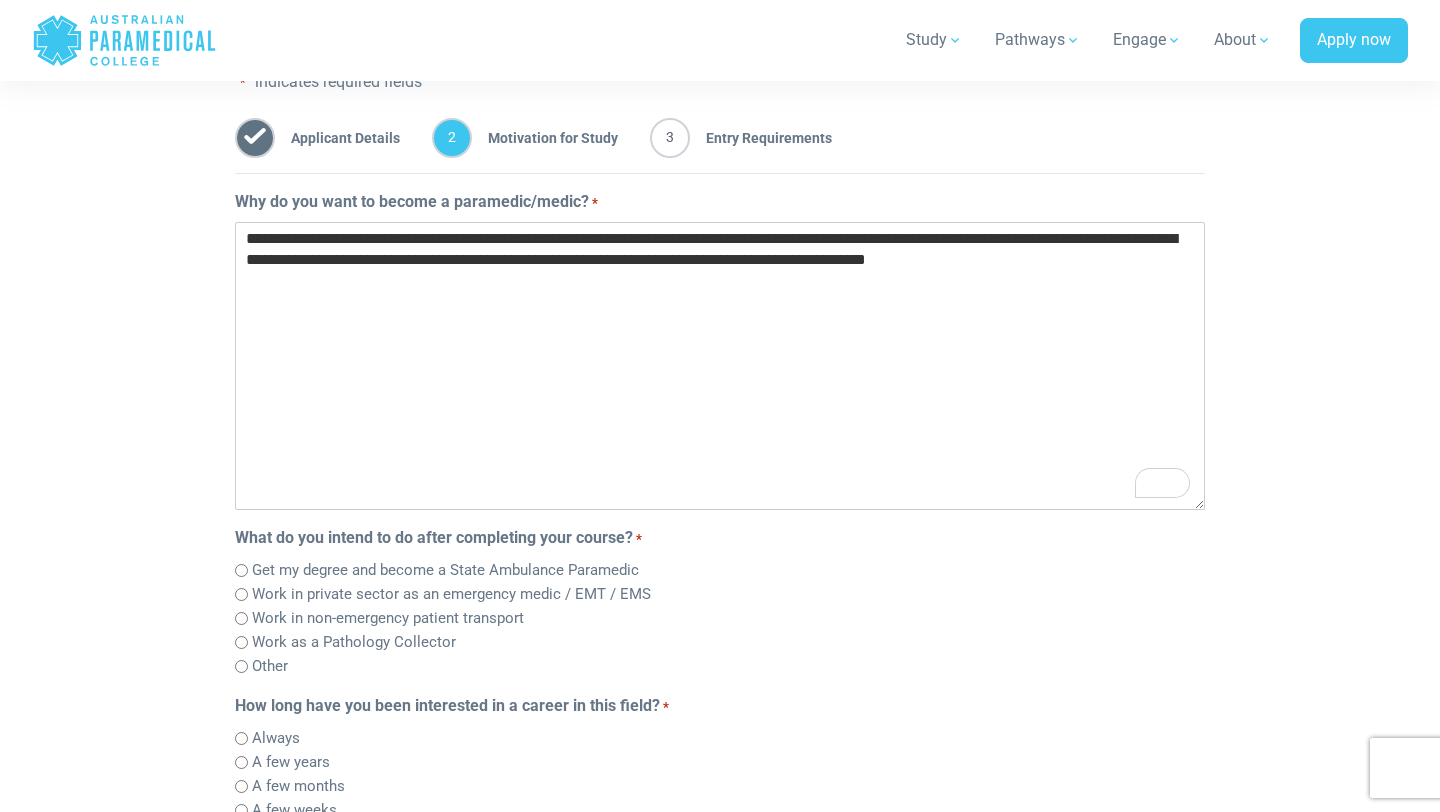 scroll, scrollTop: 344, scrollLeft: 0, axis: vertical 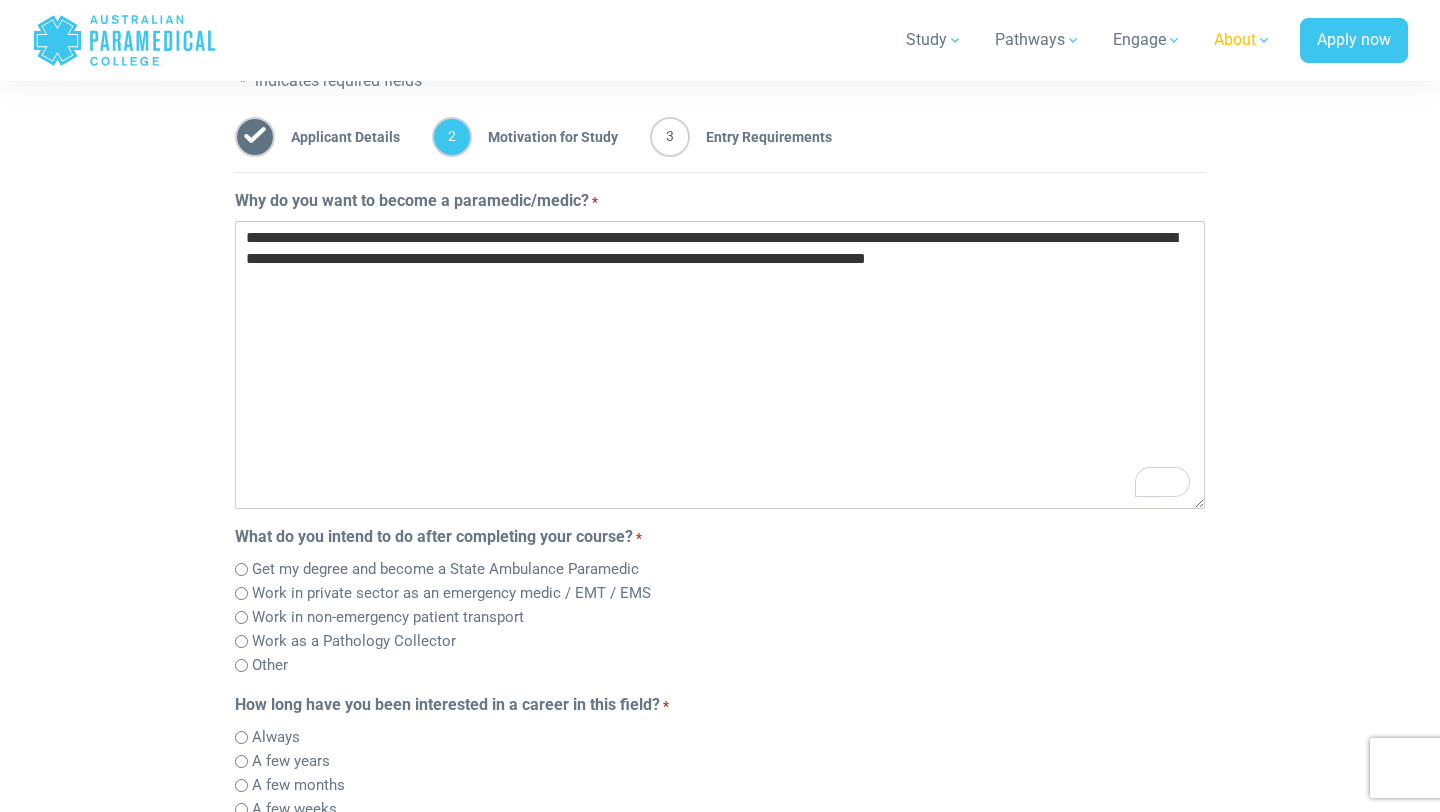 type on "**********" 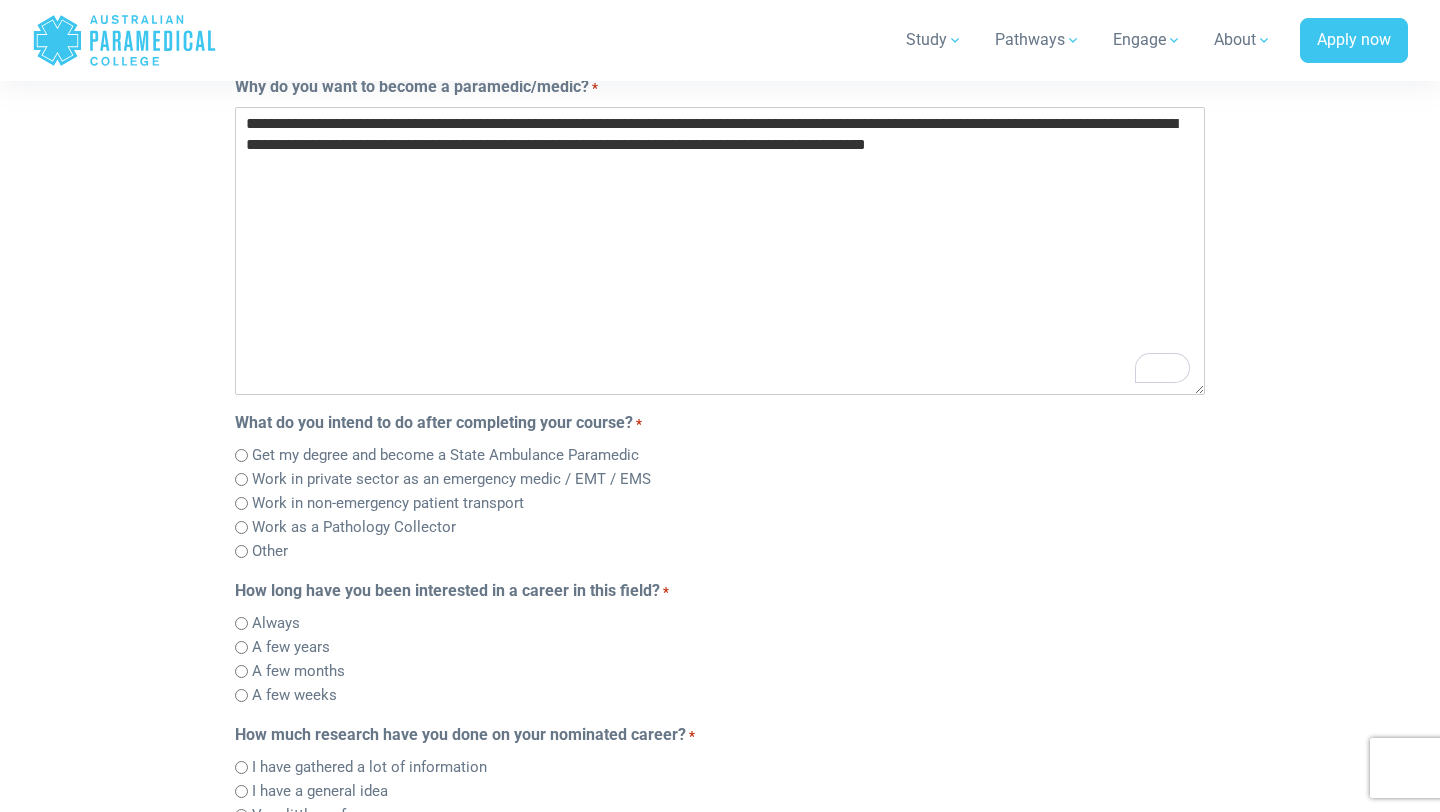 scroll, scrollTop: 474, scrollLeft: 0, axis: vertical 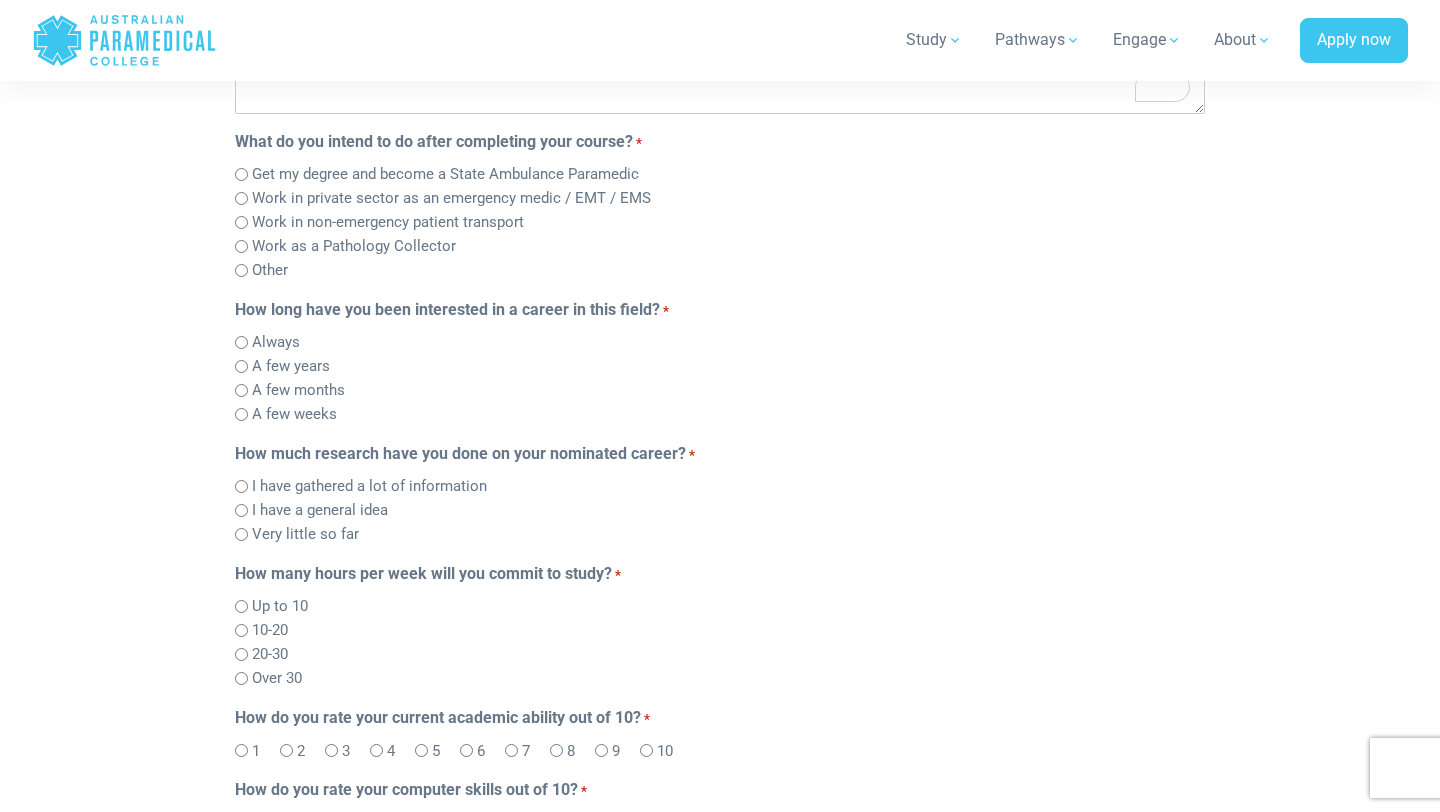 click on "Always" at bounding box center (276, 342) 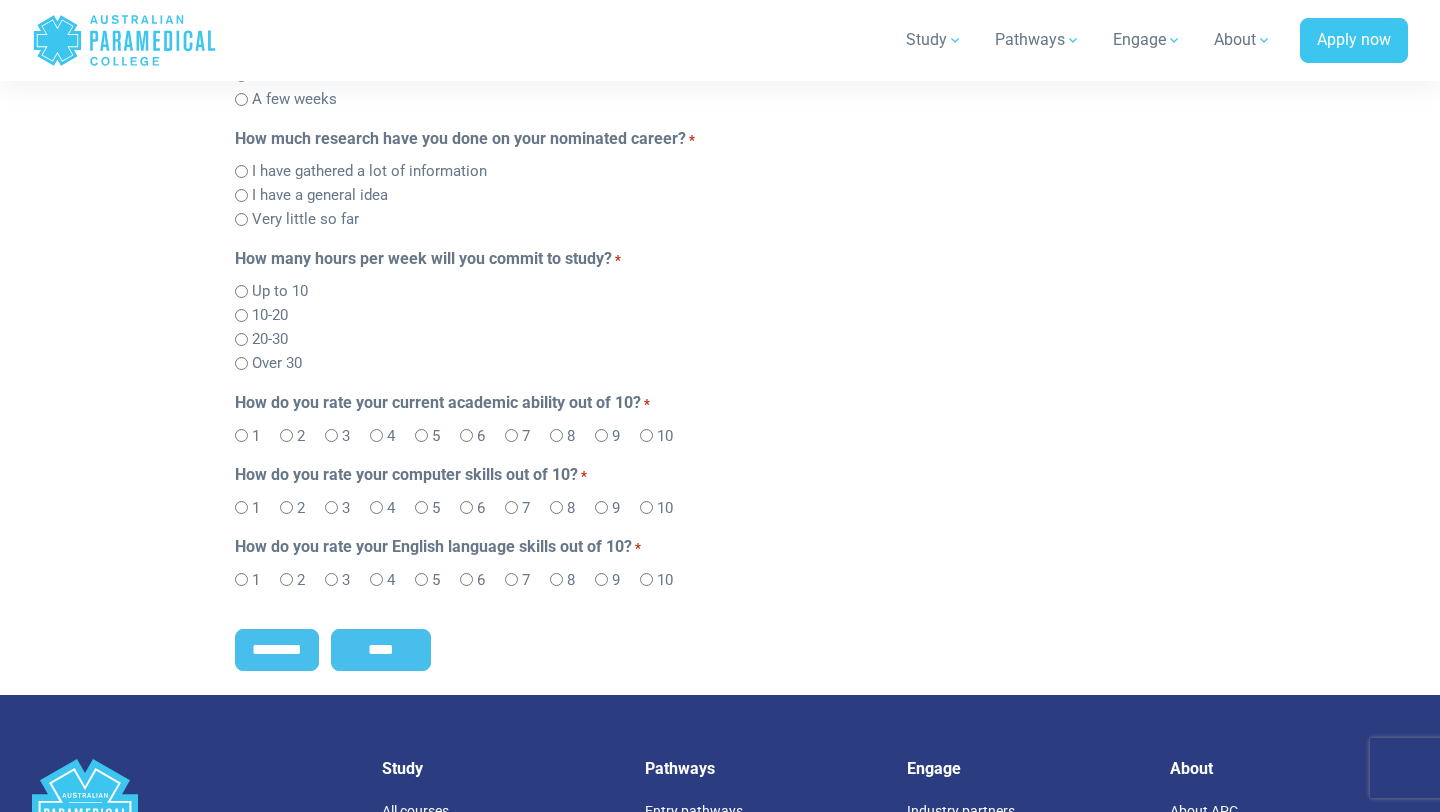scroll, scrollTop: 1055, scrollLeft: 0, axis: vertical 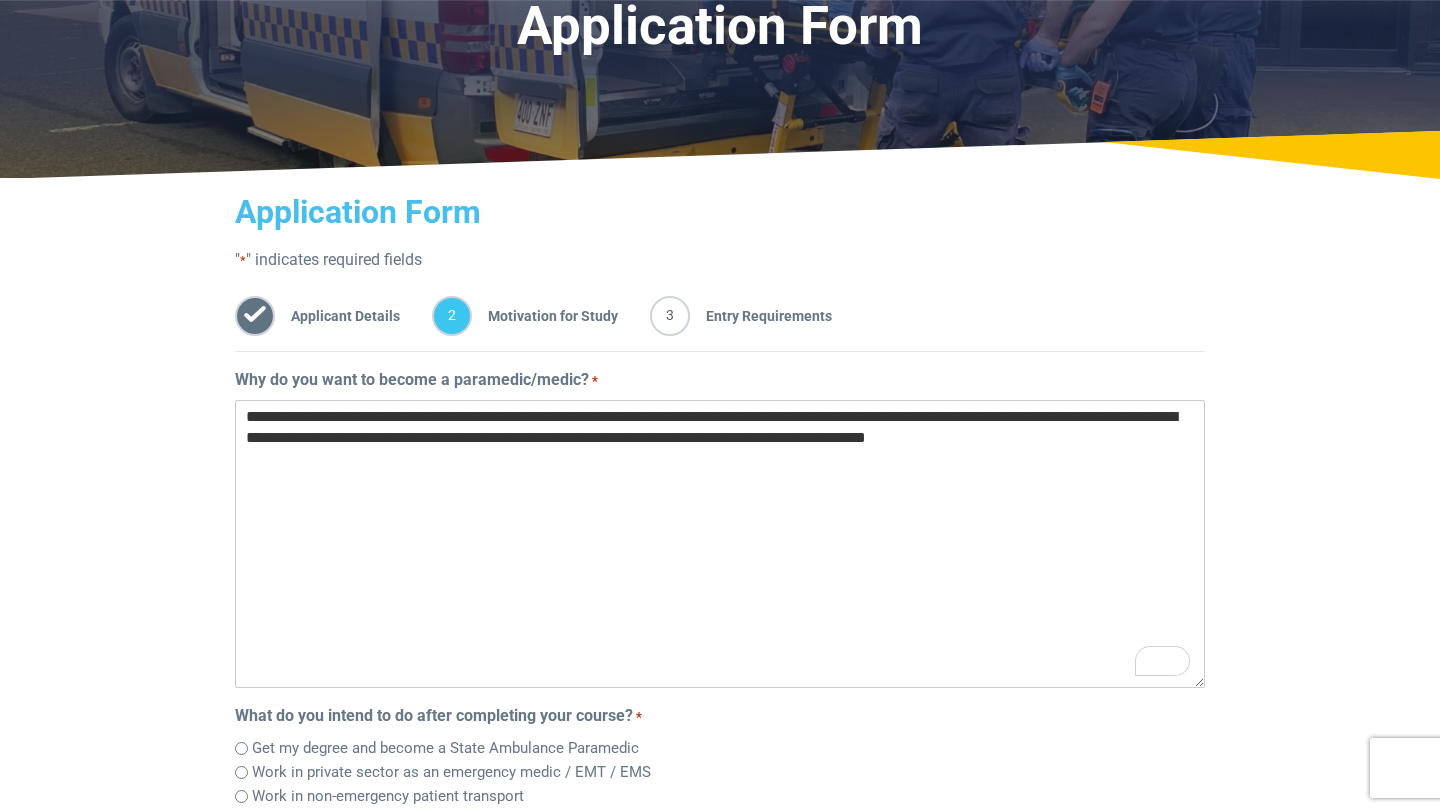 click on "**********" at bounding box center (720, 544) 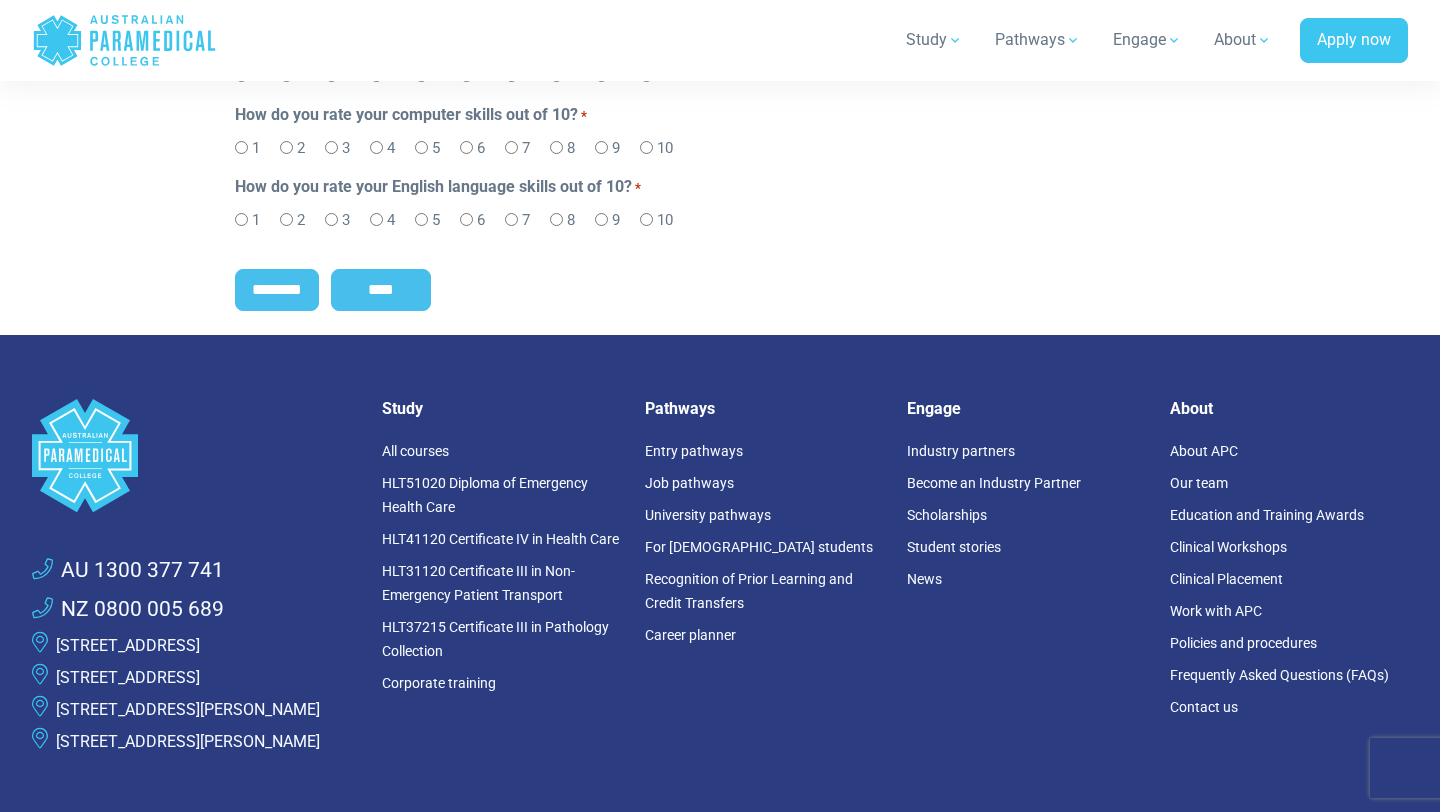 scroll, scrollTop: 1315, scrollLeft: 0, axis: vertical 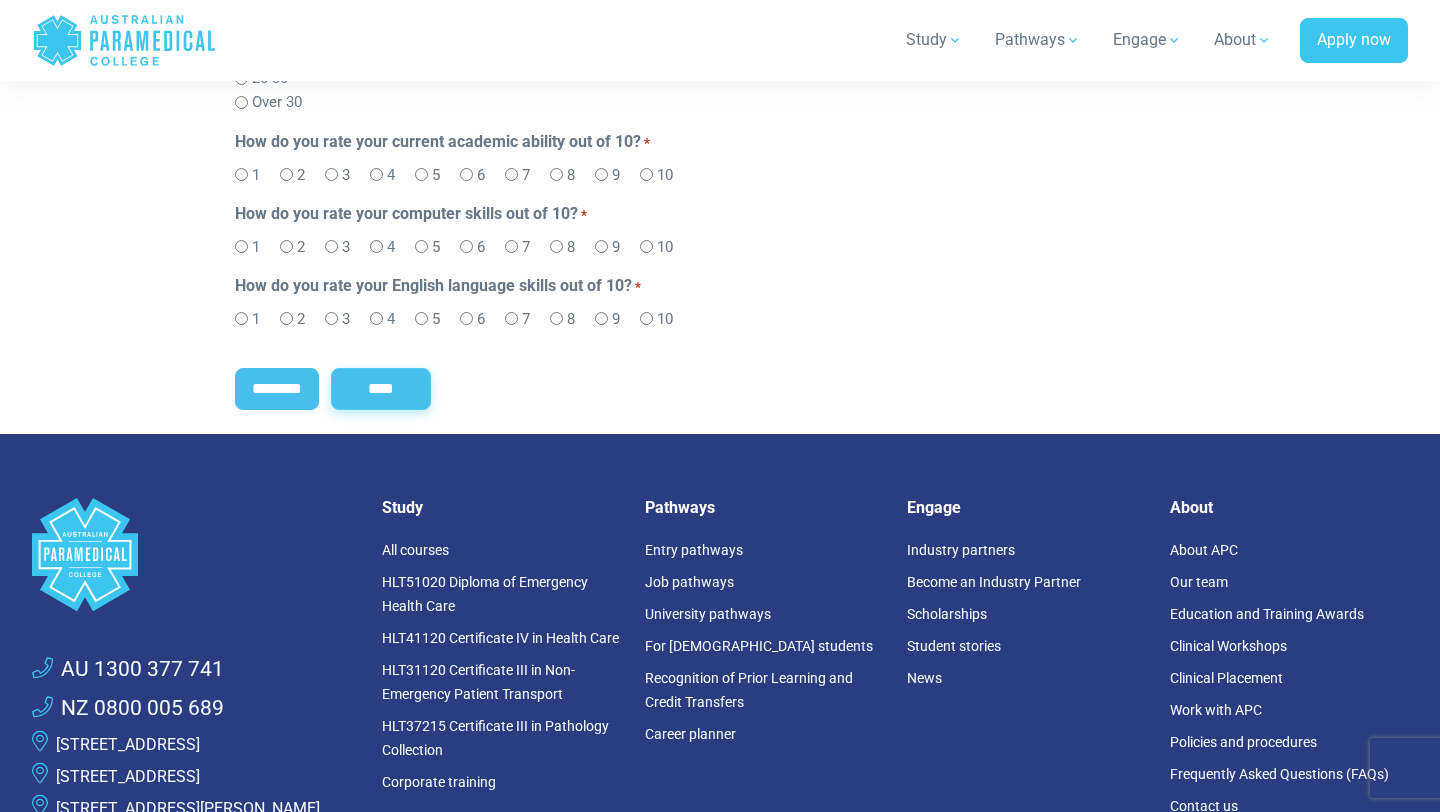 click on "****" at bounding box center [381, 389] 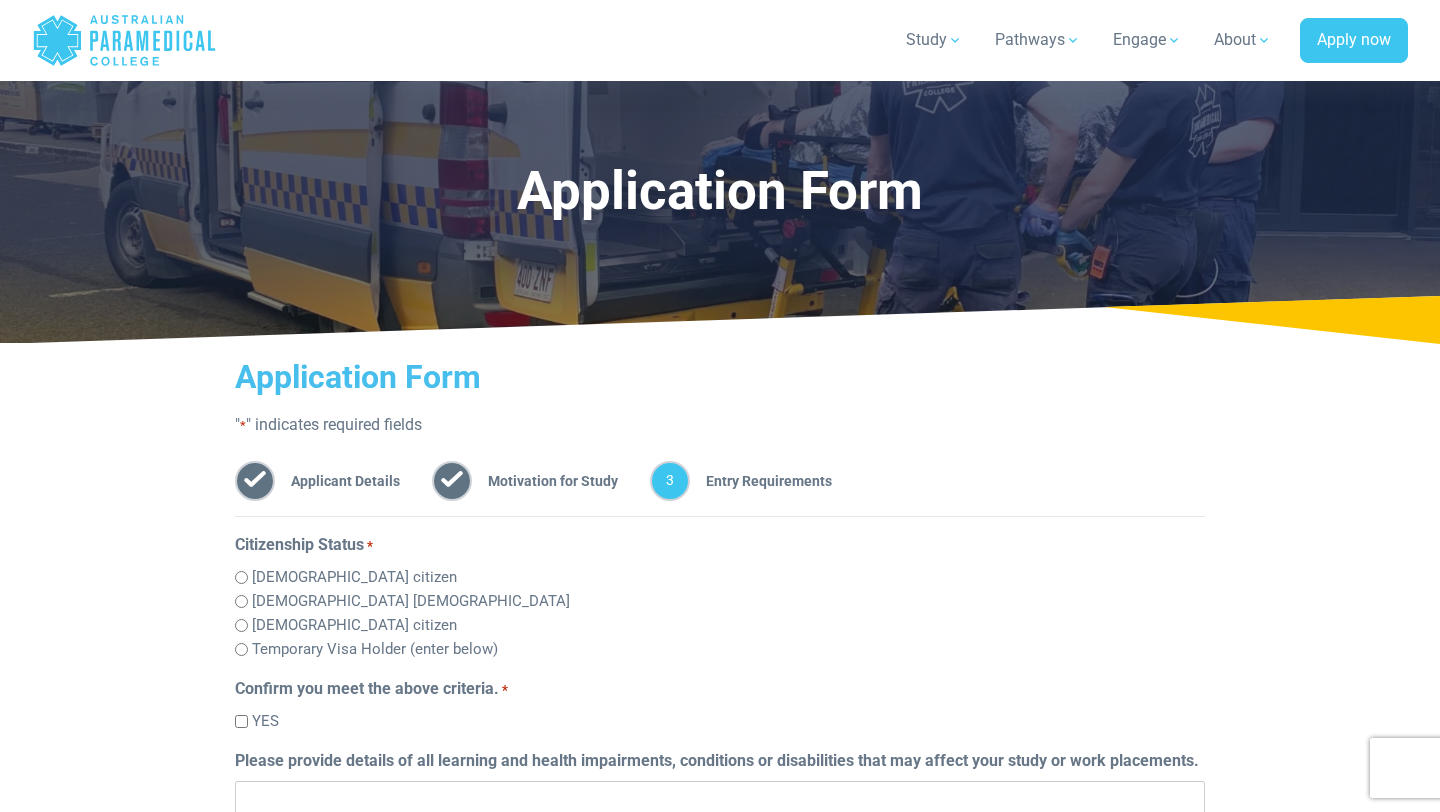scroll, scrollTop: 203, scrollLeft: 0, axis: vertical 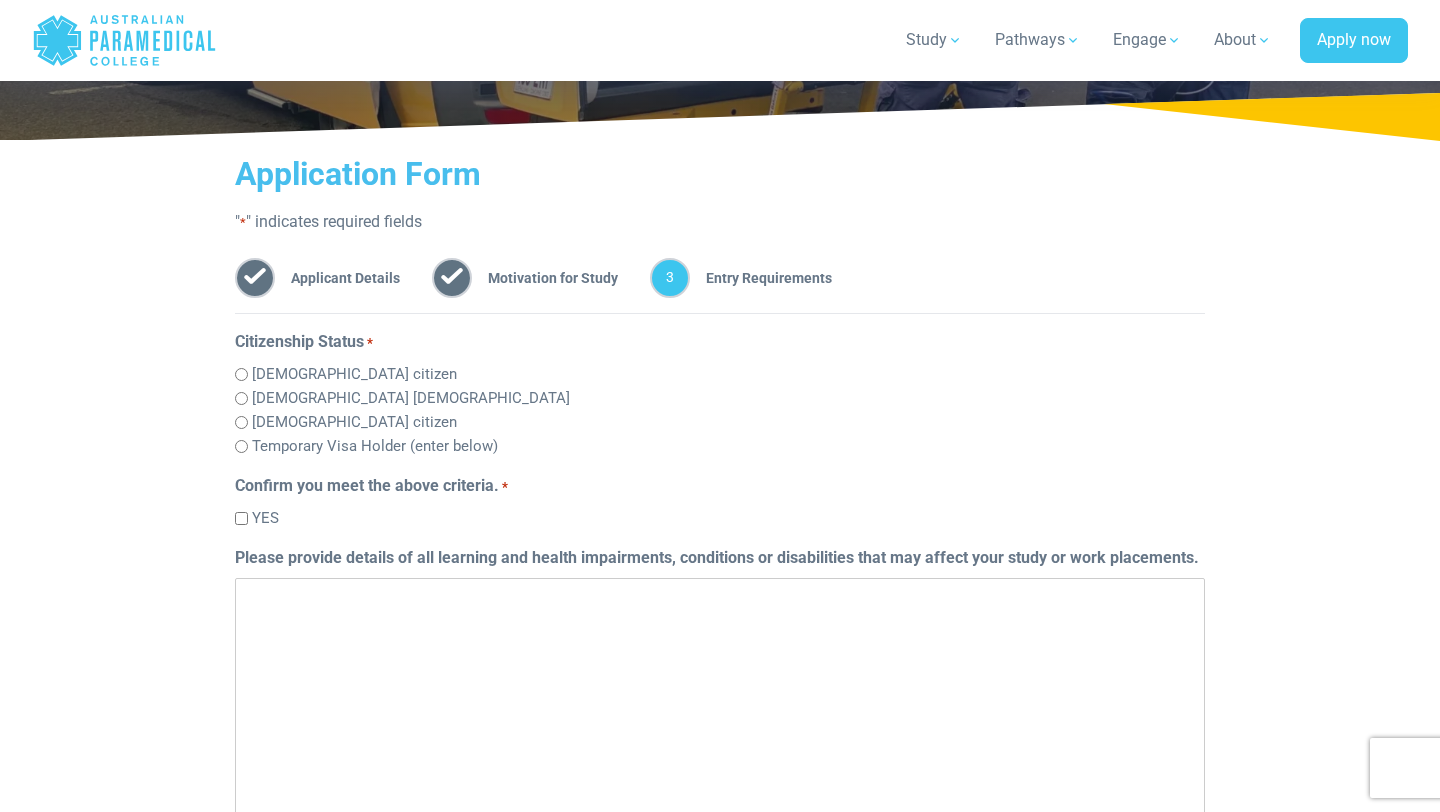 click on "[DEMOGRAPHIC_DATA] citizen" at bounding box center (354, 374) 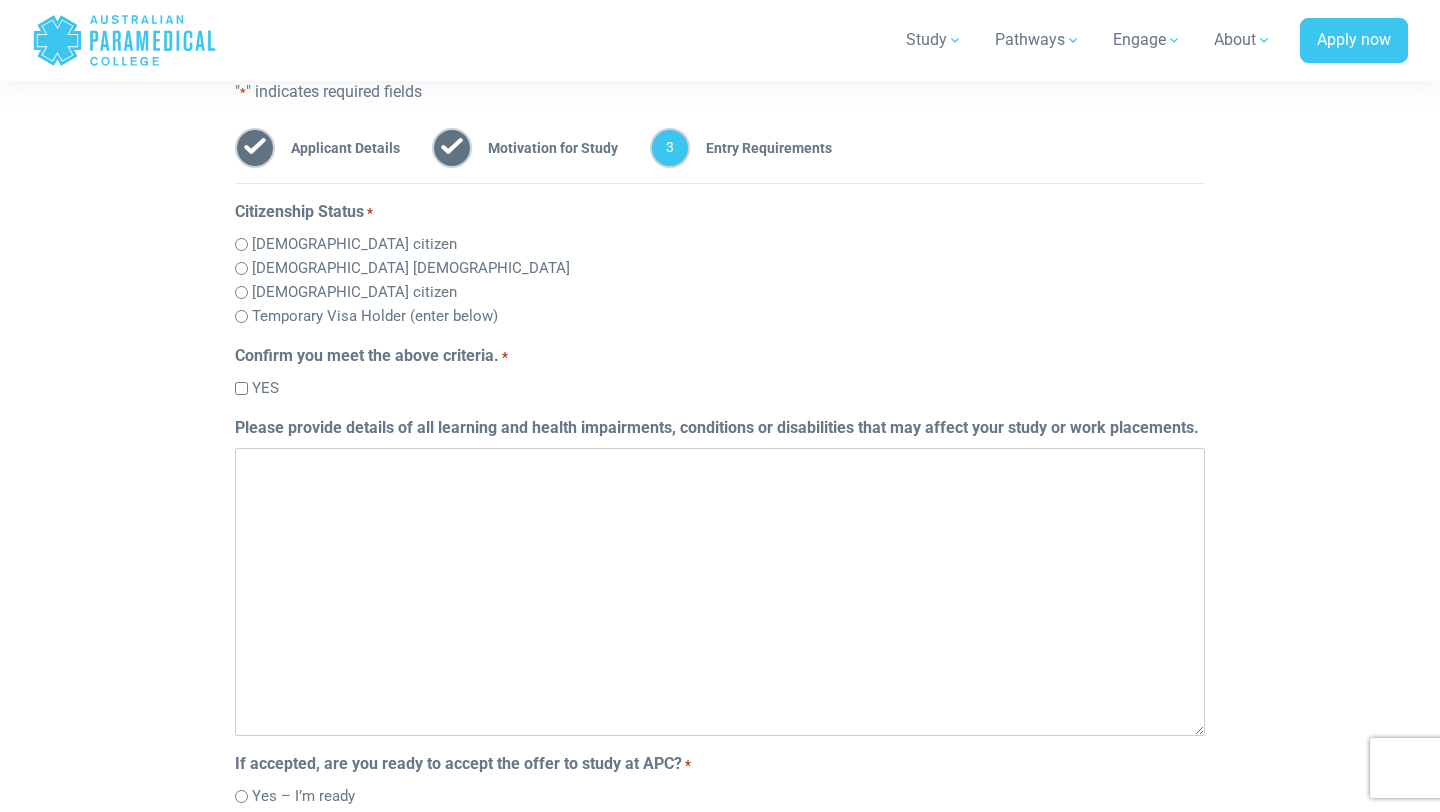 scroll, scrollTop: 340, scrollLeft: 0, axis: vertical 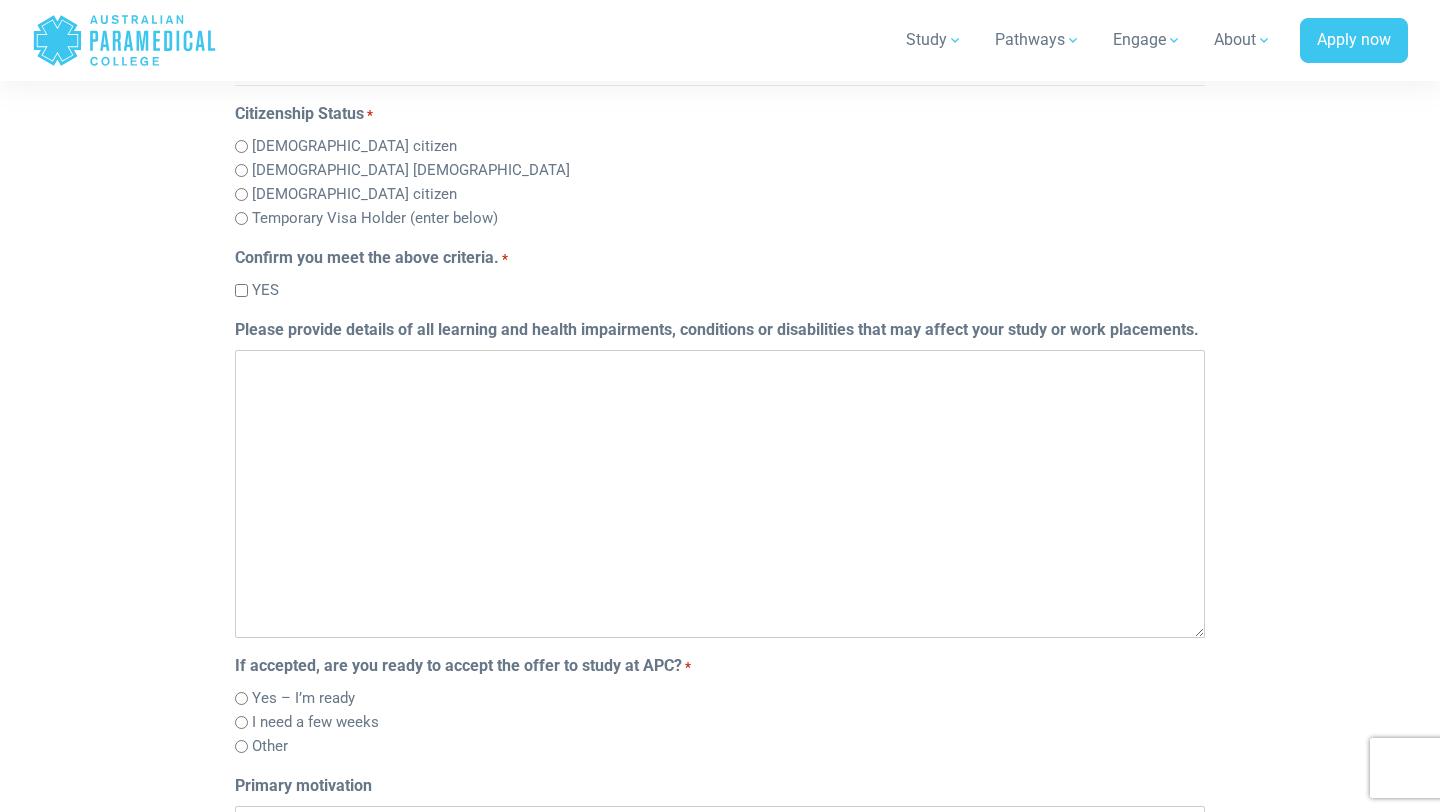 click on "Please provide details of all learning and health impairments, conditions or disabilities that may affect your study or work placements." at bounding box center [720, 494] 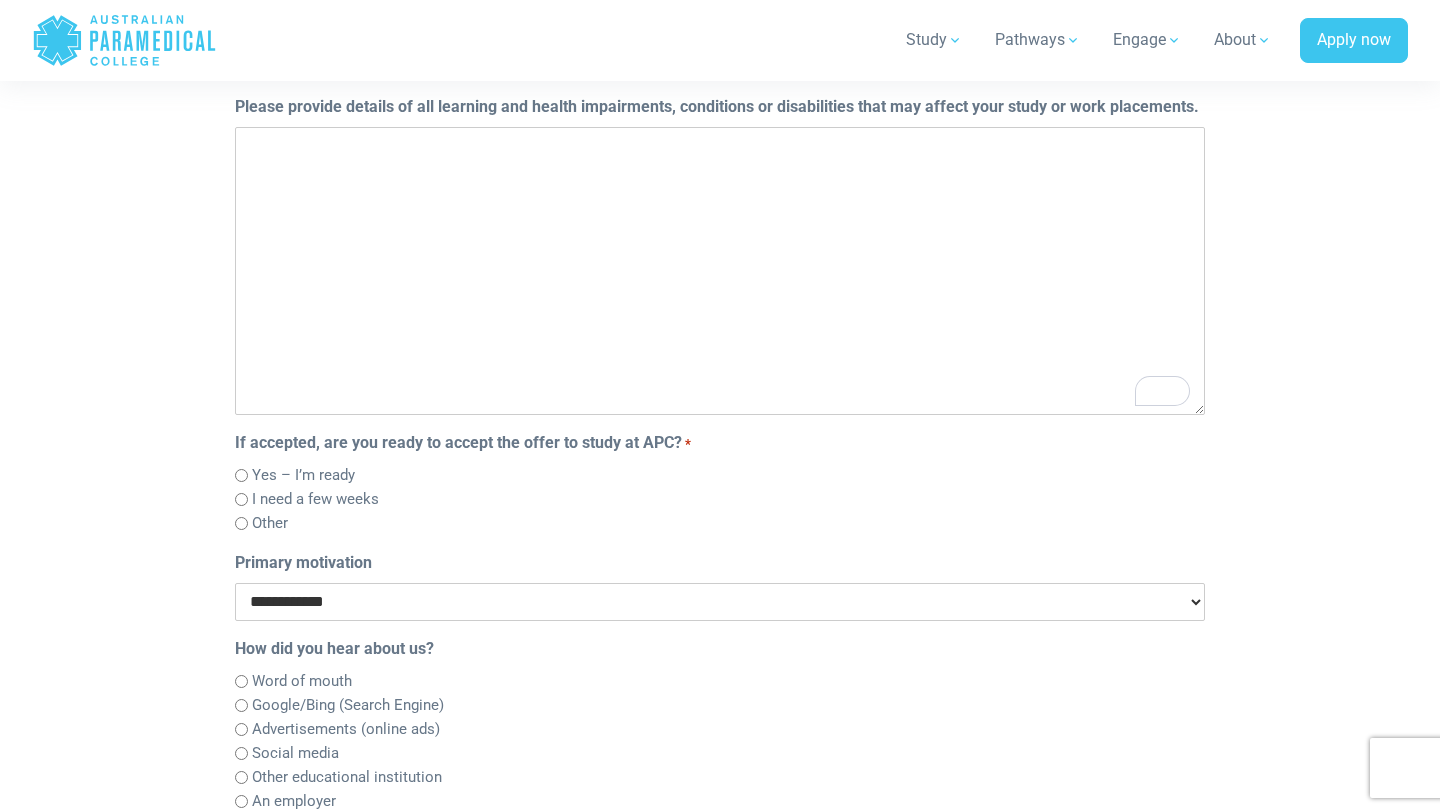 scroll, scrollTop: 669, scrollLeft: 0, axis: vertical 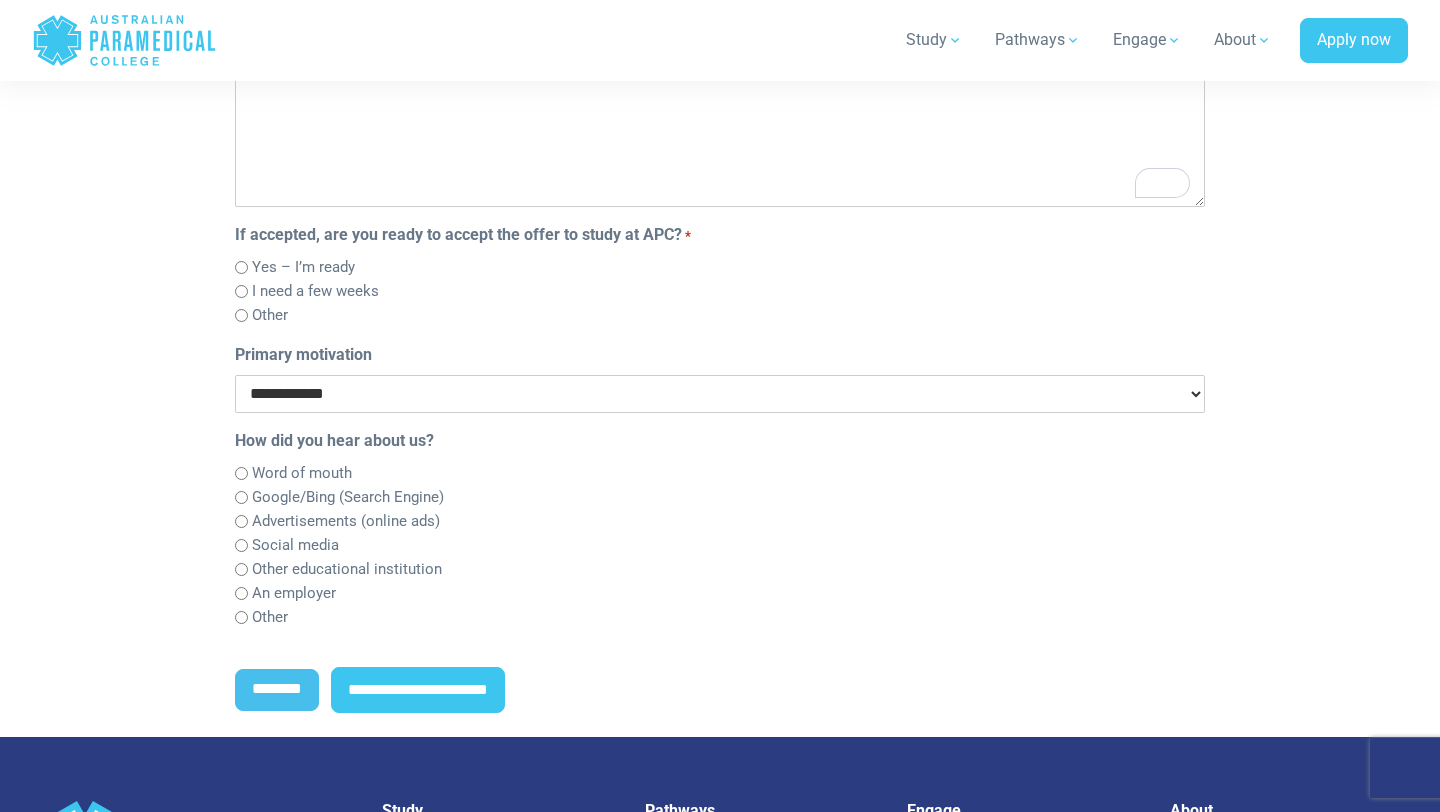 click on "**********" at bounding box center [720, 394] 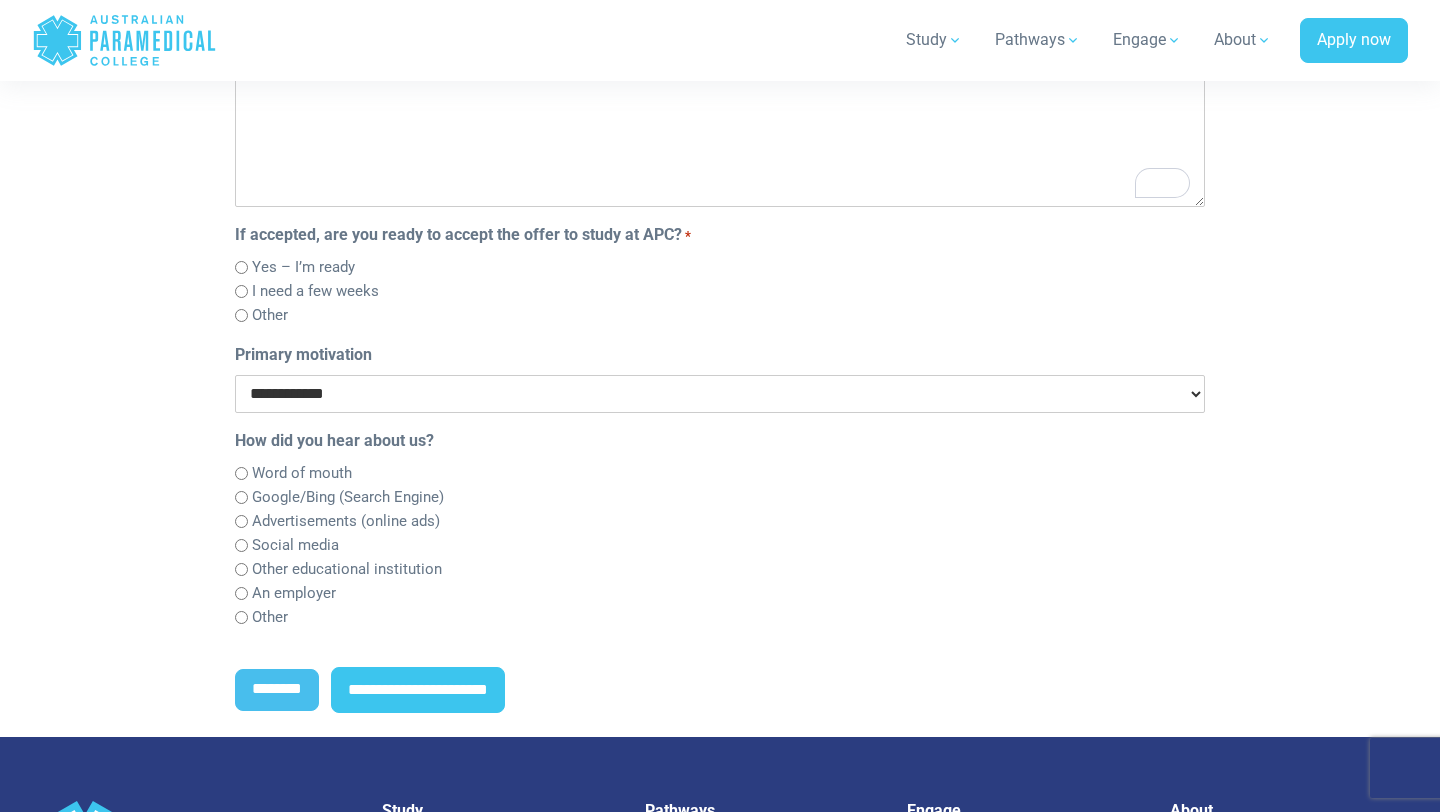 select on "**********" 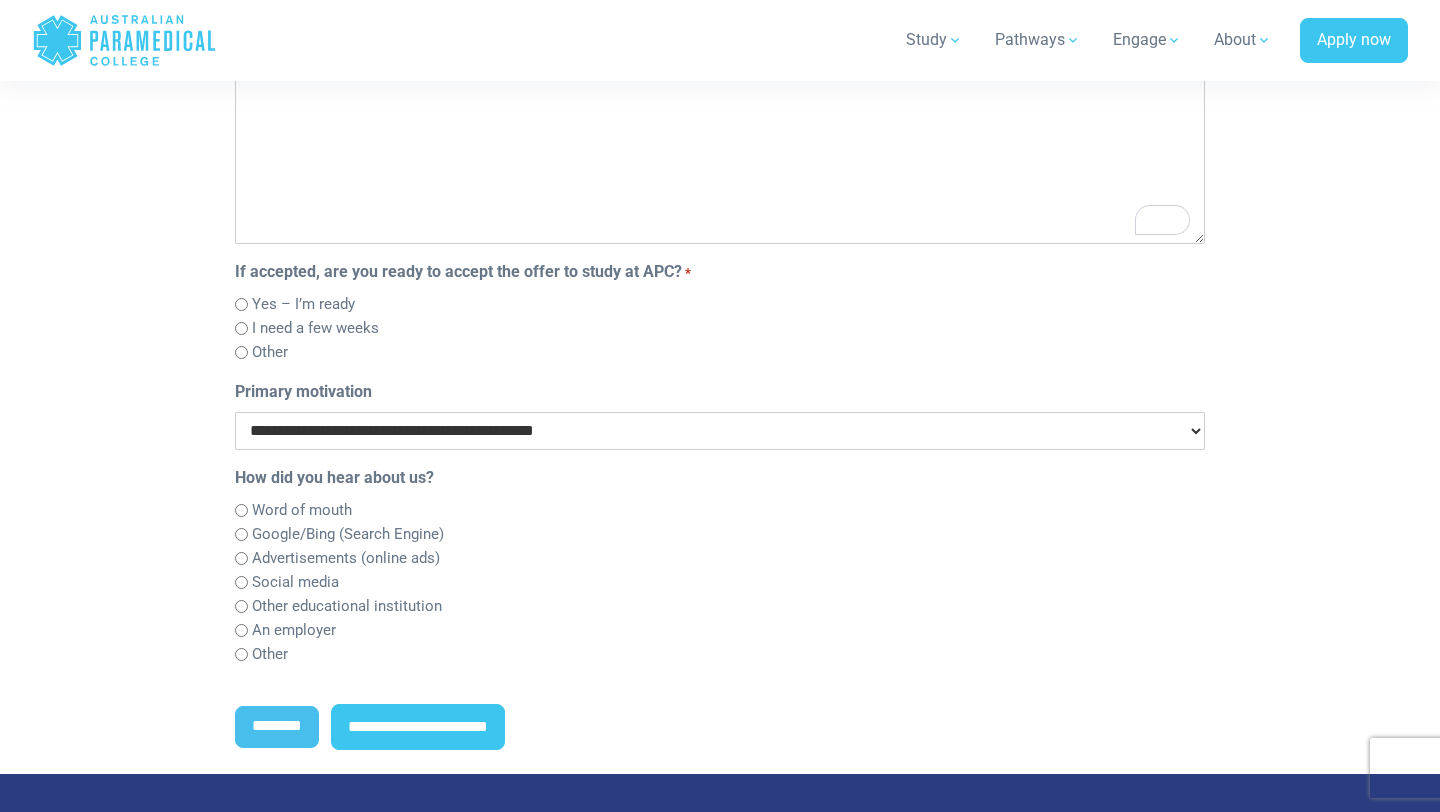 scroll, scrollTop: 828, scrollLeft: 0, axis: vertical 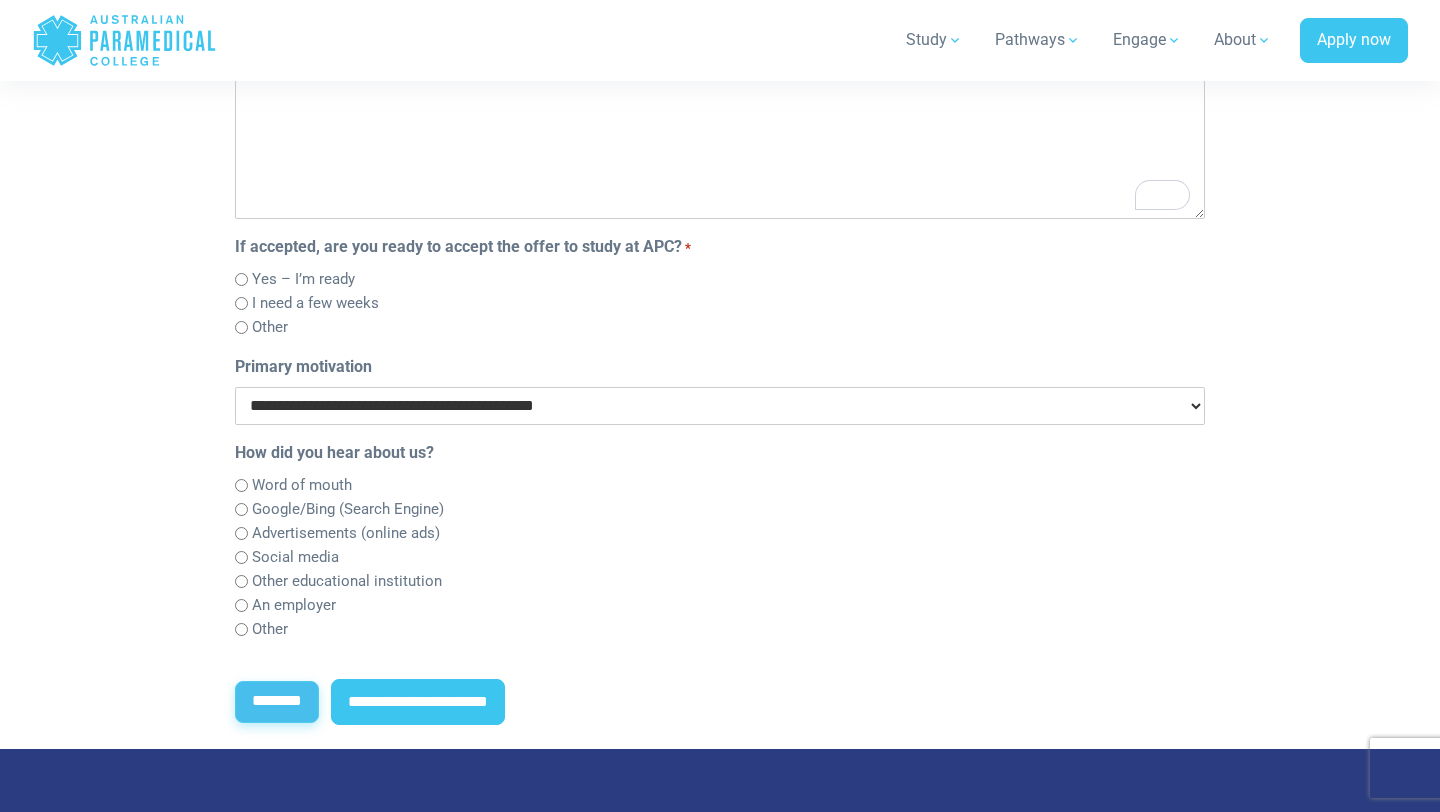 click on "********" at bounding box center [277, 702] 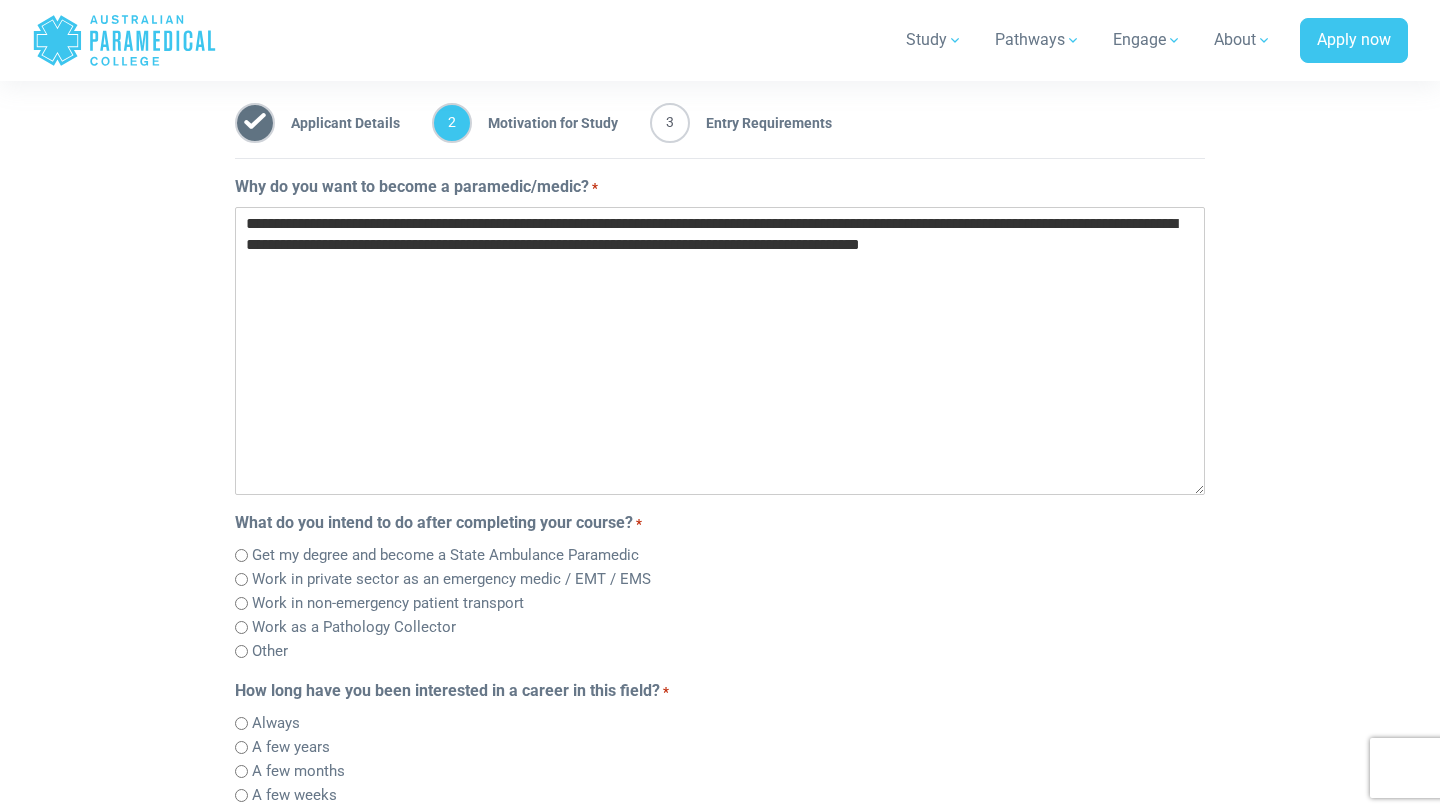 scroll, scrollTop: 358, scrollLeft: 0, axis: vertical 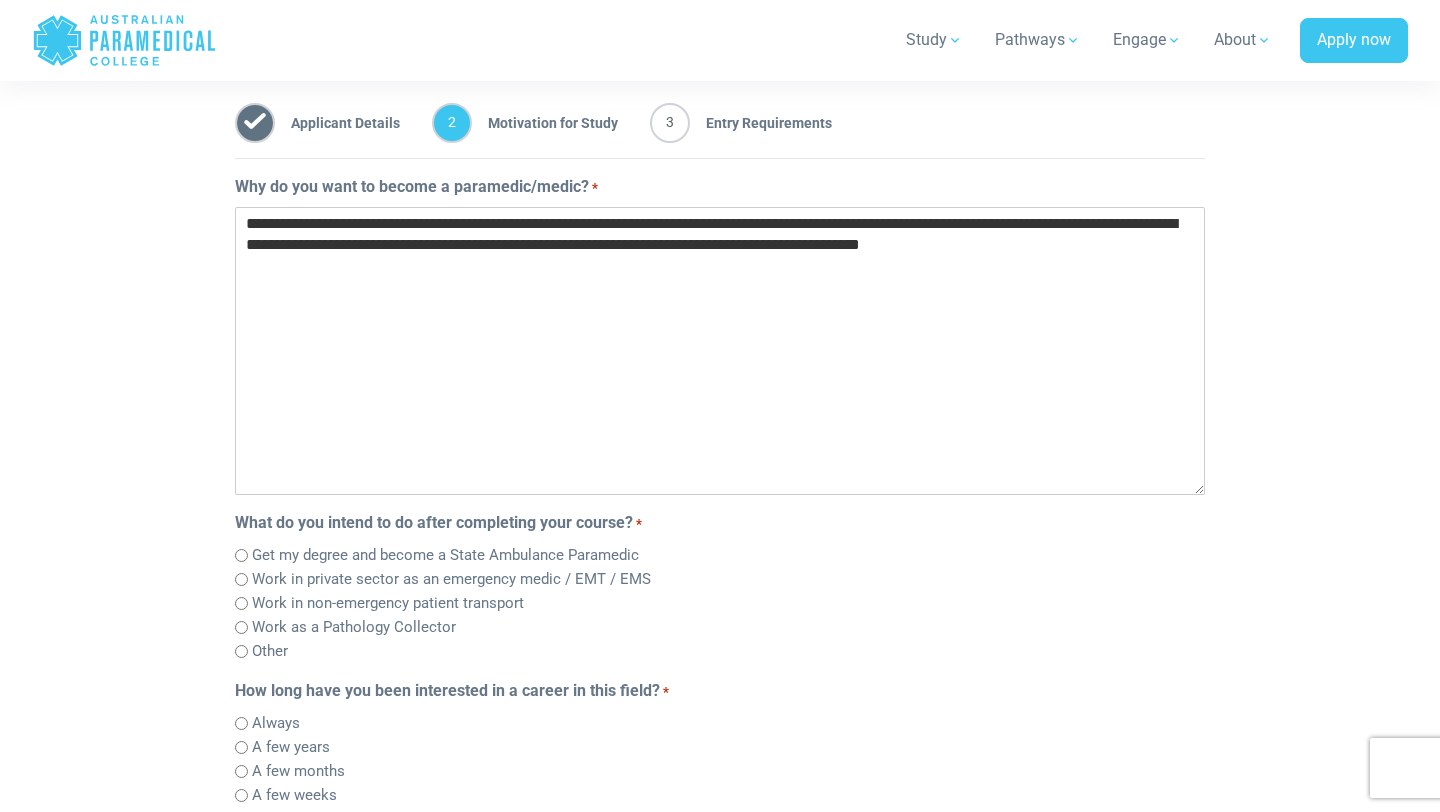 click on "**********" at bounding box center [720, 351] 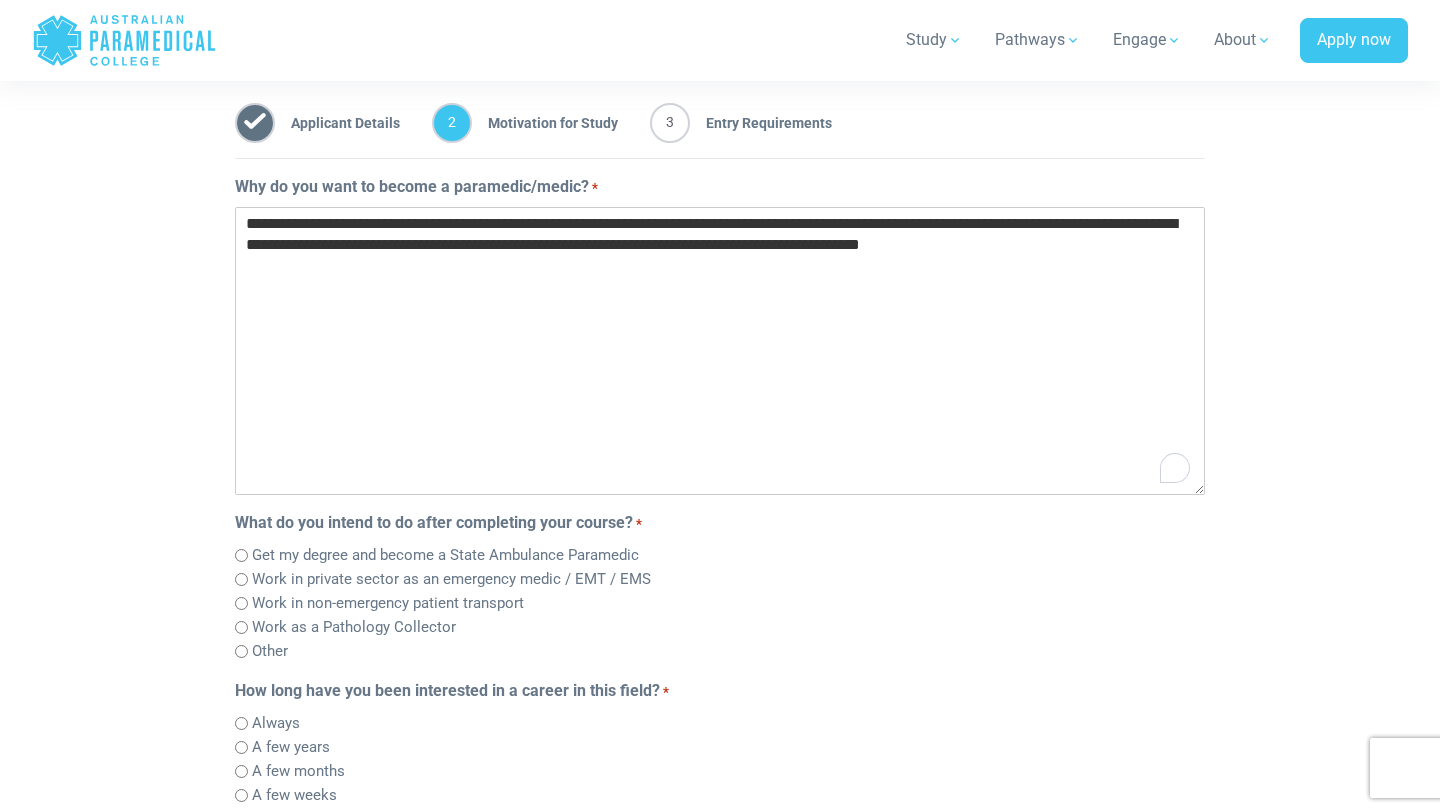 click on "**********" at bounding box center (720, 351) 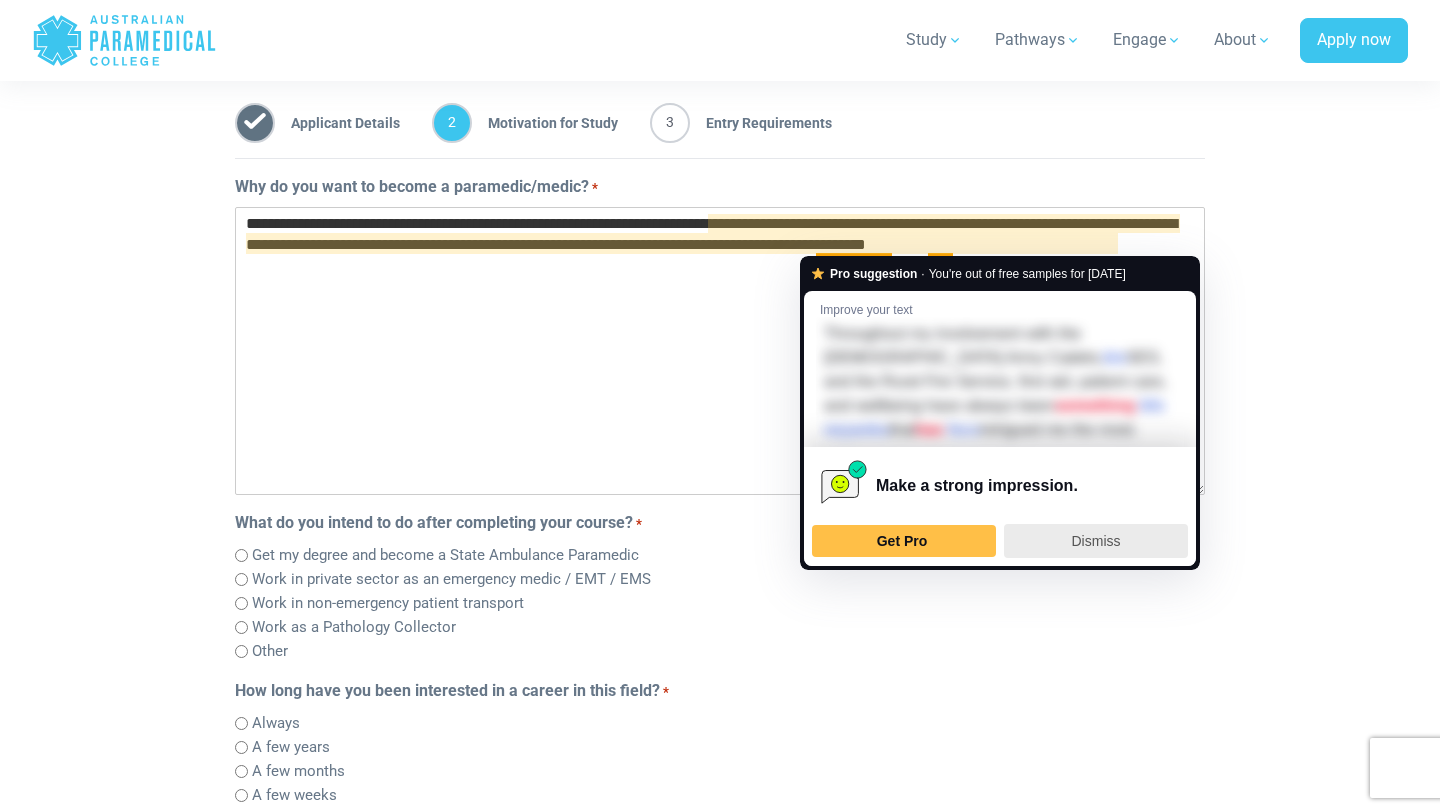 click on "Dismiss" at bounding box center [1096, 541] 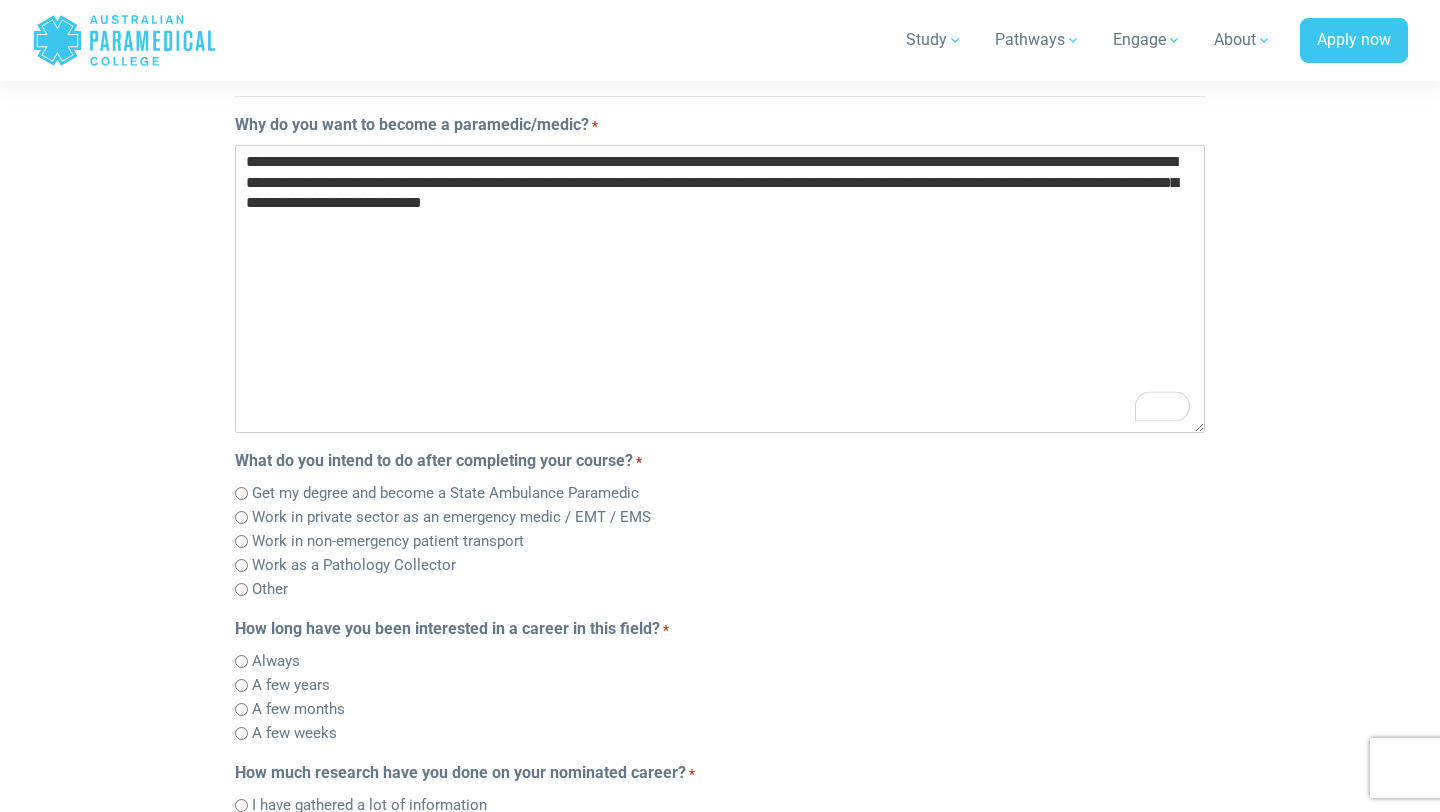 scroll, scrollTop: 417, scrollLeft: 0, axis: vertical 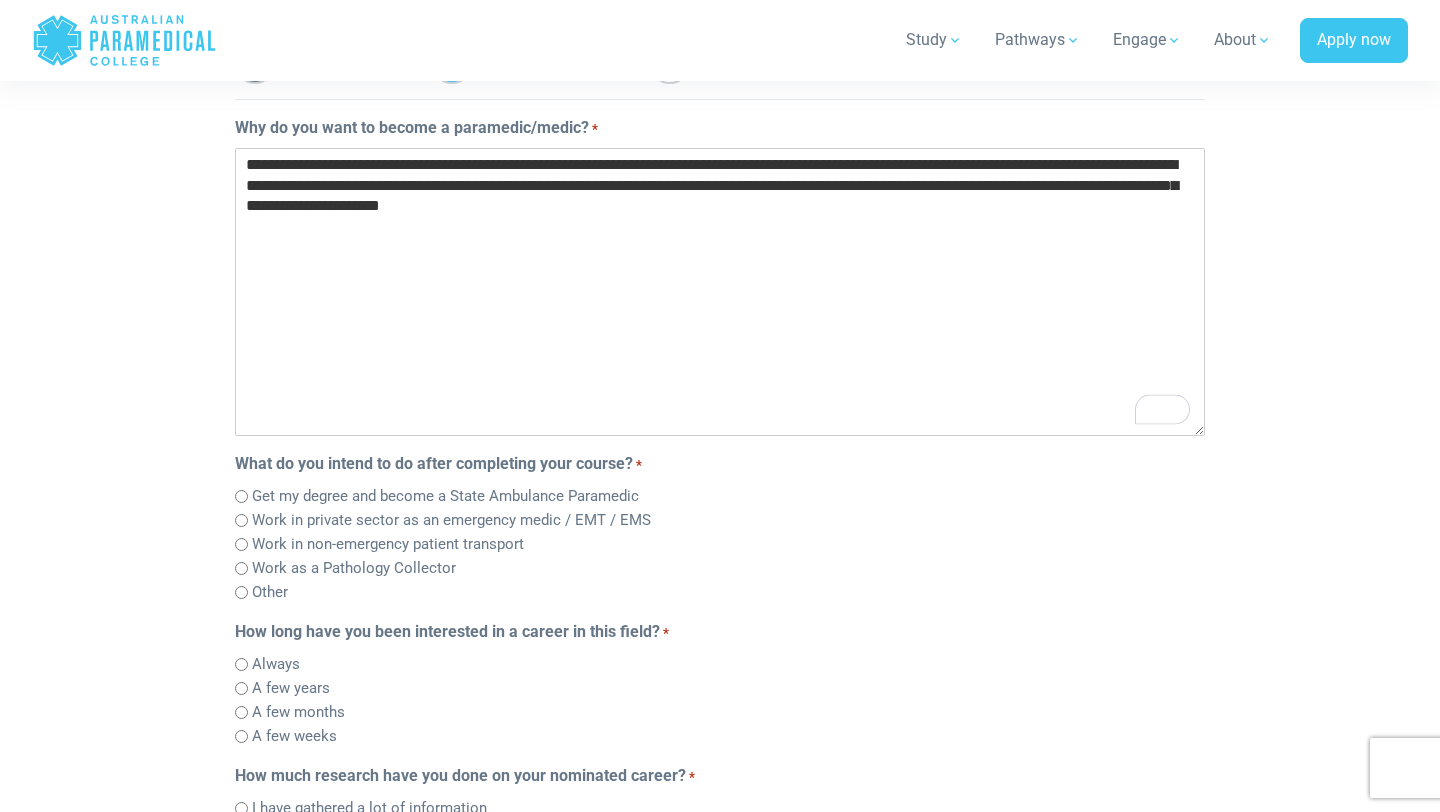 click on "**********" at bounding box center [720, 292] 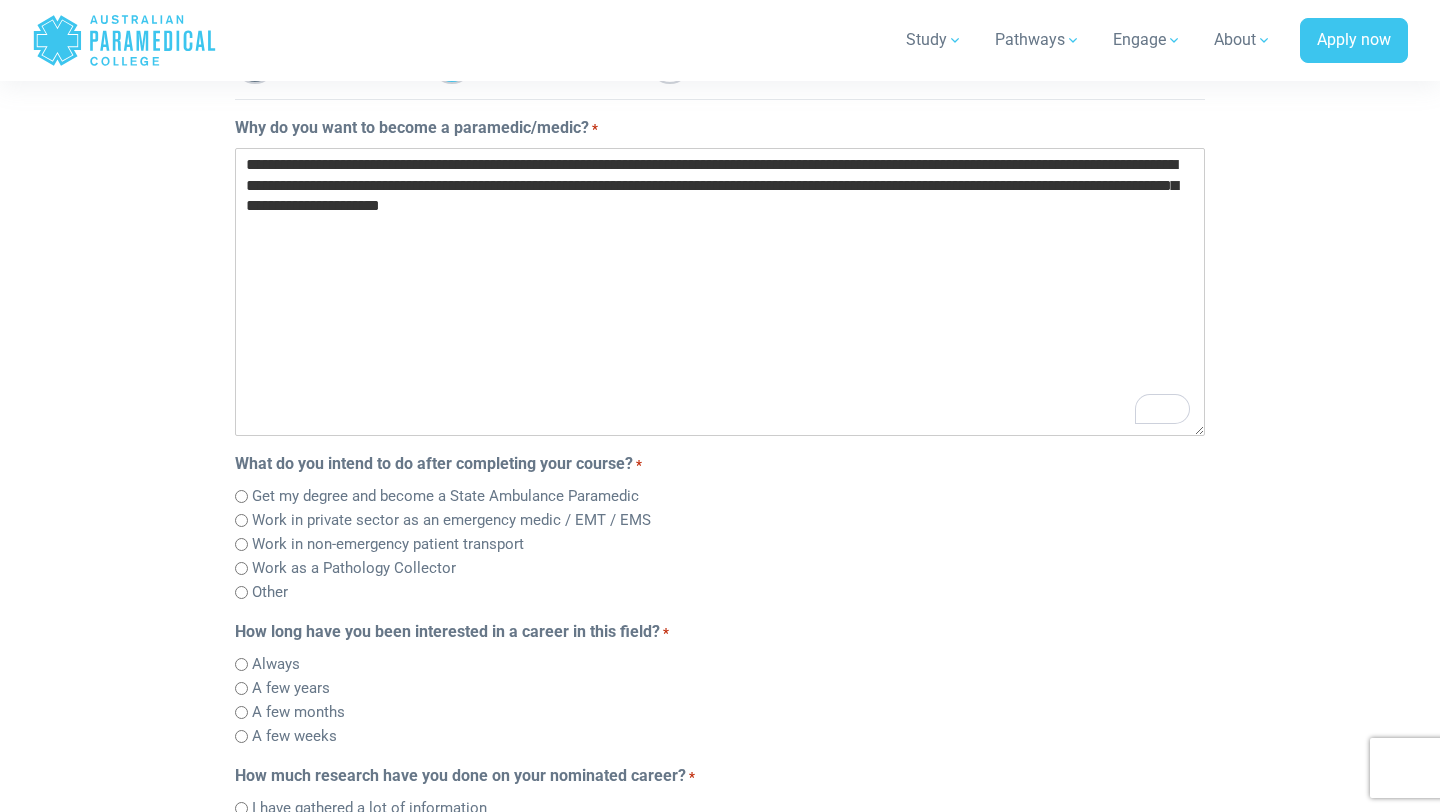 click on "**********" at bounding box center [720, 292] 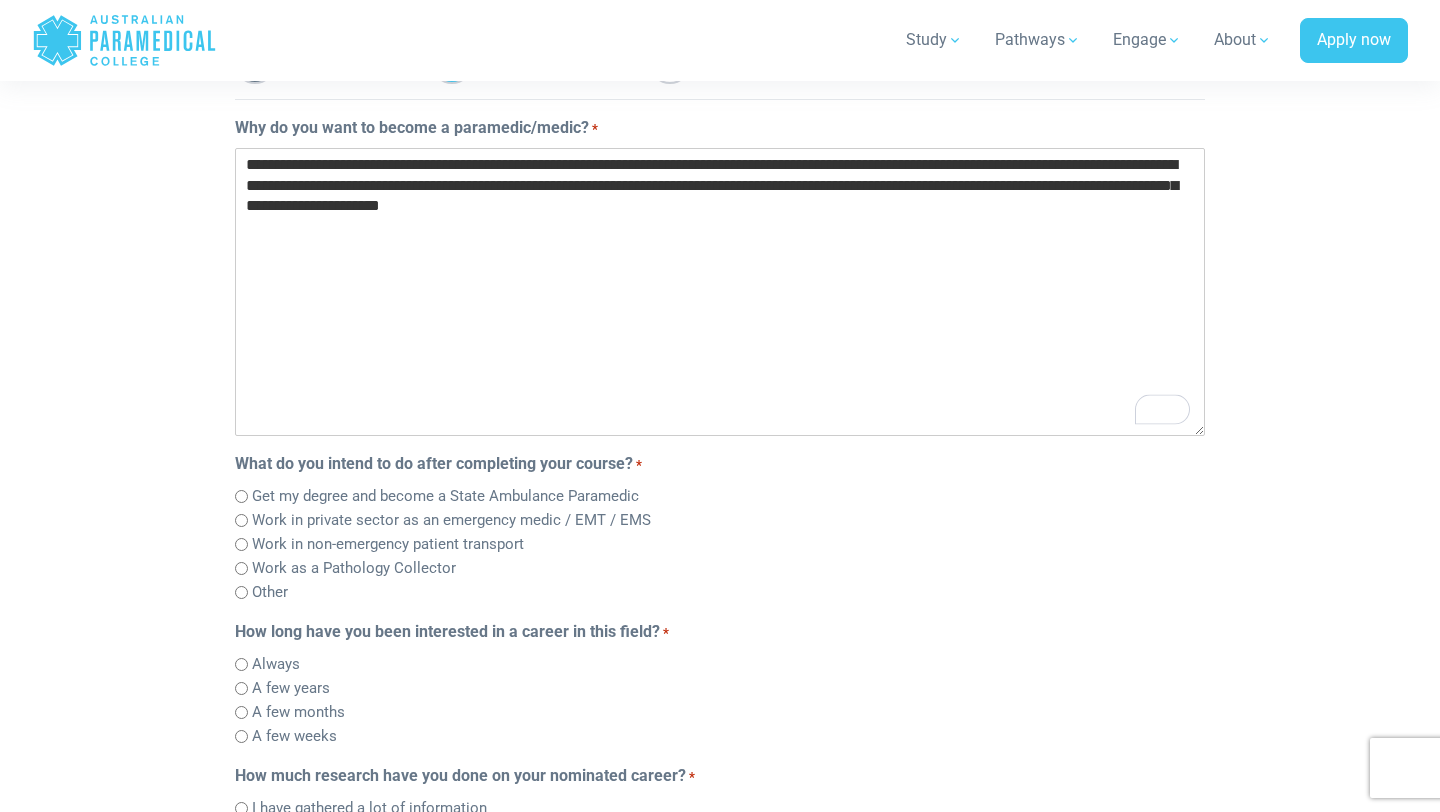 click on "**********" at bounding box center (720, 292) 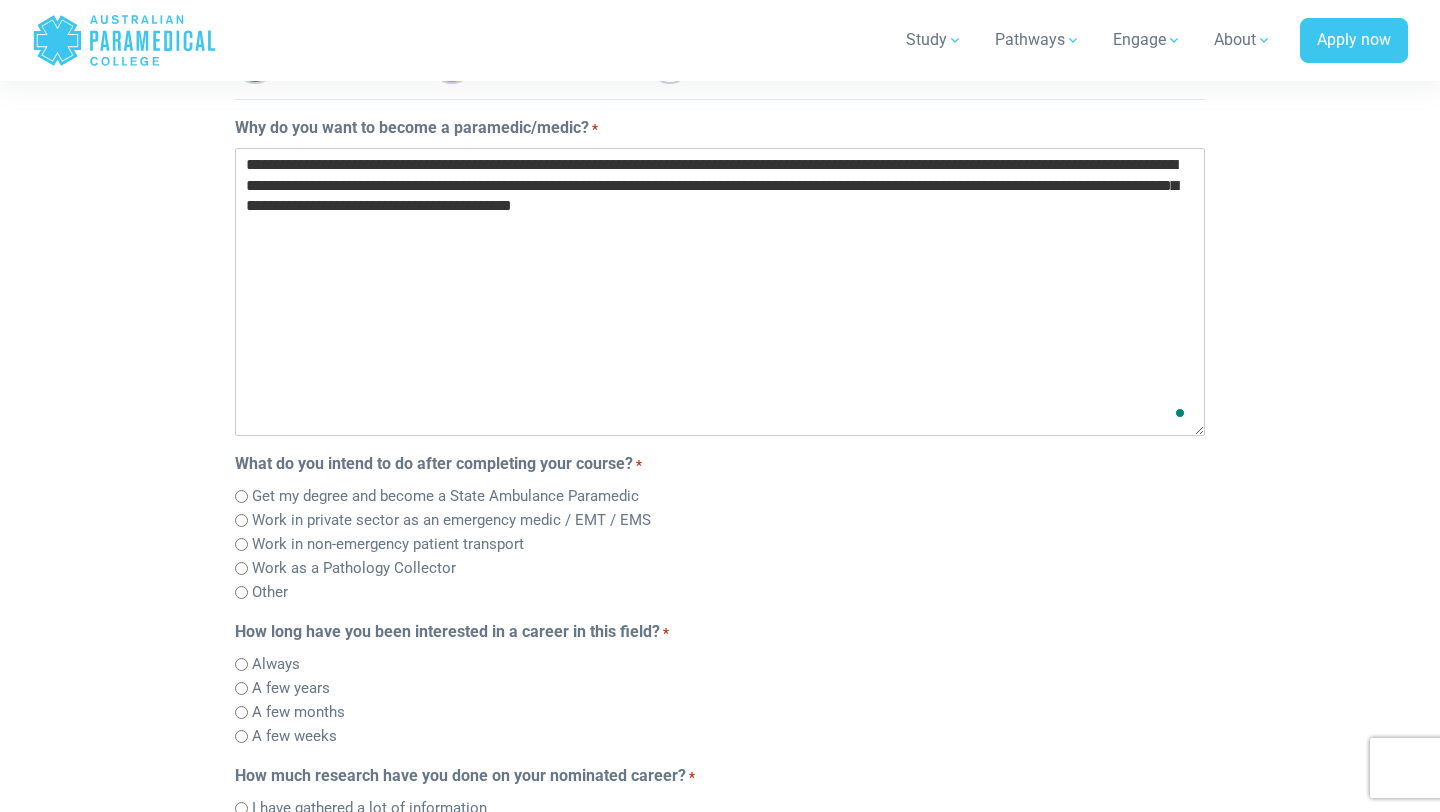 click on "**********" at bounding box center [720, 292] 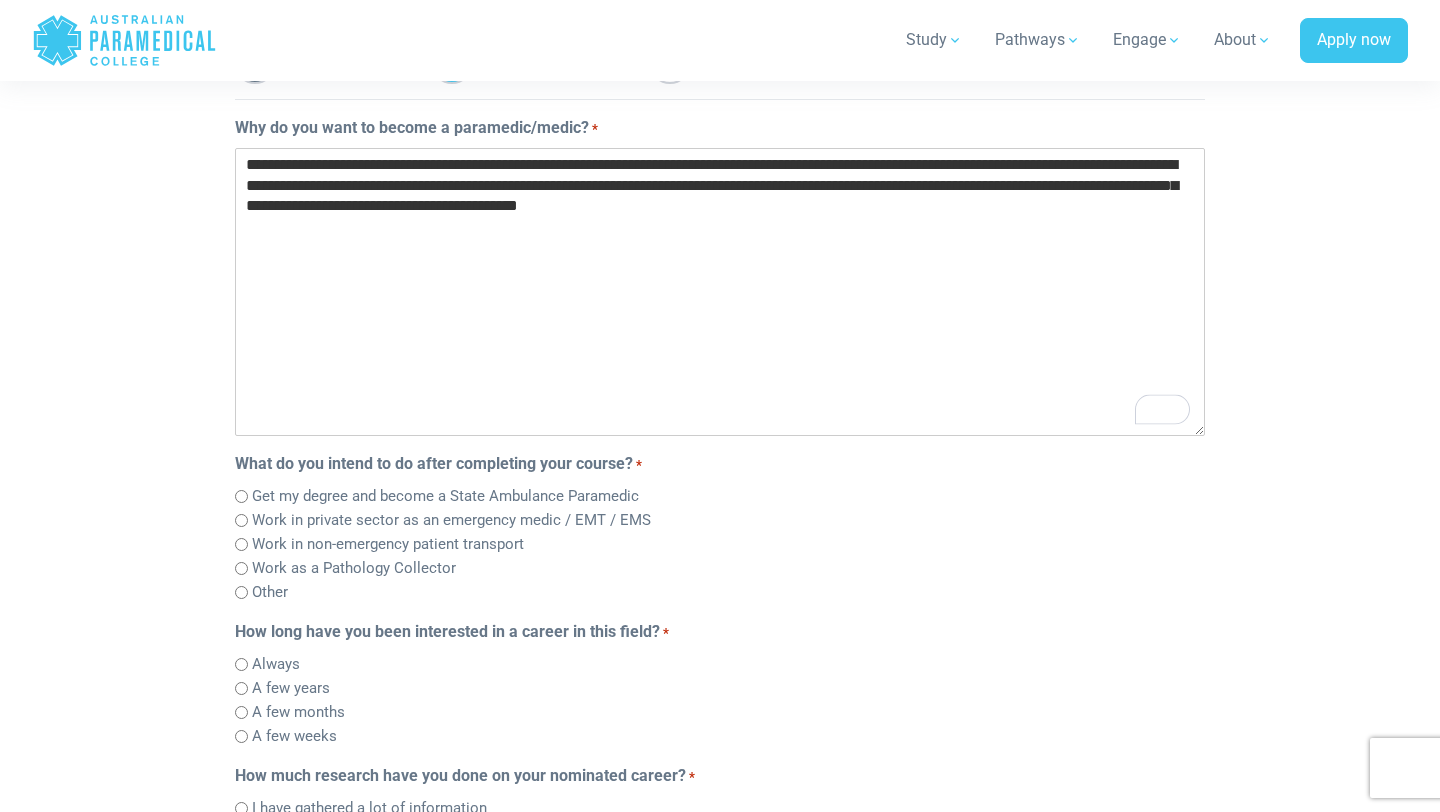 click on "**********" at bounding box center (720, 292) 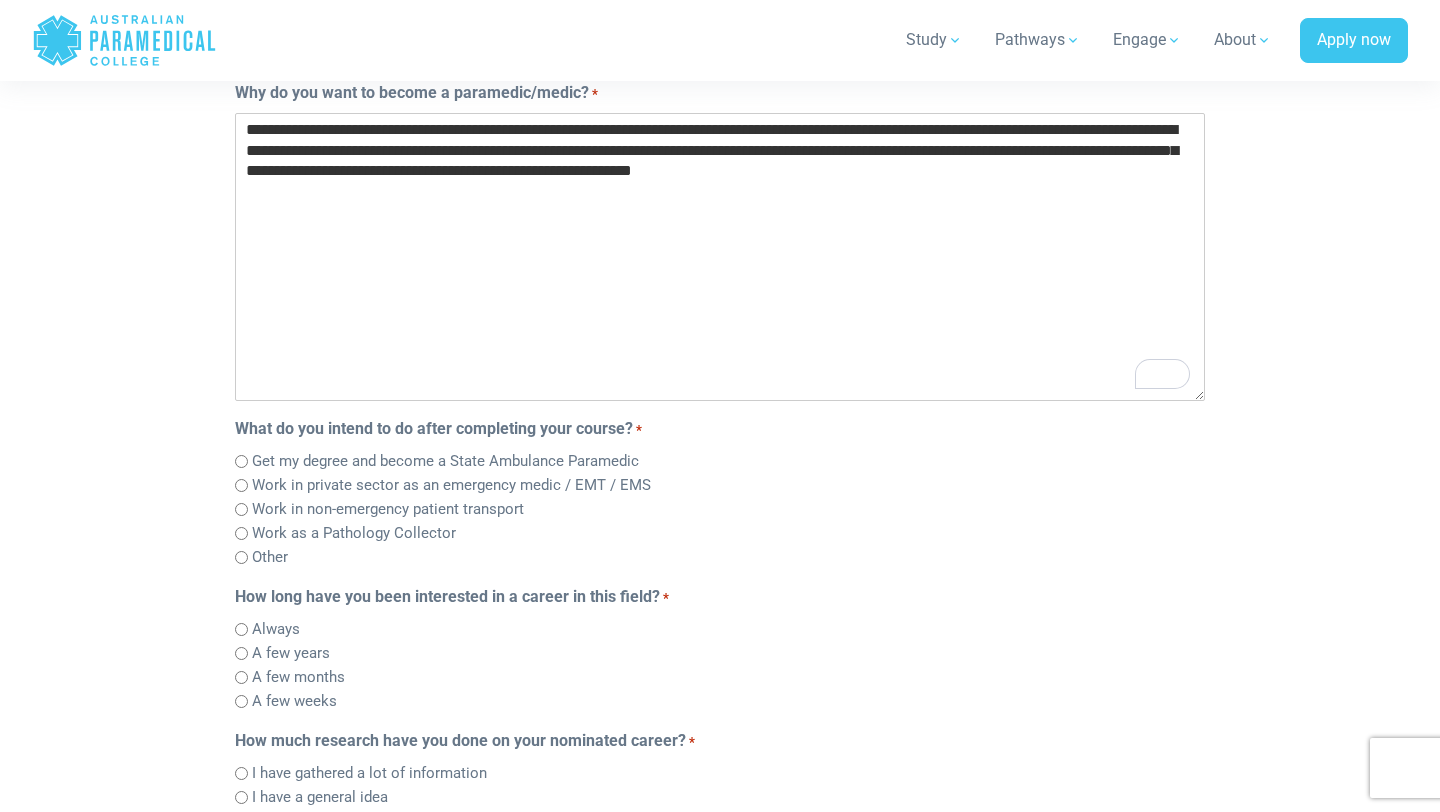 scroll, scrollTop: 450, scrollLeft: 0, axis: vertical 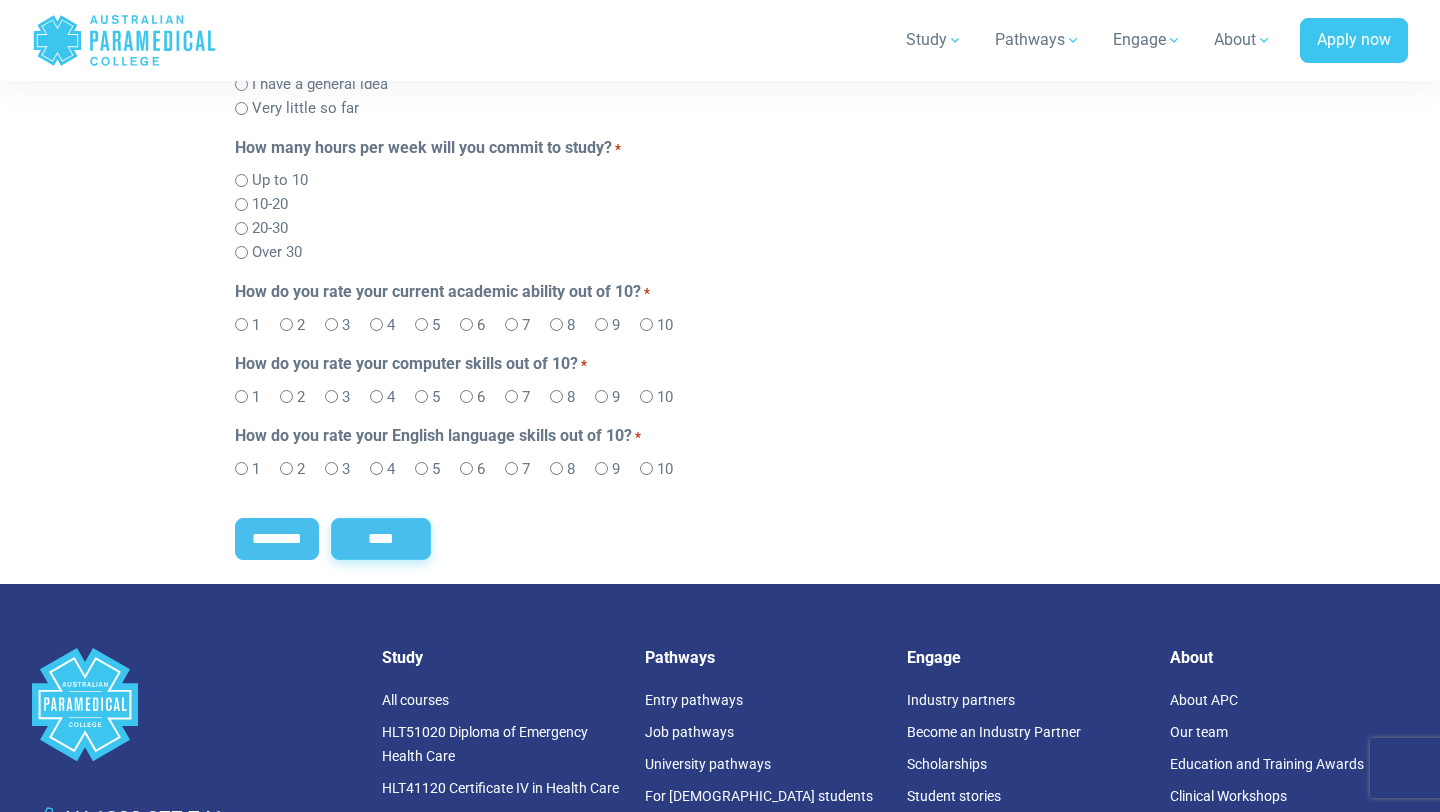 type on "**********" 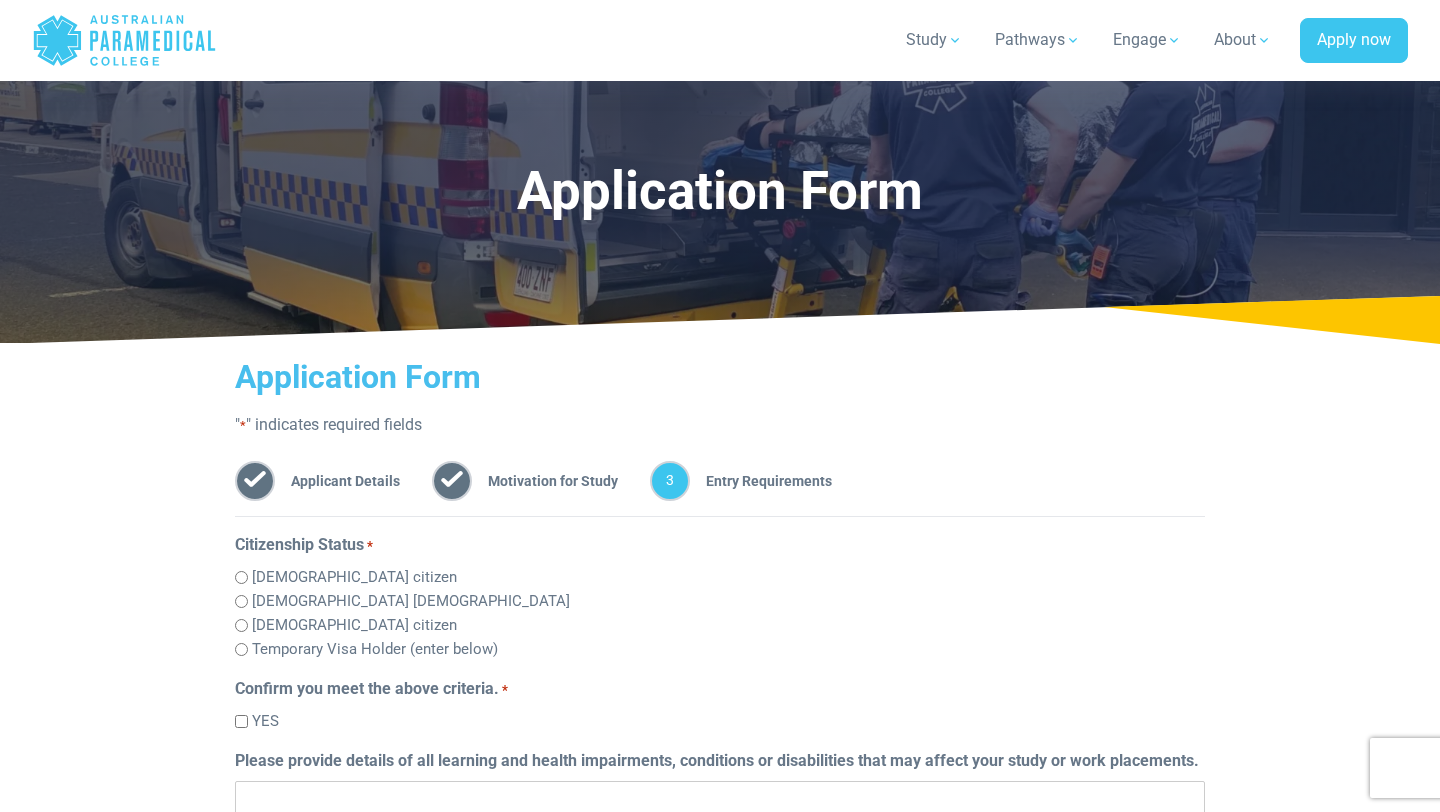 scroll, scrollTop: 358, scrollLeft: 0, axis: vertical 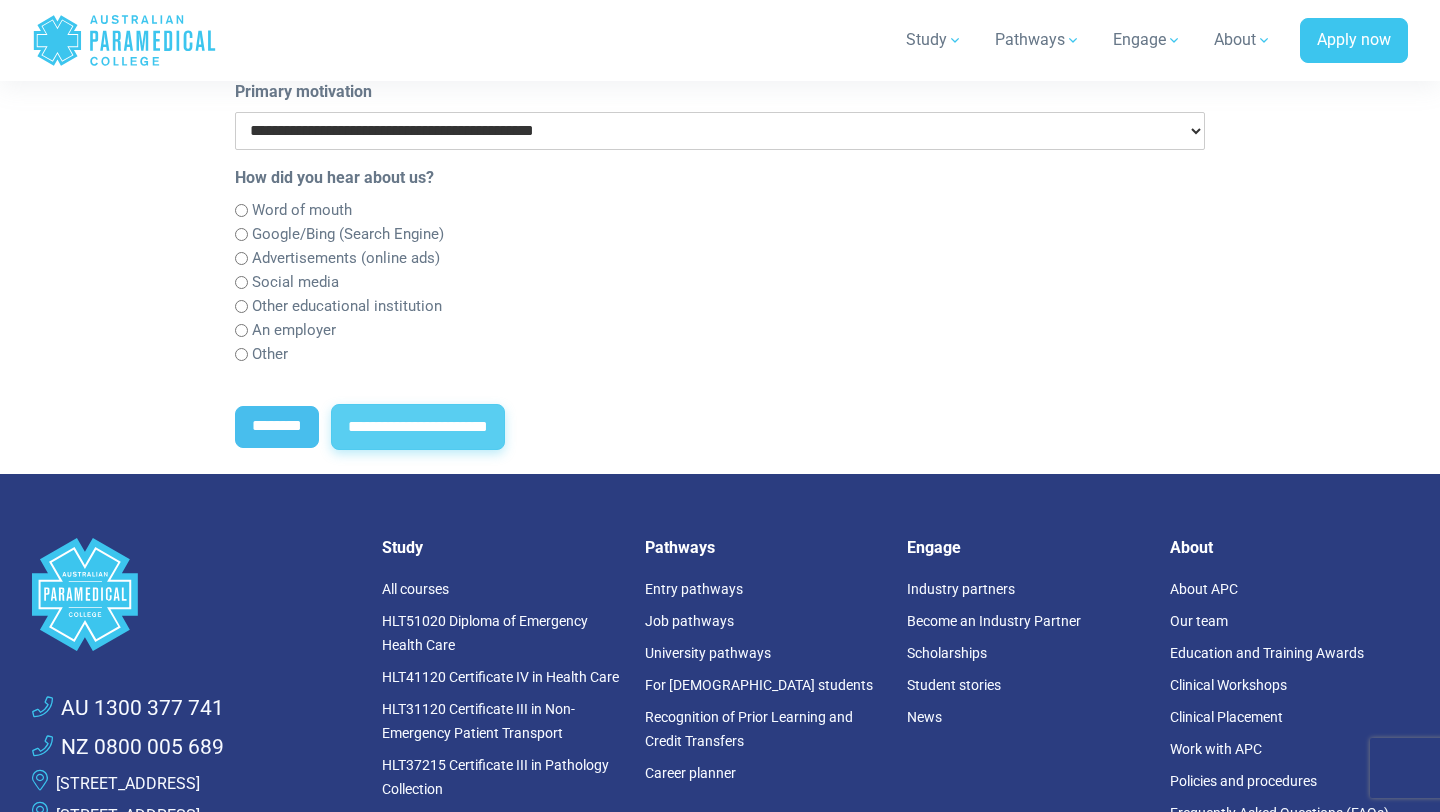 click on "**********" at bounding box center [418, 427] 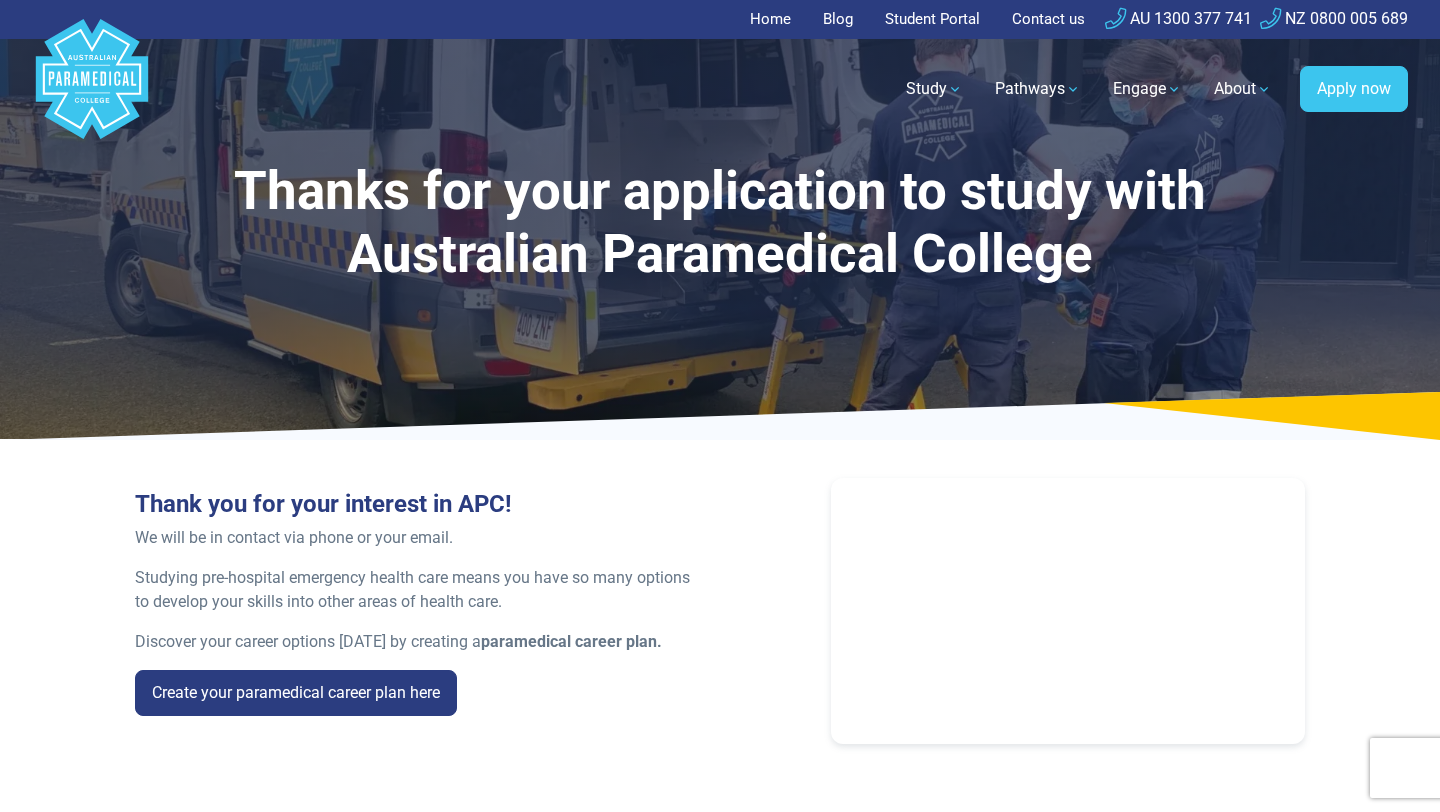 scroll, scrollTop: 0, scrollLeft: 0, axis: both 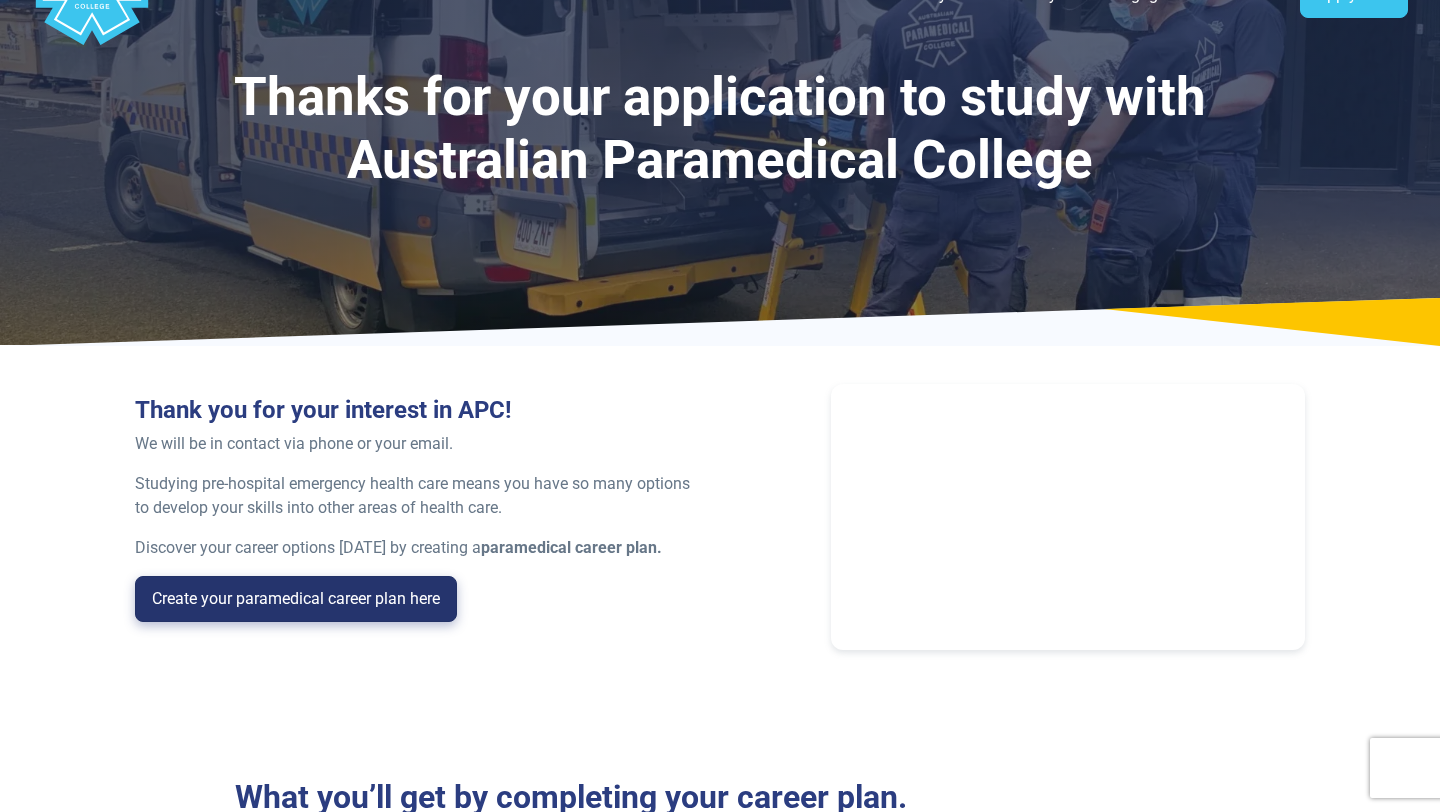 click on "Create your paramedical career plan here" at bounding box center [296, 599] 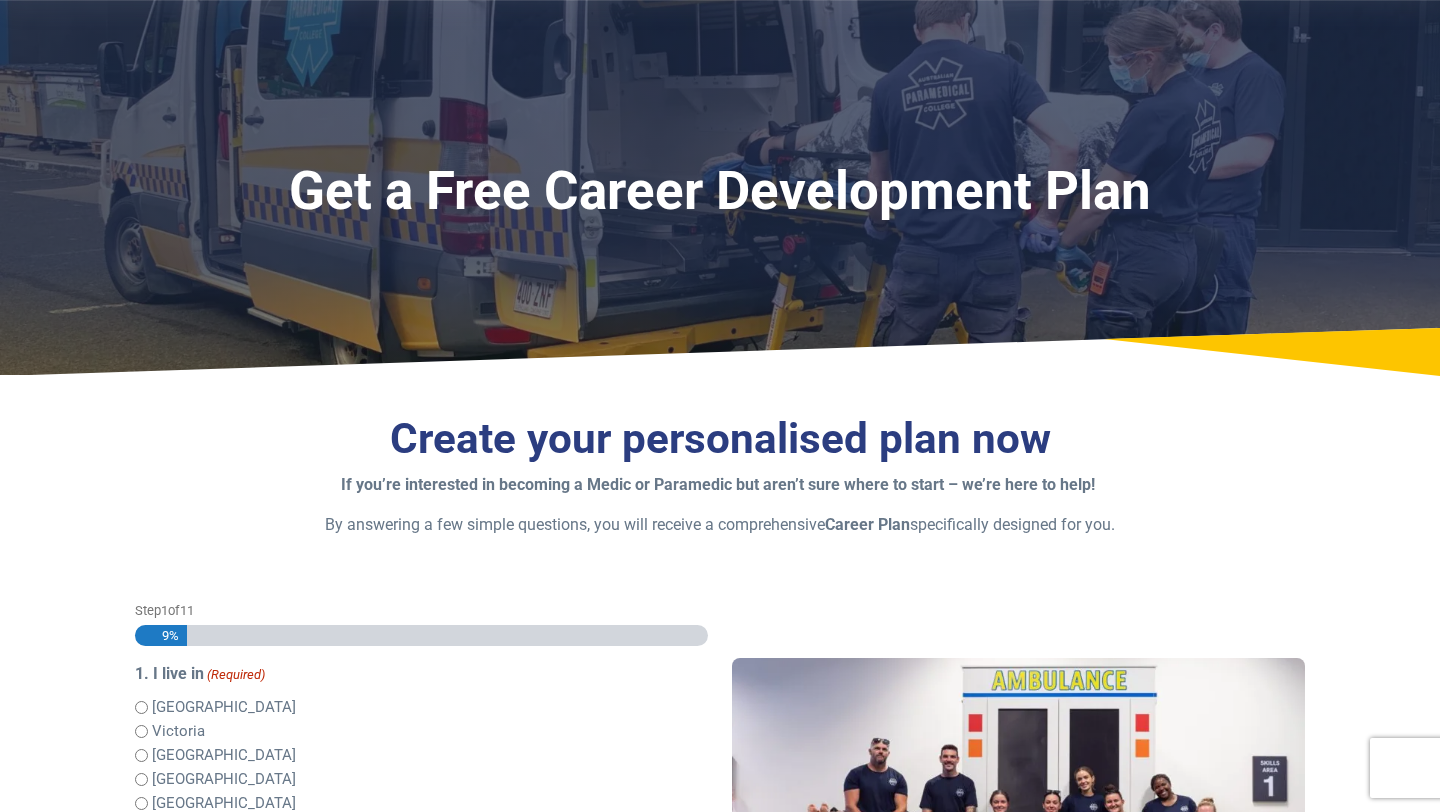 scroll, scrollTop: 210, scrollLeft: 0, axis: vertical 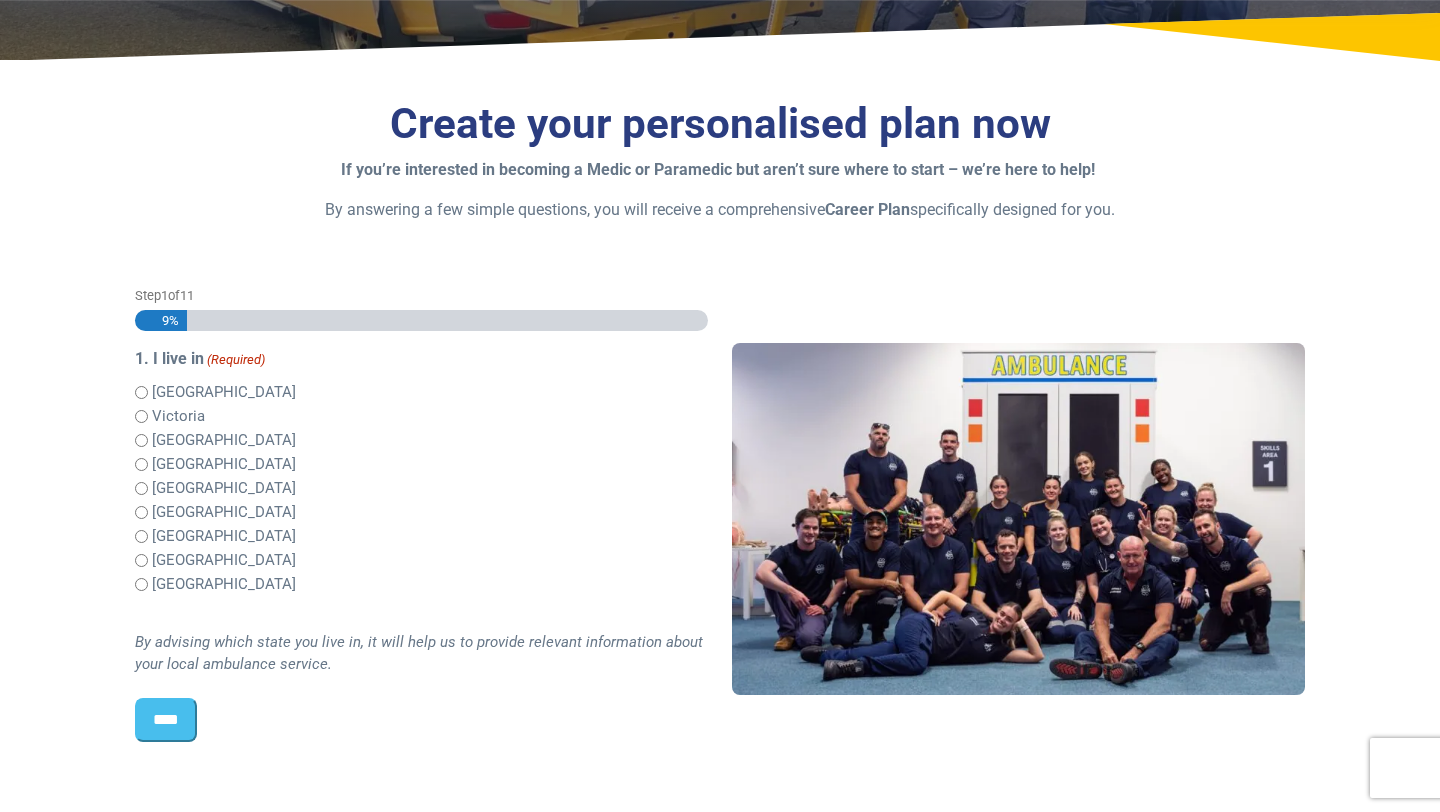 click on "[GEOGRAPHIC_DATA]" at bounding box center (224, 392) 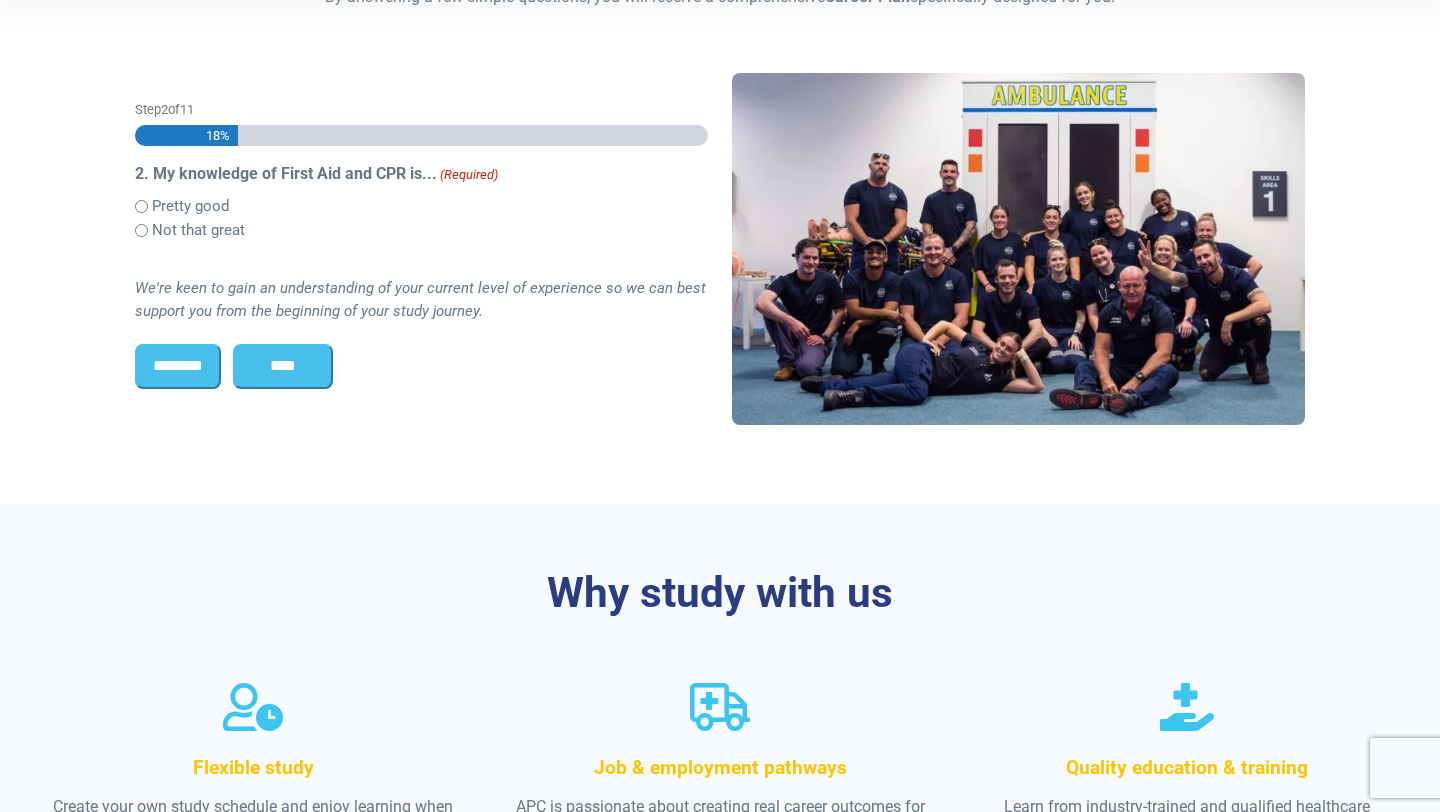scroll, scrollTop: 0, scrollLeft: 0, axis: both 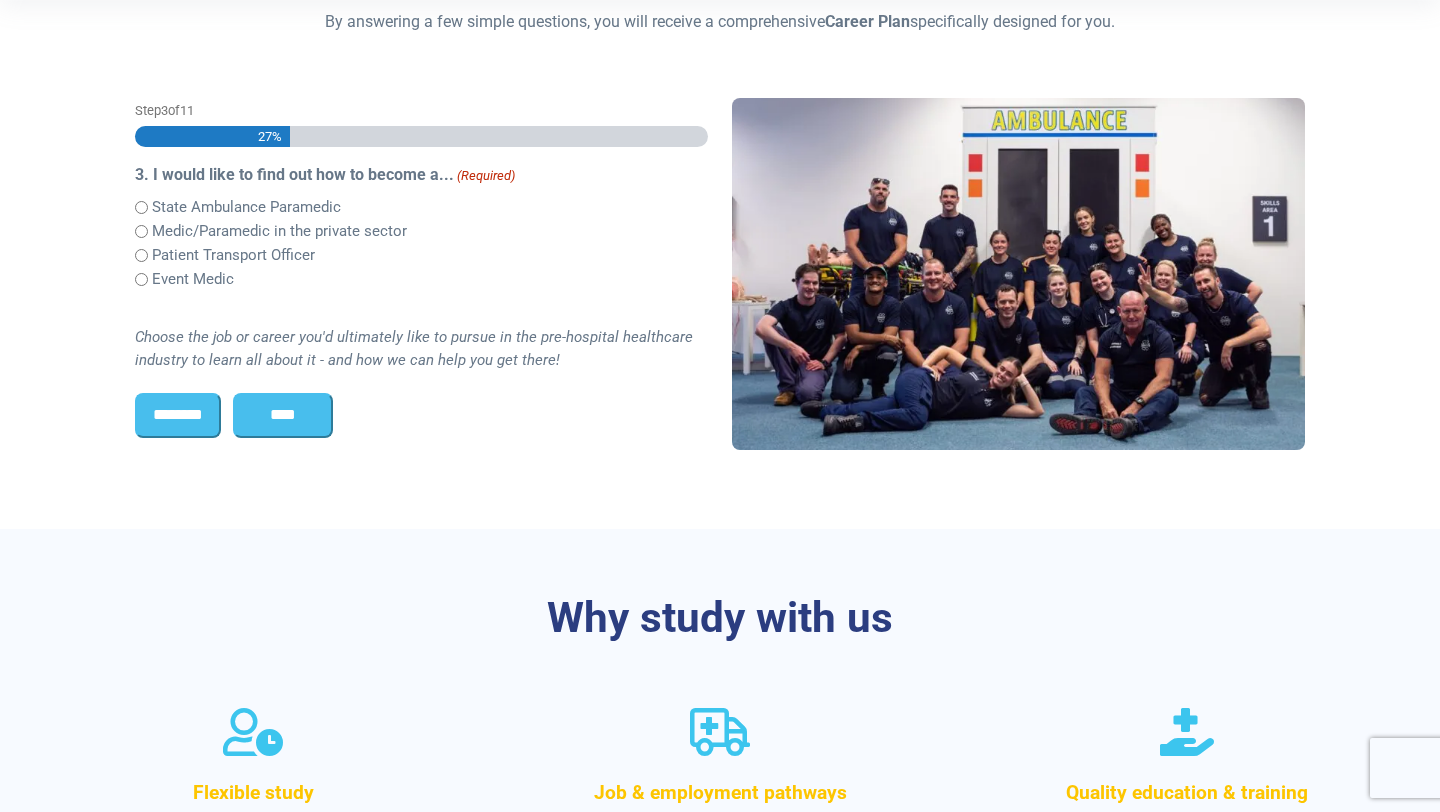 click on "State Ambulance Paramedic" at bounding box center [246, 207] 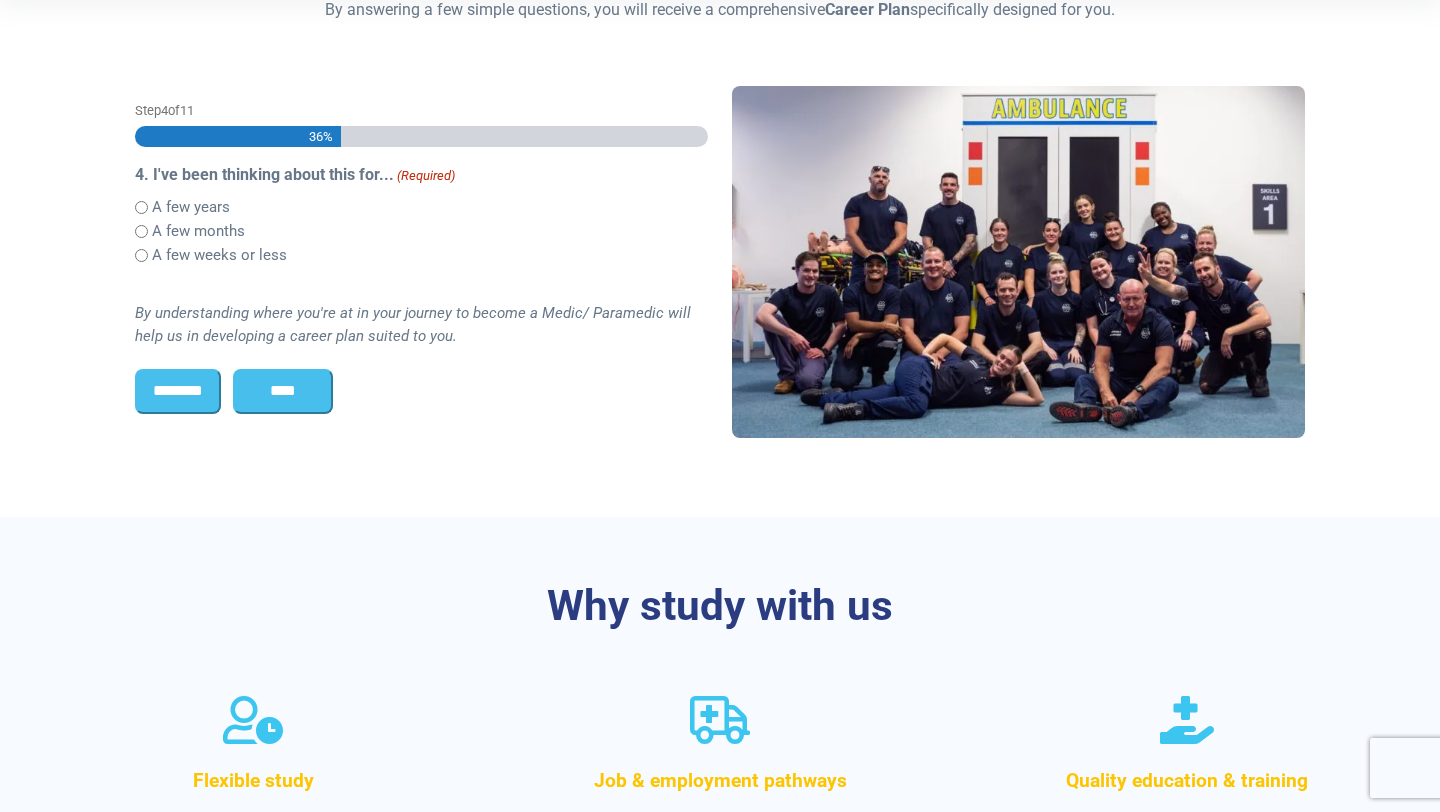 scroll, scrollTop: 0, scrollLeft: 0, axis: both 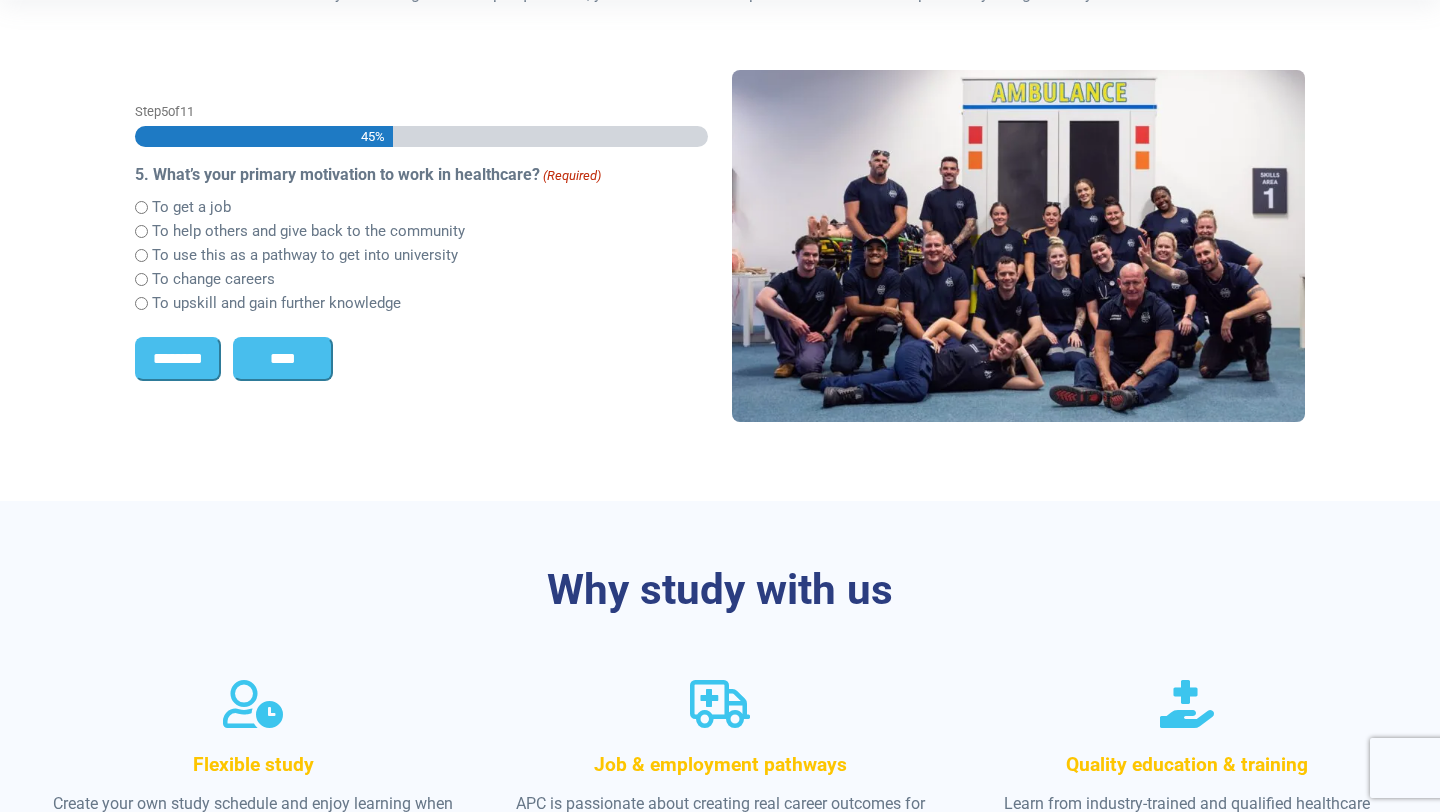 click on "To use this as a pathway to get into university" at bounding box center (305, 255) 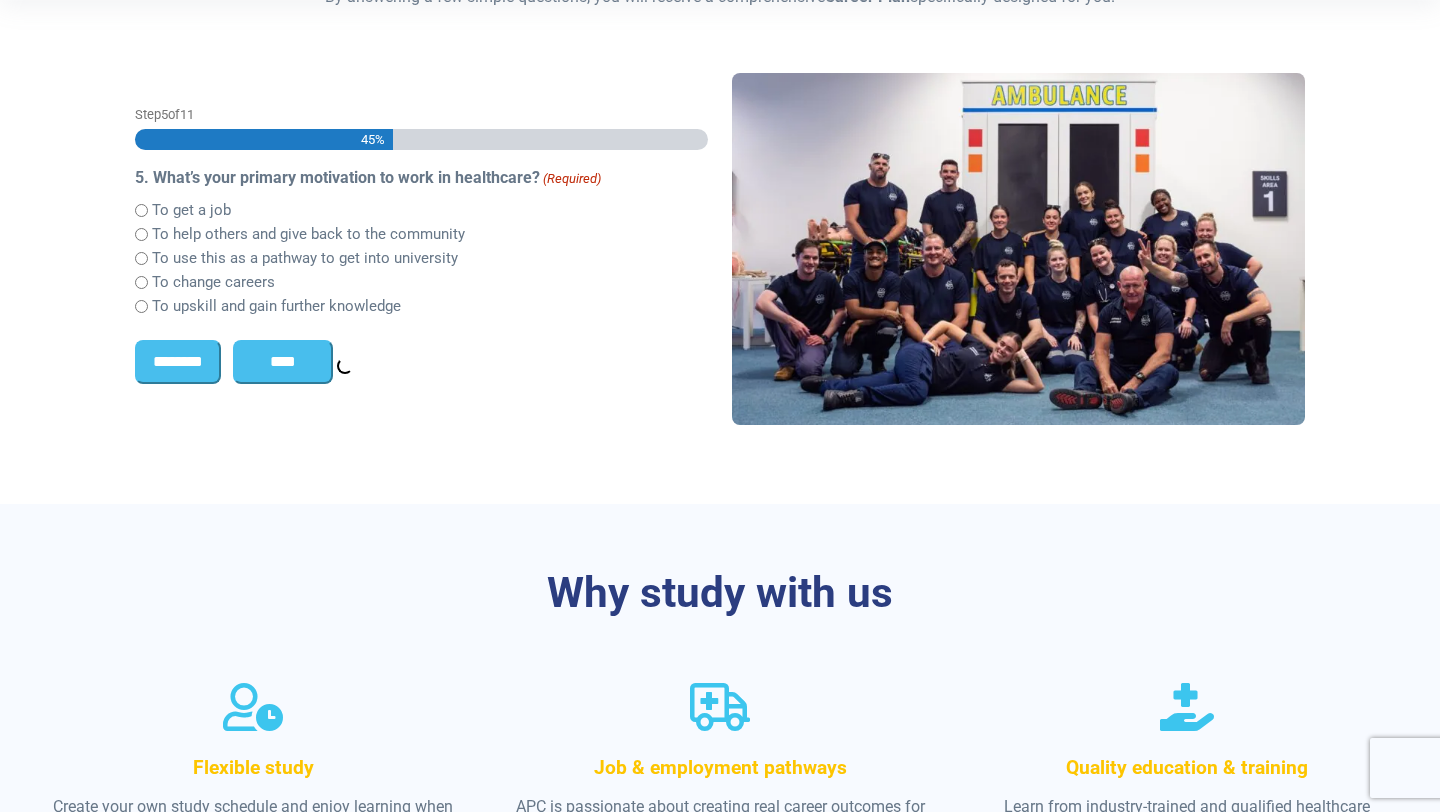 scroll, scrollTop: 0, scrollLeft: 0, axis: both 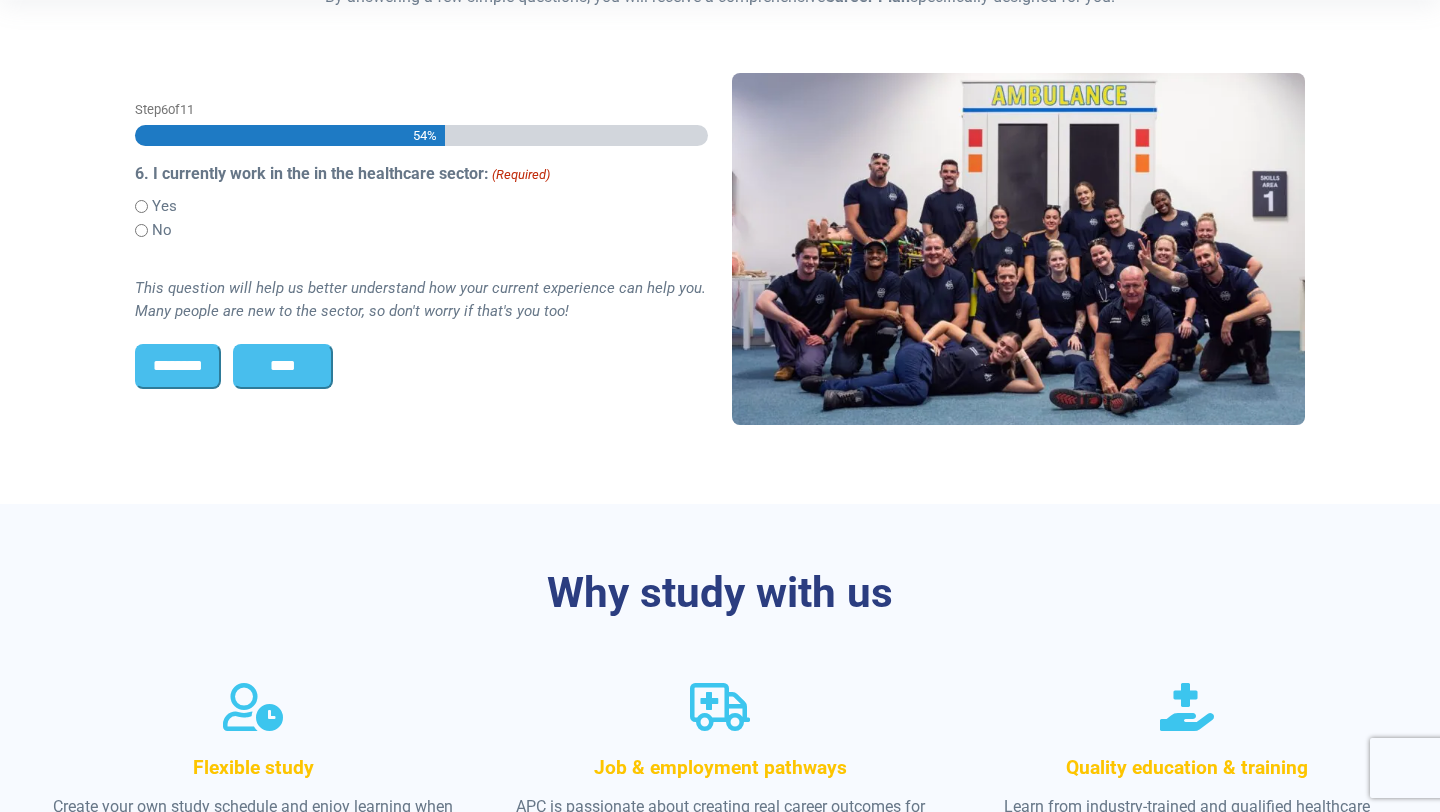click on "****" at bounding box center [283, 366] 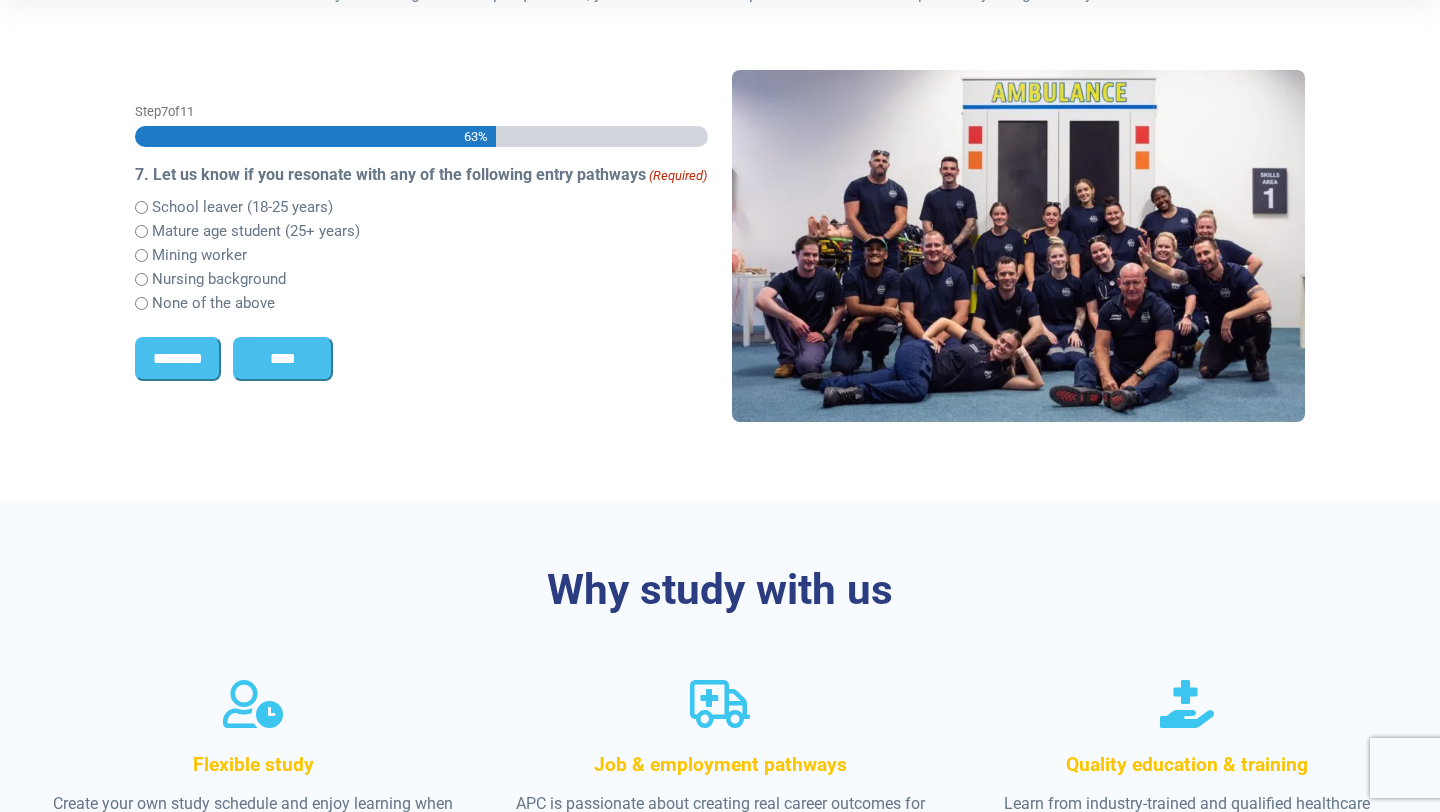 scroll, scrollTop: 0, scrollLeft: 0, axis: both 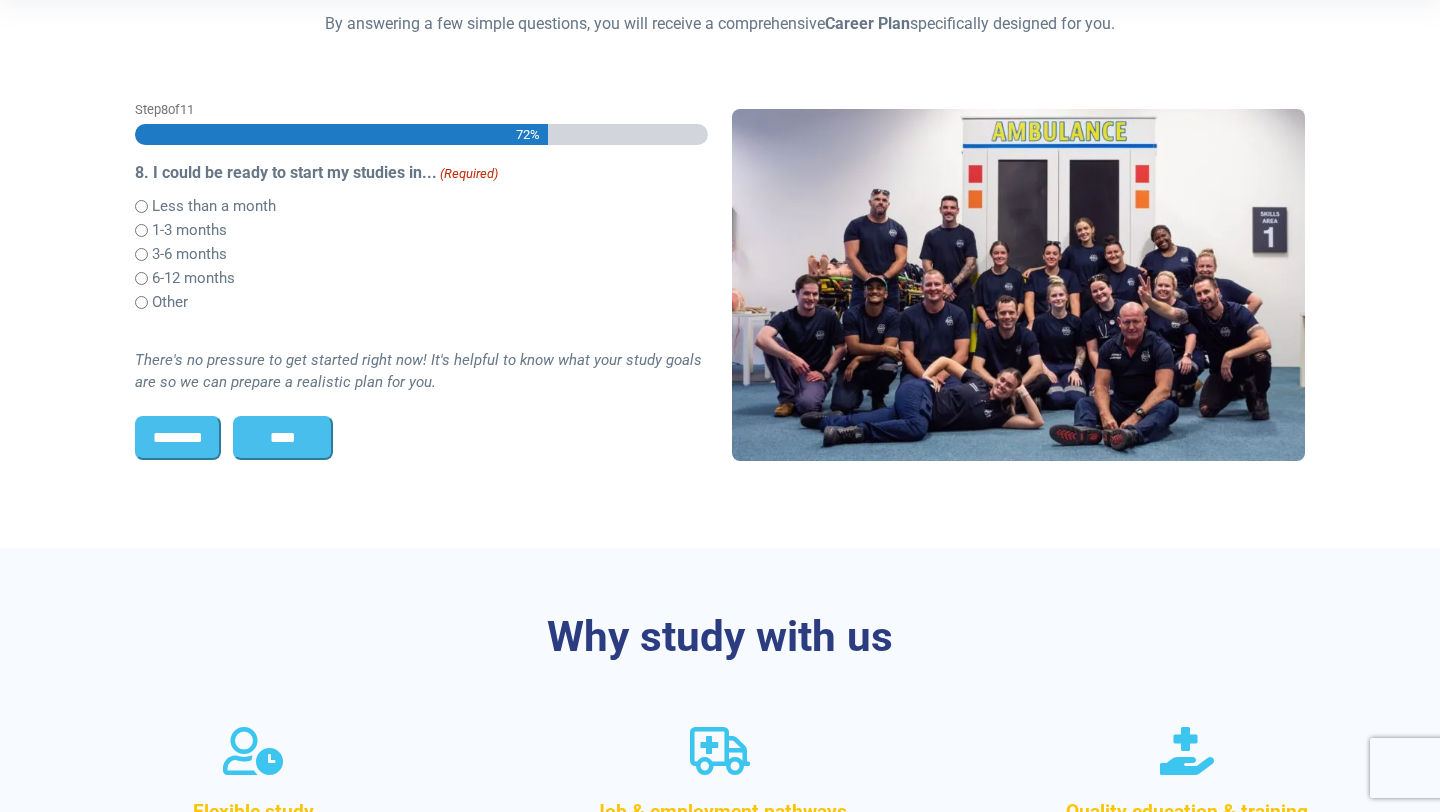 click on "Less than a month" at bounding box center [214, 206] 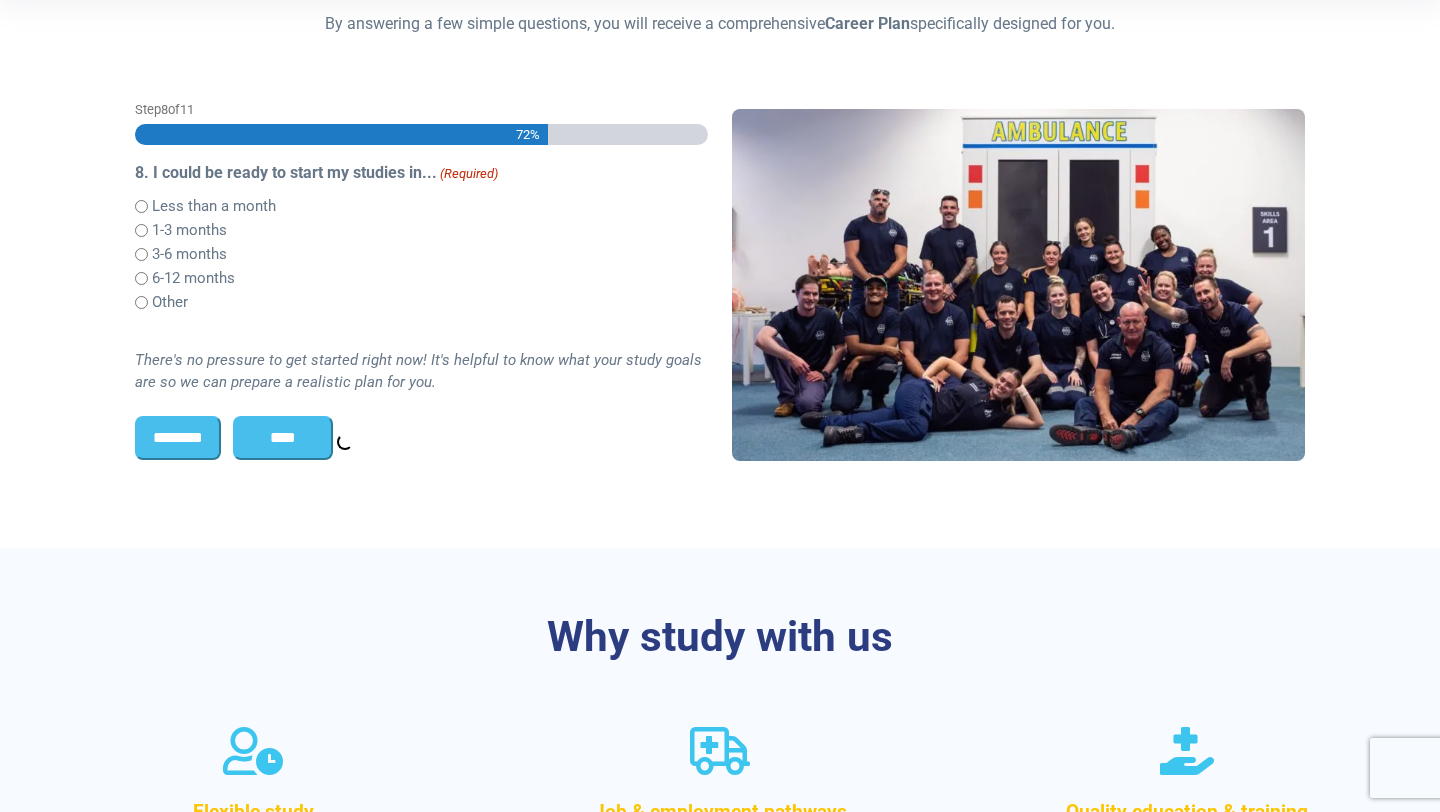 scroll, scrollTop: 0, scrollLeft: 0, axis: both 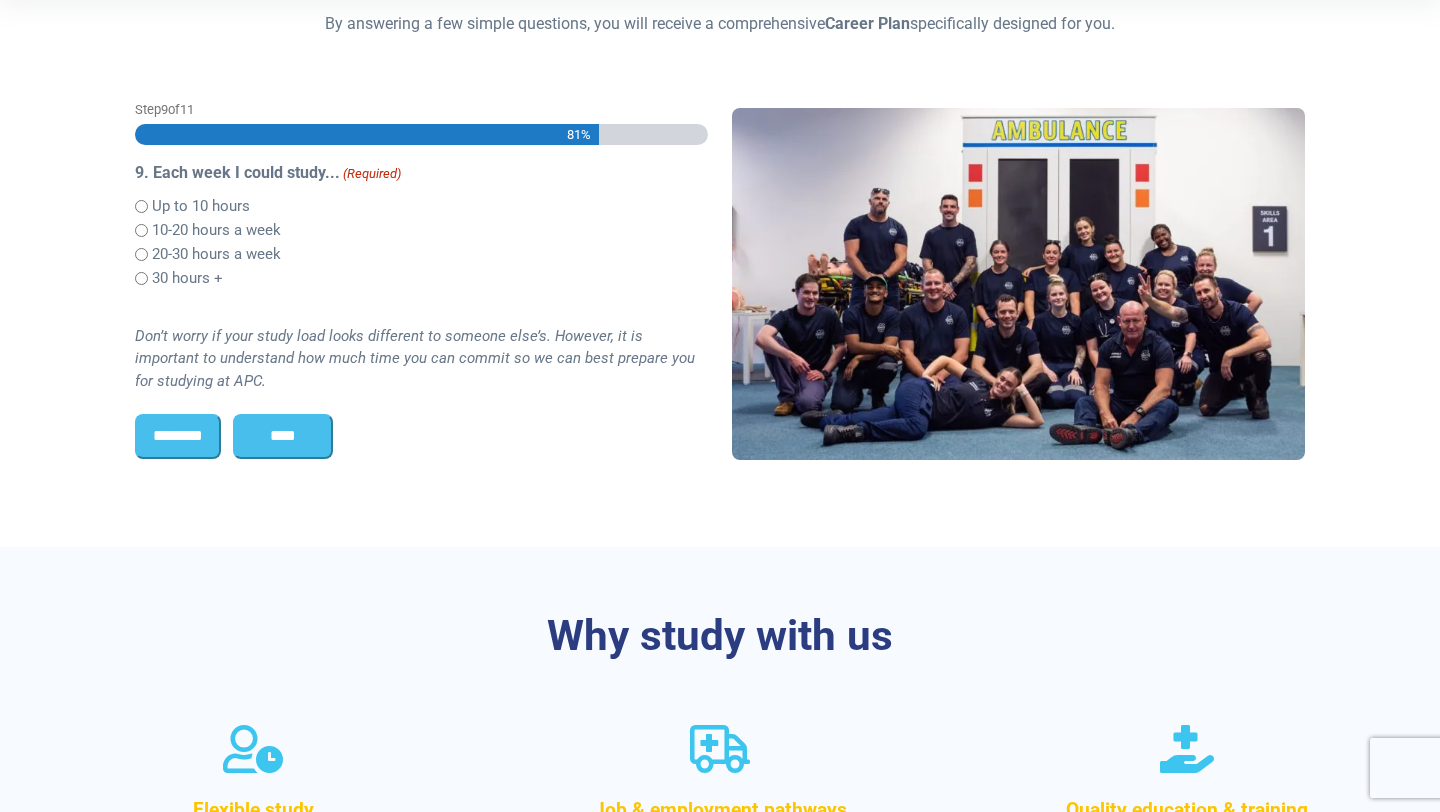 click on "20-30 hours a week" at bounding box center [216, 254] 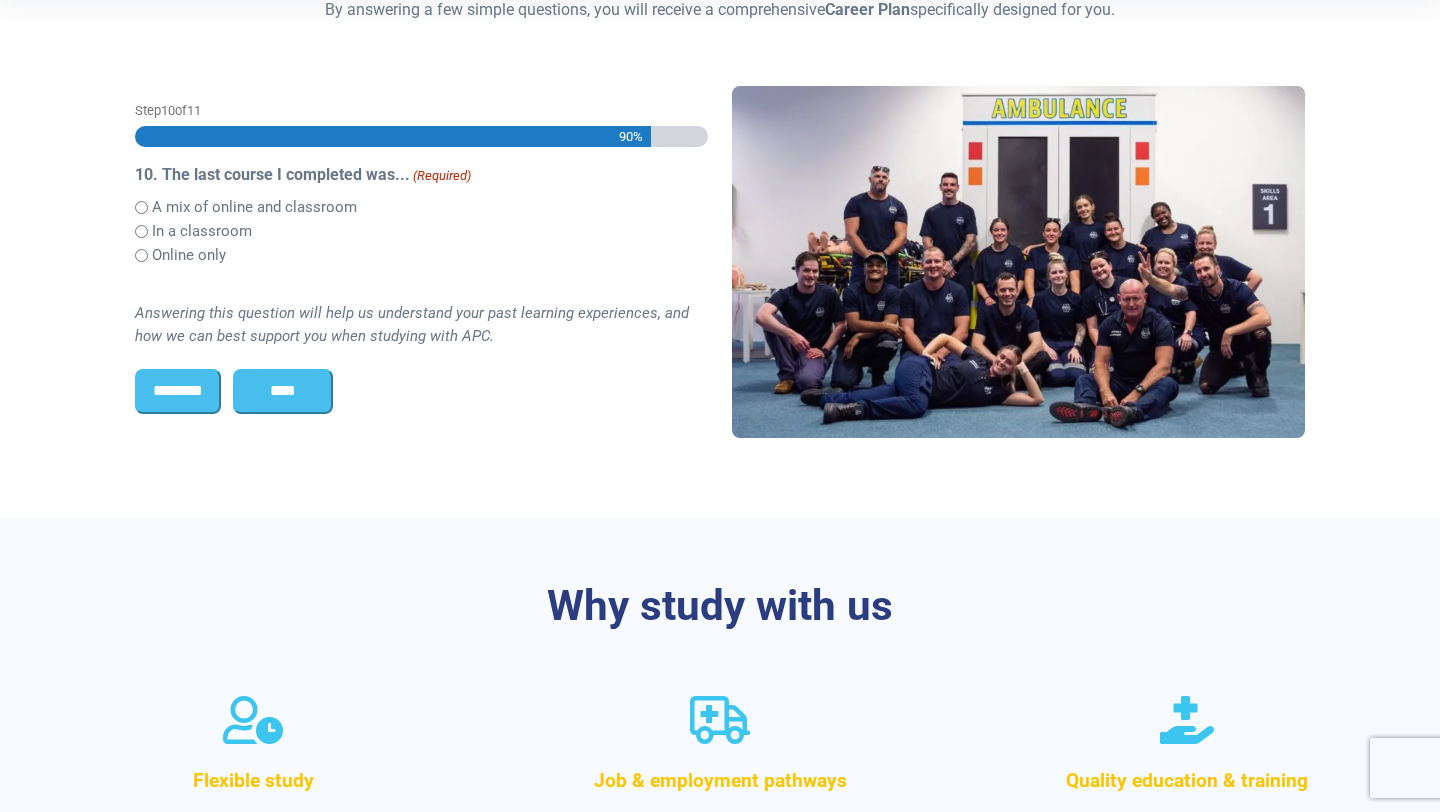 scroll, scrollTop: 0, scrollLeft: 0, axis: both 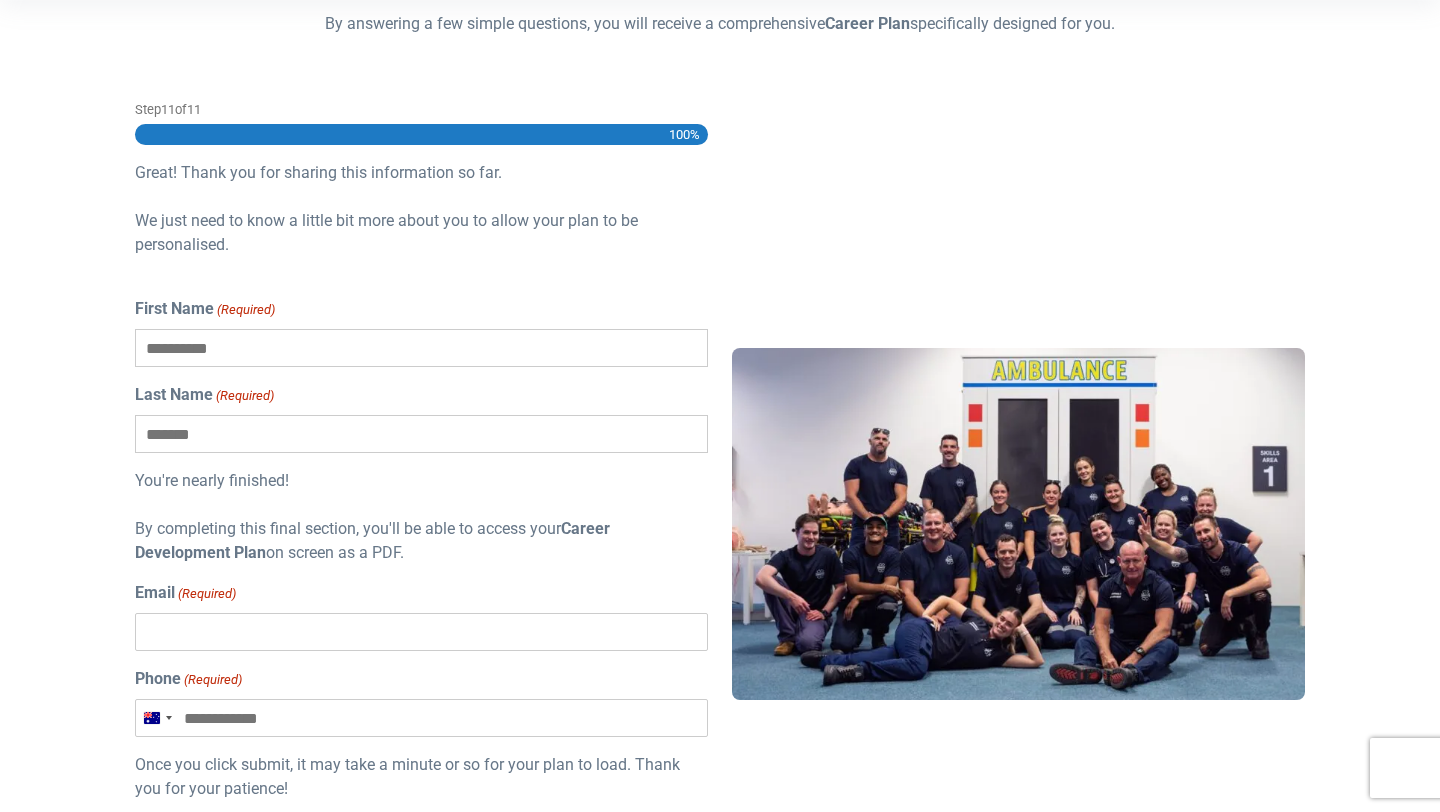 click on "First Name (Required)" at bounding box center (421, 348) 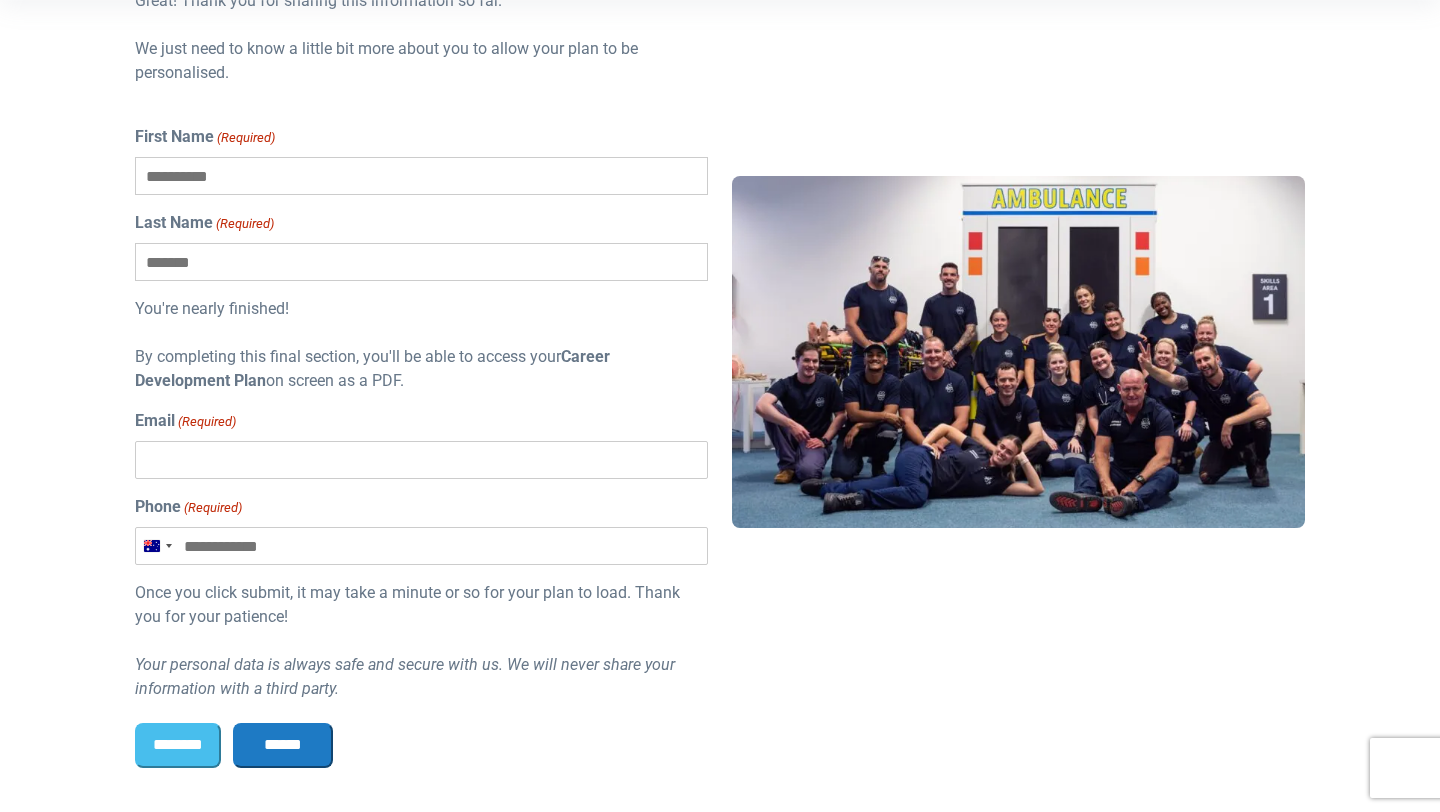 scroll, scrollTop: 665, scrollLeft: 0, axis: vertical 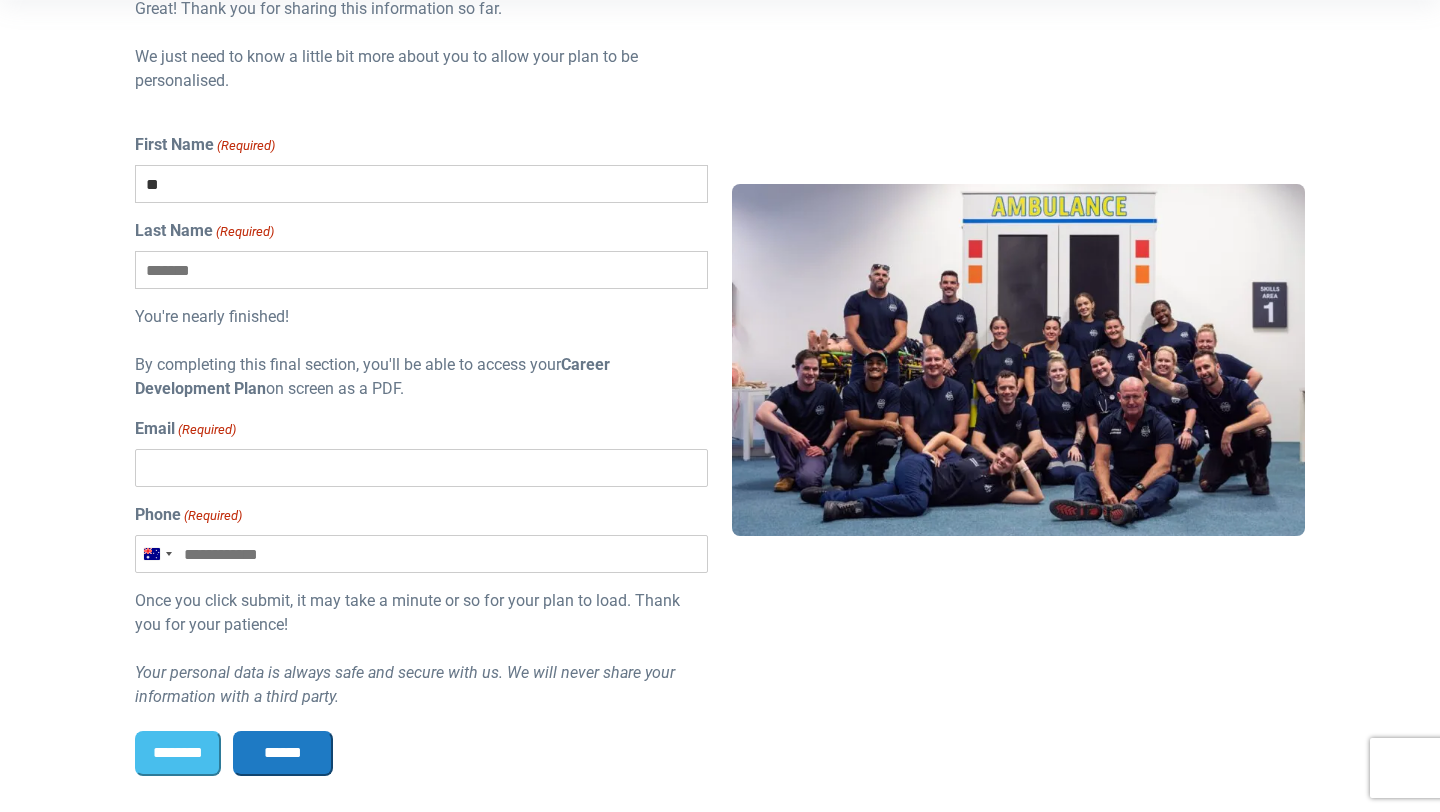 type on "*" 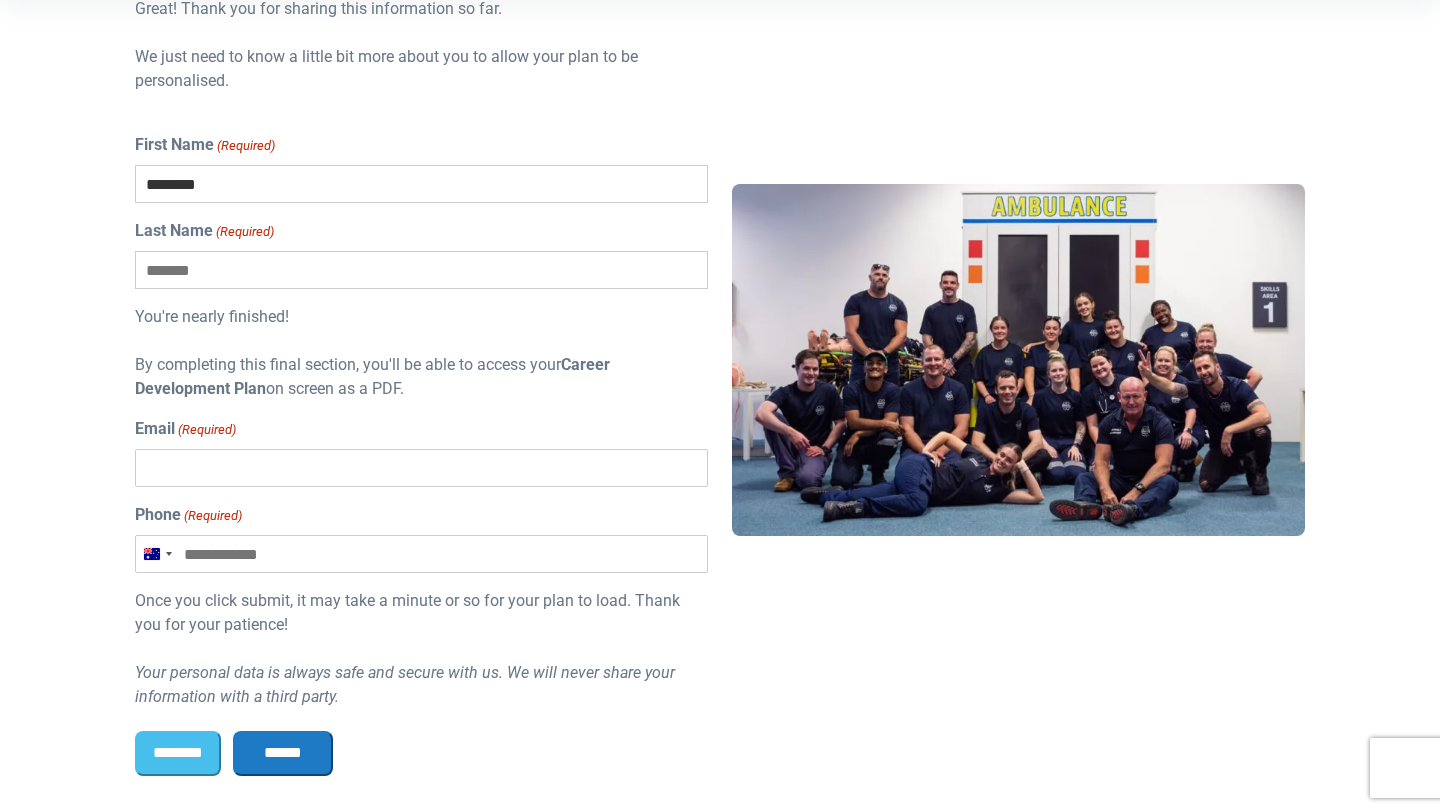 type on "********" 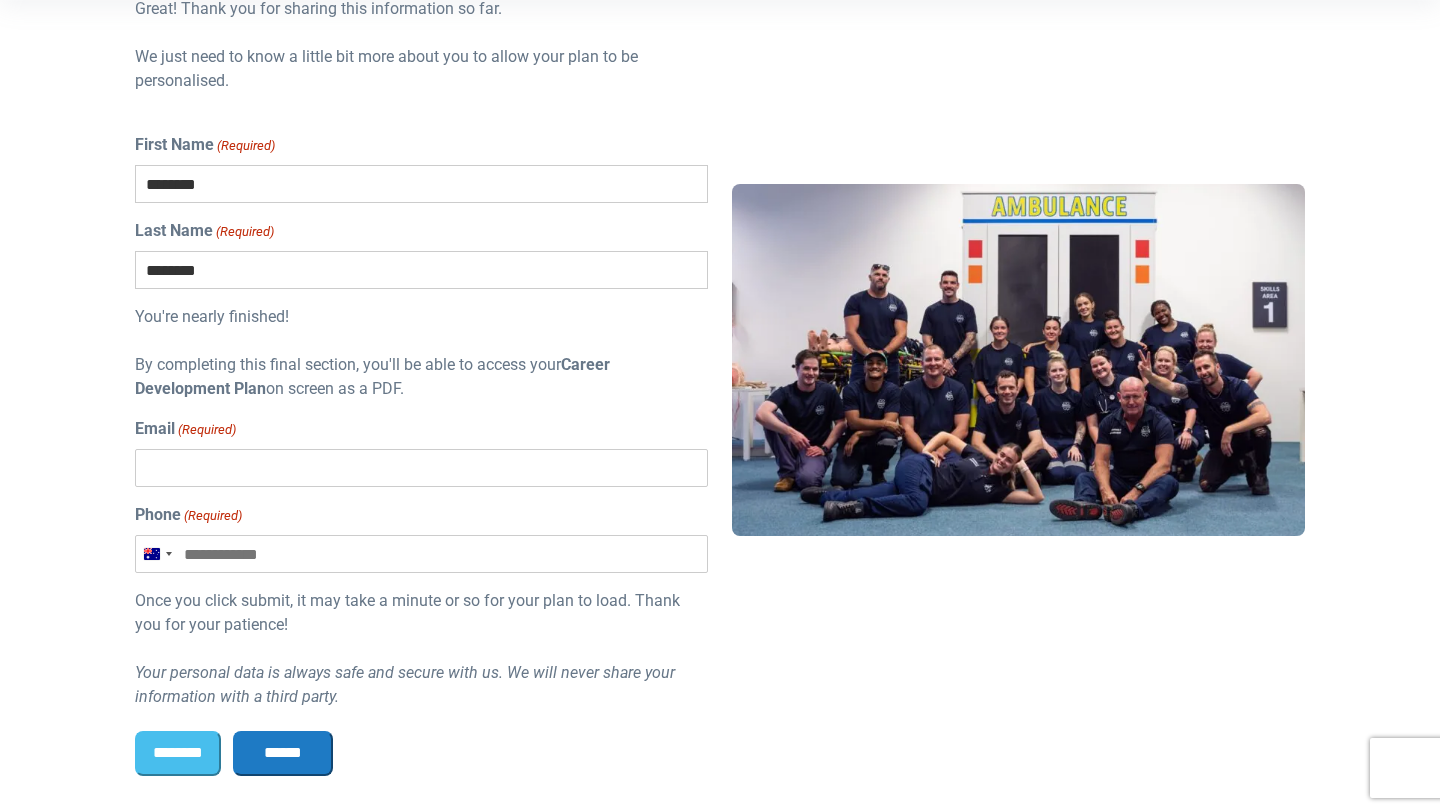 type on "********" 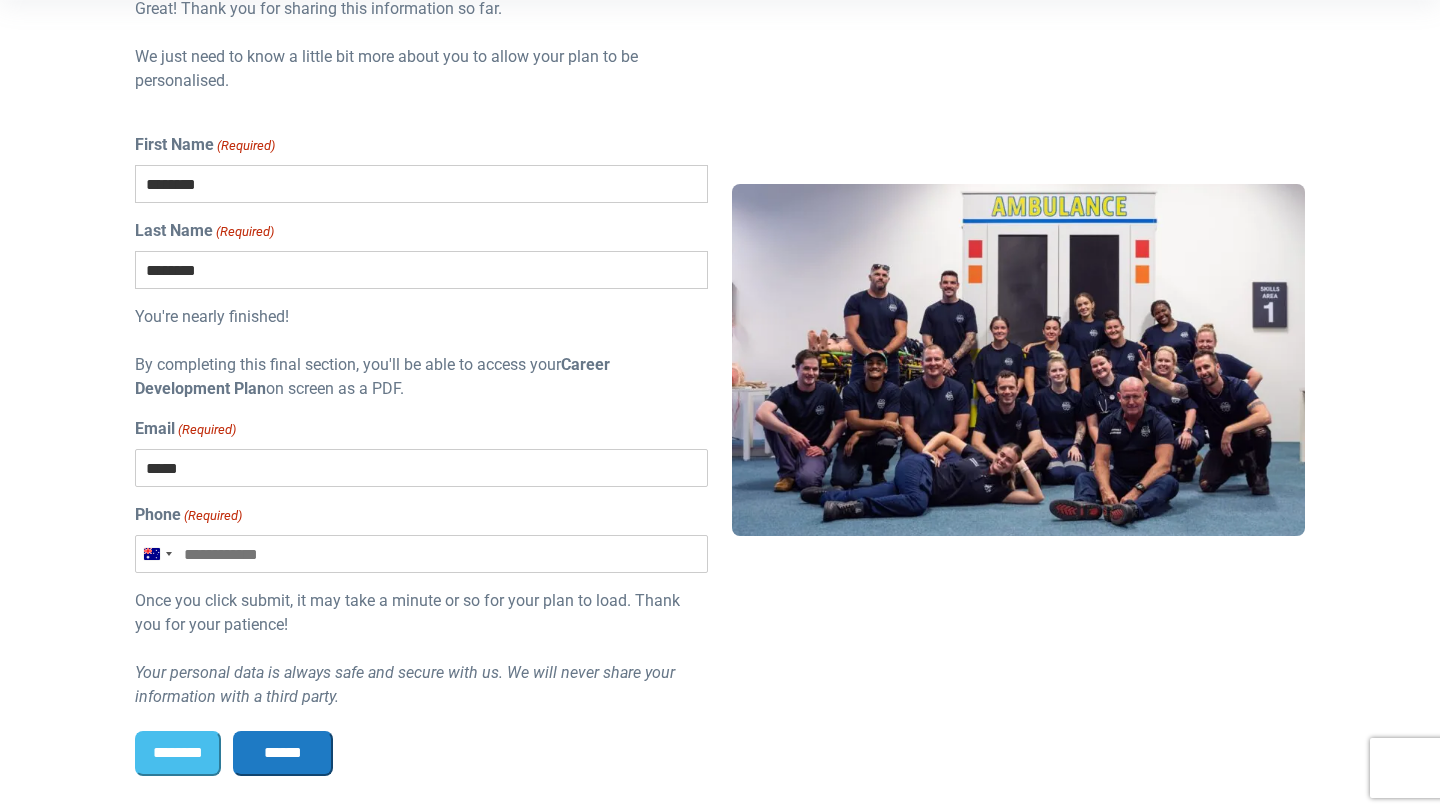 type on "**********" 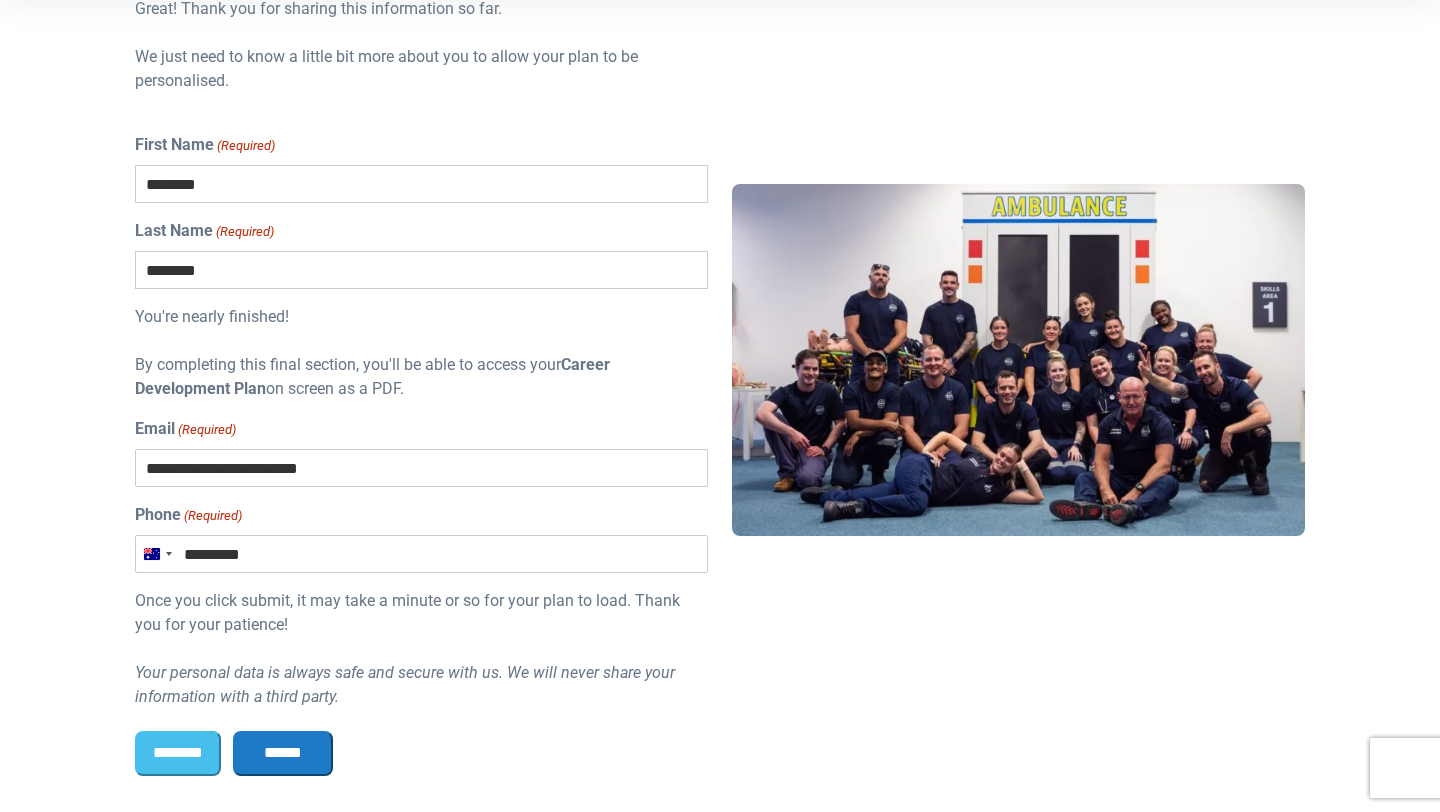 click on "*********" at bounding box center (421, 554) 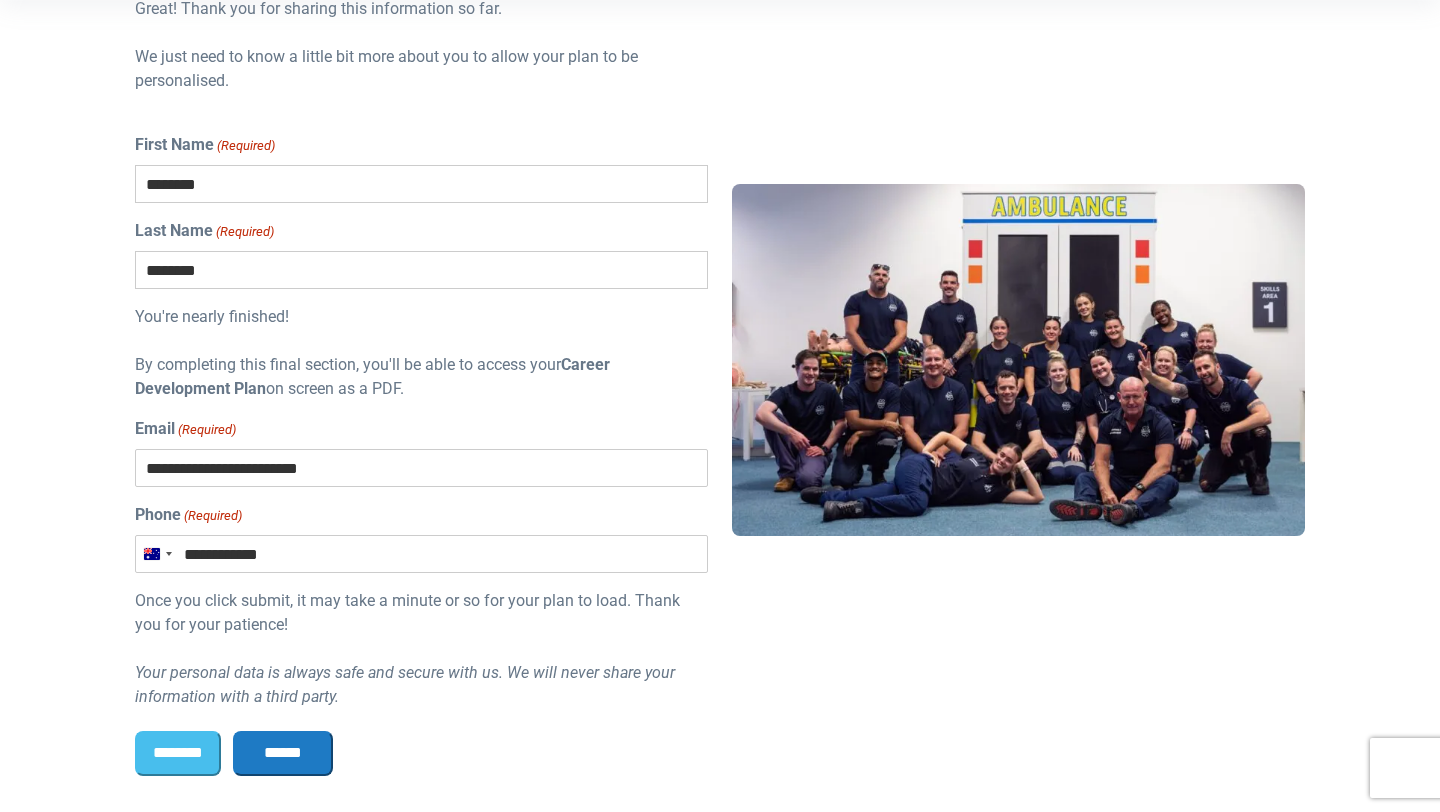 type on "**********" 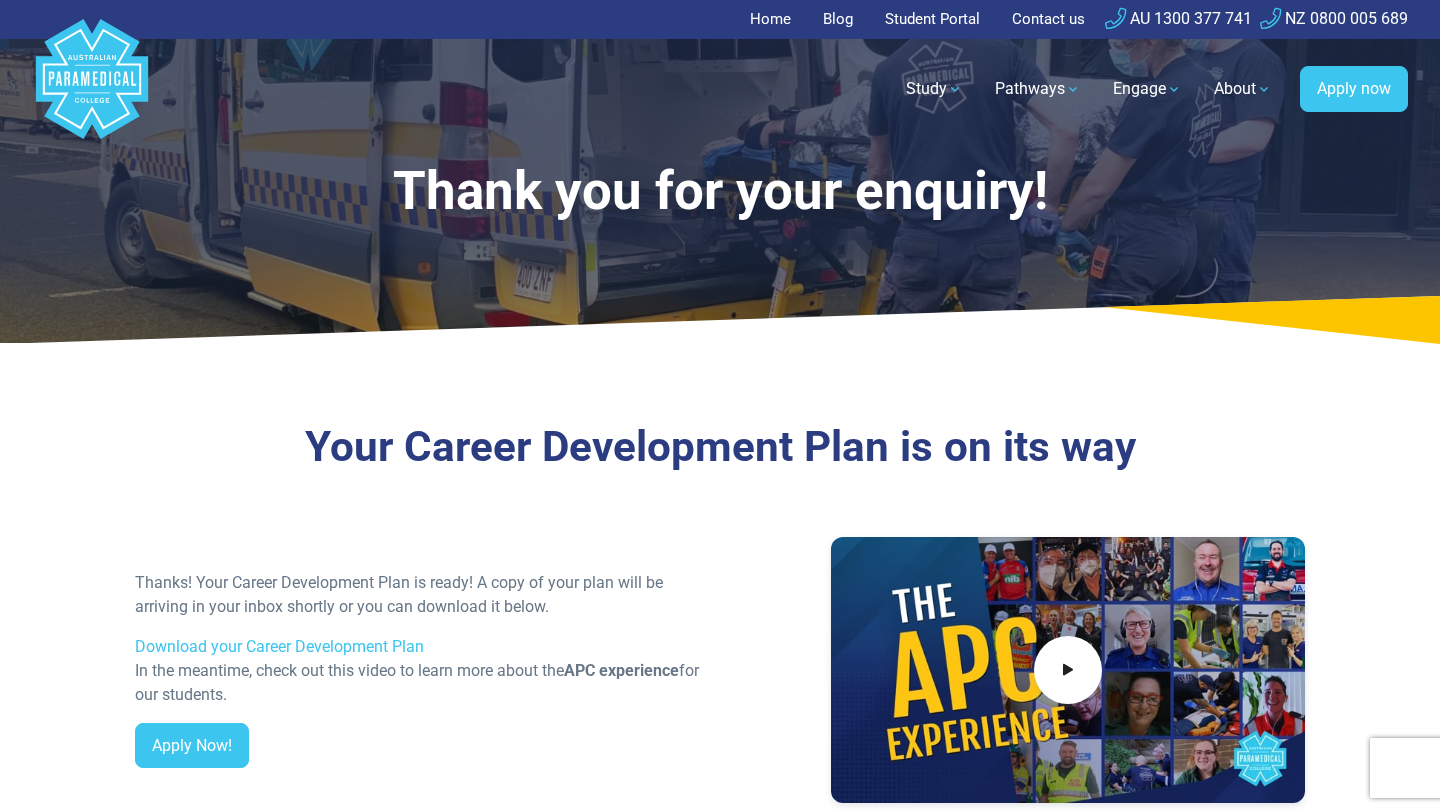 scroll, scrollTop: 0, scrollLeft: 0, axis: both 